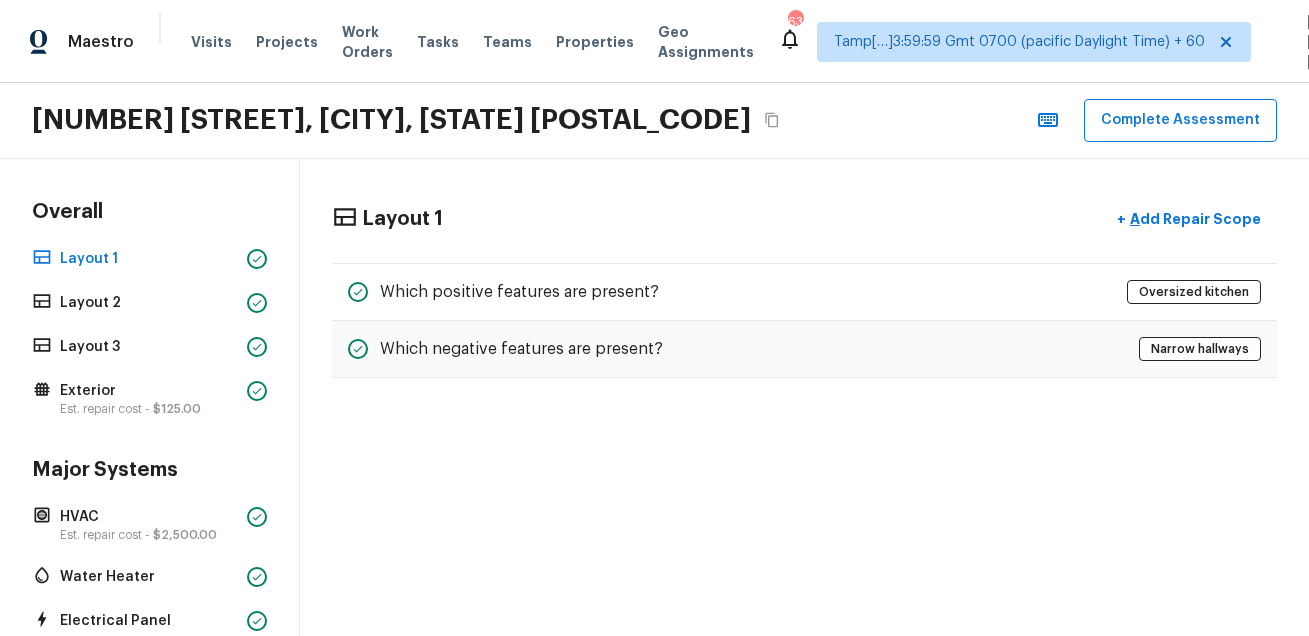 scroll, scrollTop: 0, scrollLeft: 0, axis: both 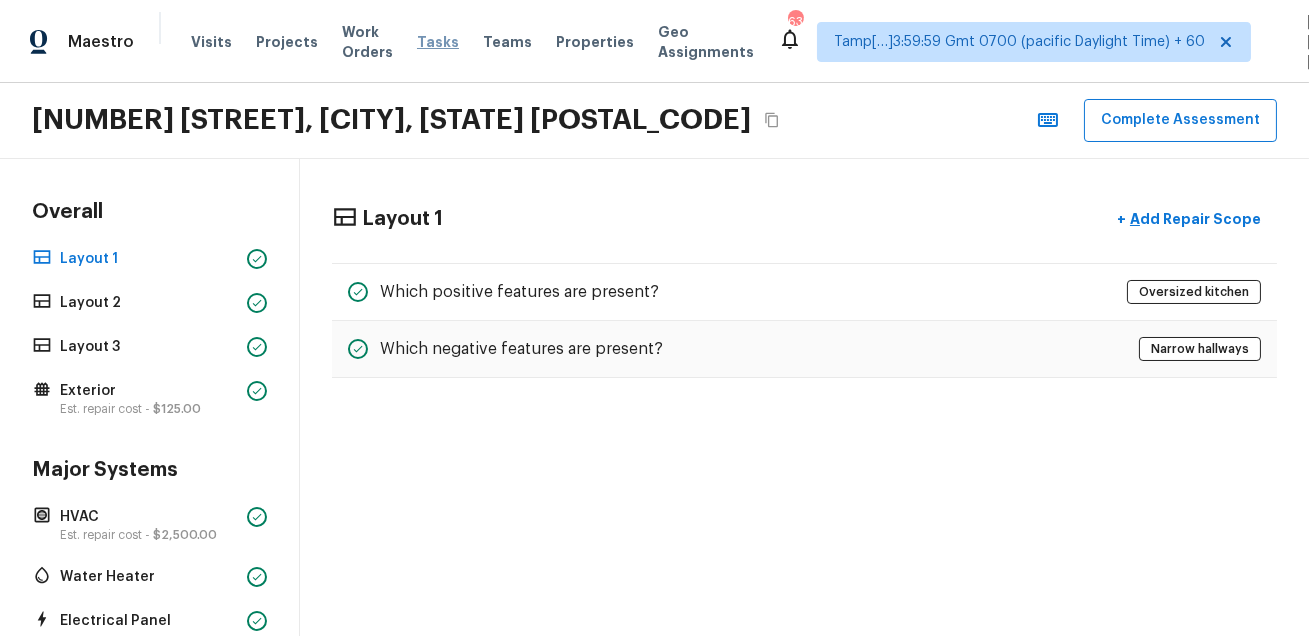 click on "Tasks" at bounding box center [438, 42] 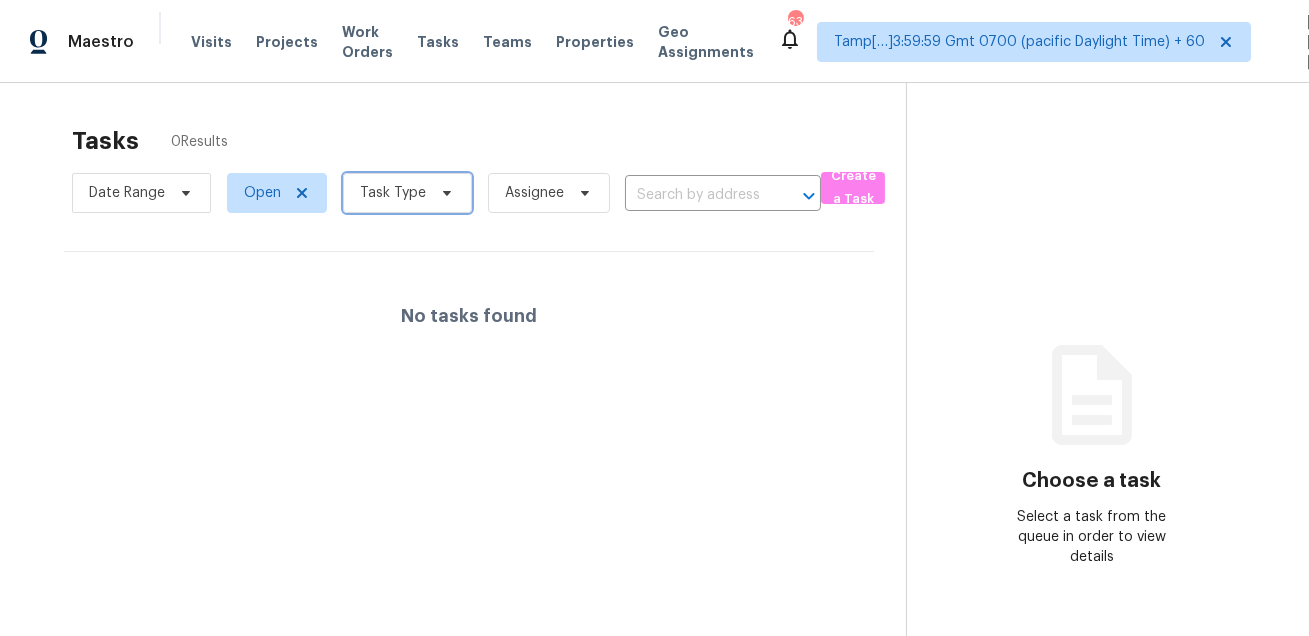 click on "Task Type" at bounding box center [393, 193] 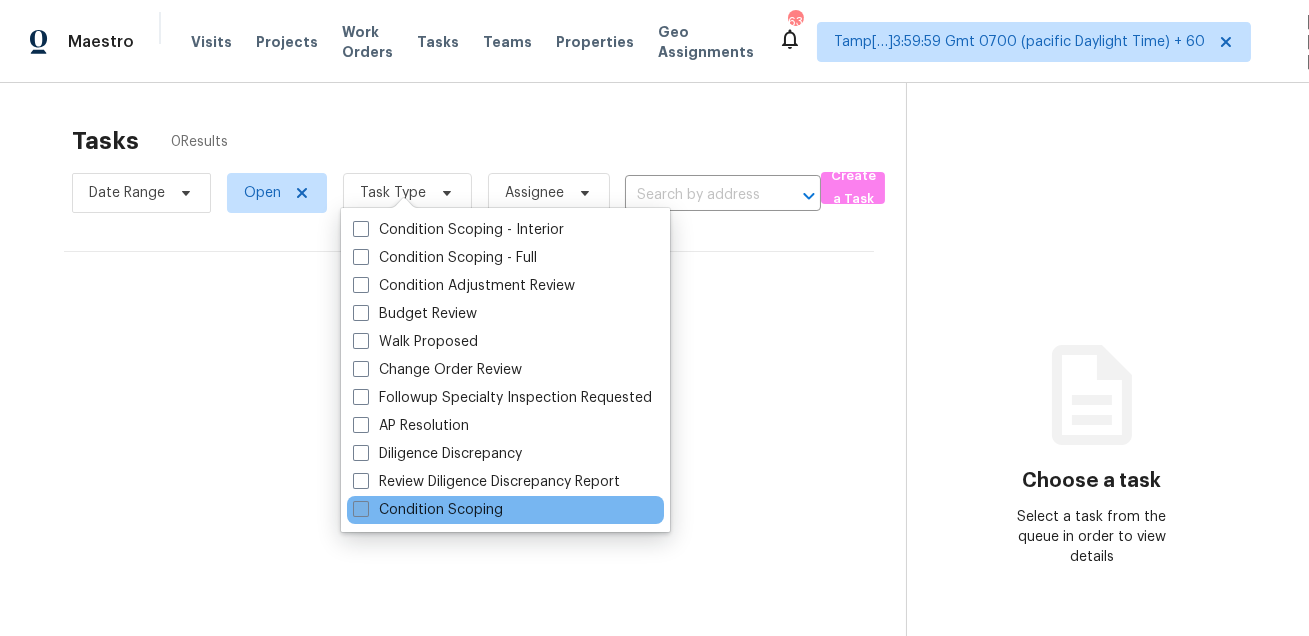 click on "Condition Scoping" at bounding box center (428, 510) 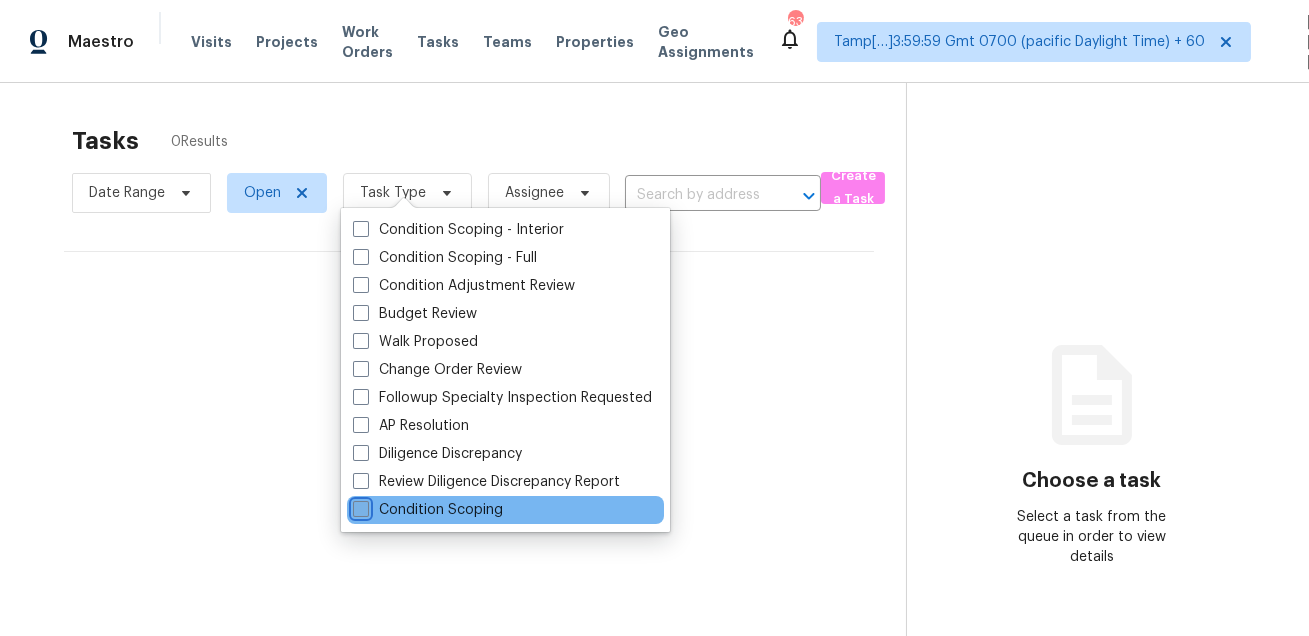 click on "Condition Scoping" at bounding box center (359, 506) 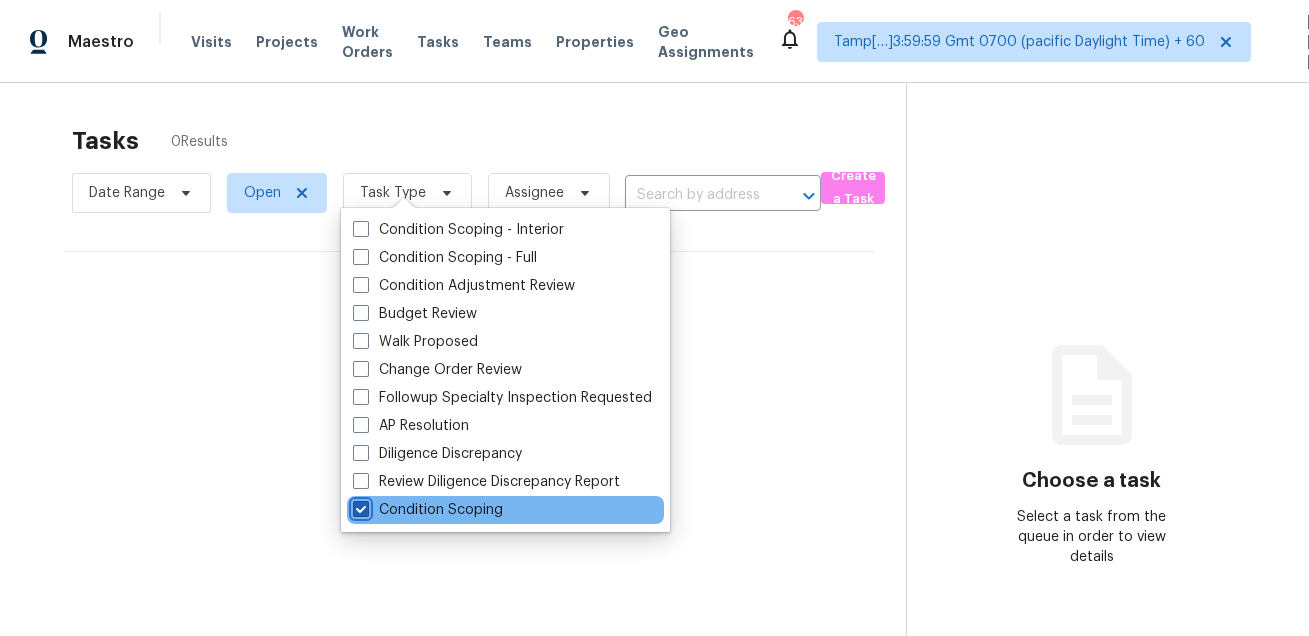 checkbox on "true" 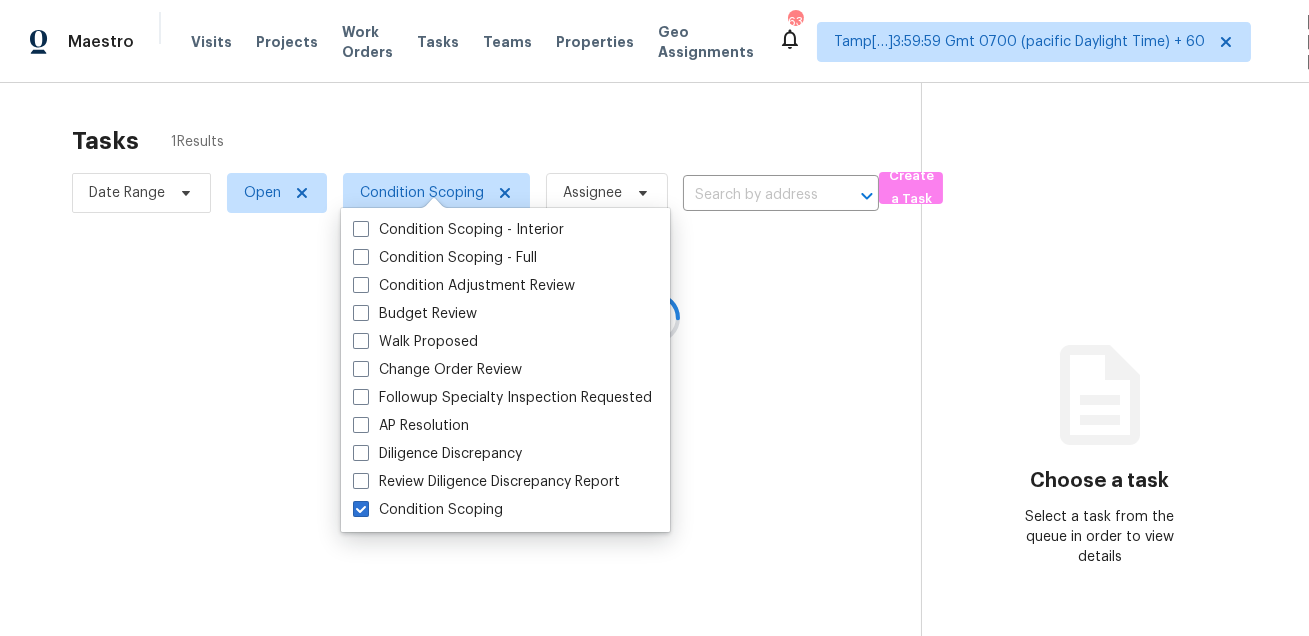 click at bounding box center (654, 318) 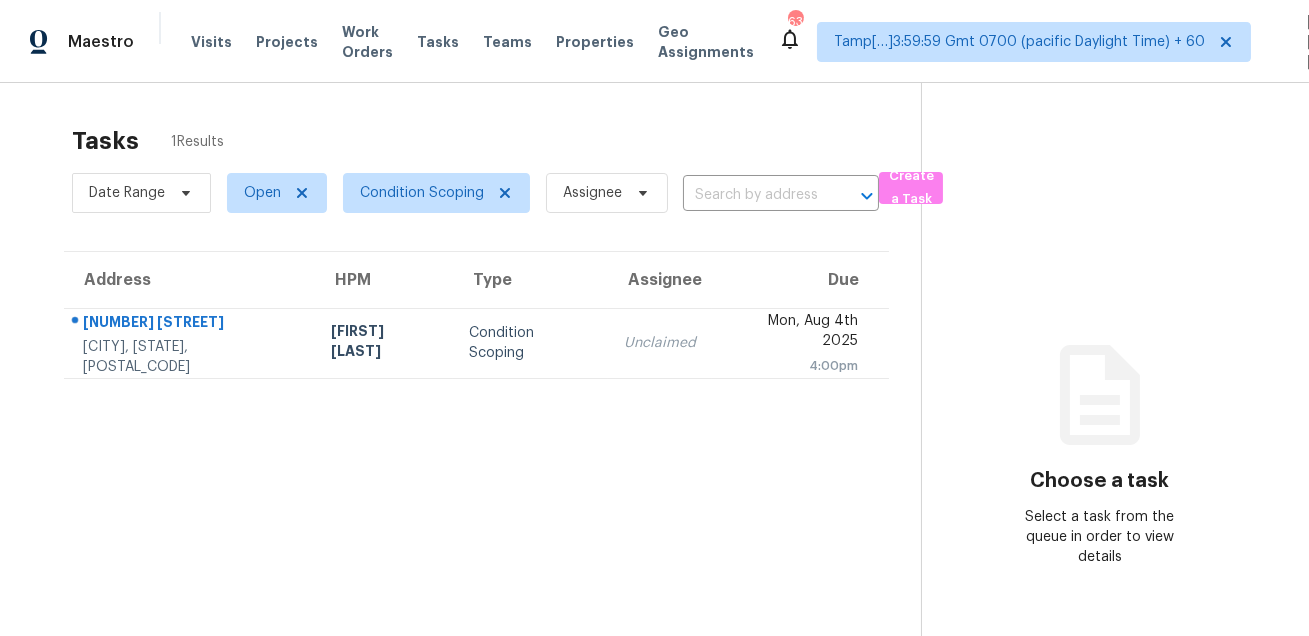 click on "Tasks 1  Results Date Range Open Condition Scoping Assignee ​ Create a Task Address HPM Type Assignee Due 9015 Westby Ln   Port Richey, FL, 34668 Sadie Lastra Condition Scoping Unclaimed Mon, Aug 4th 2025 4:00pm Choose a task Select a task from the queue in order to view details" at bounding box center [654, 401] 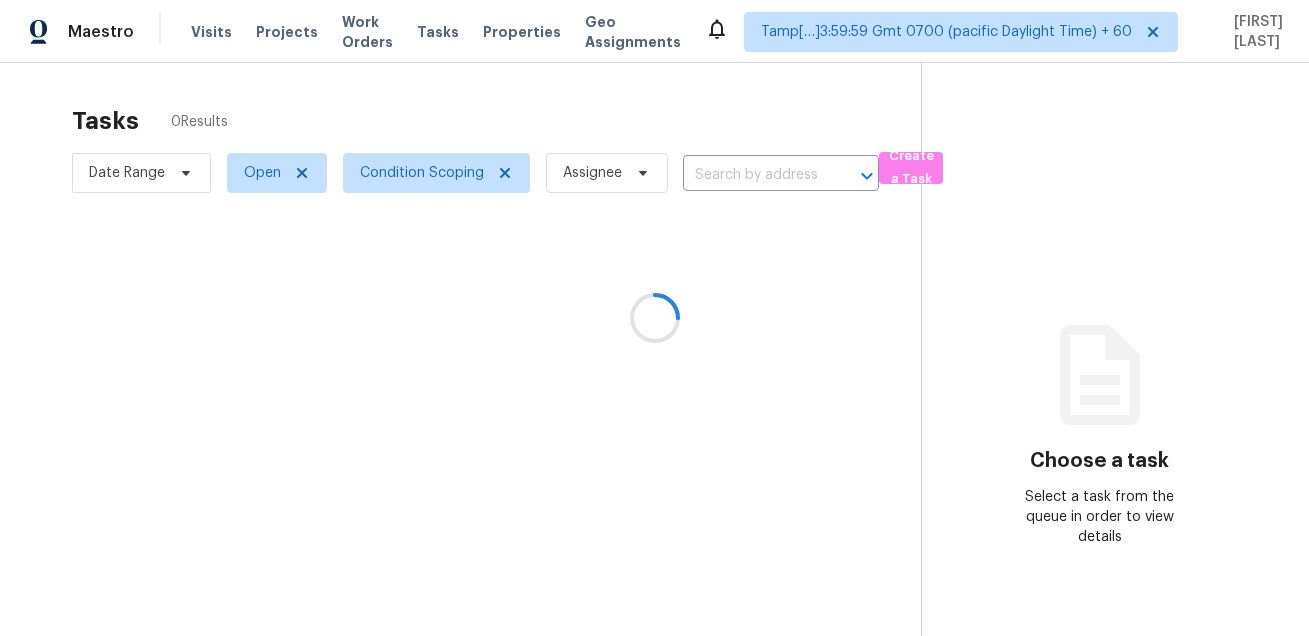 scroll, scrollTop: 0, scrollLeft: 0, axis: both 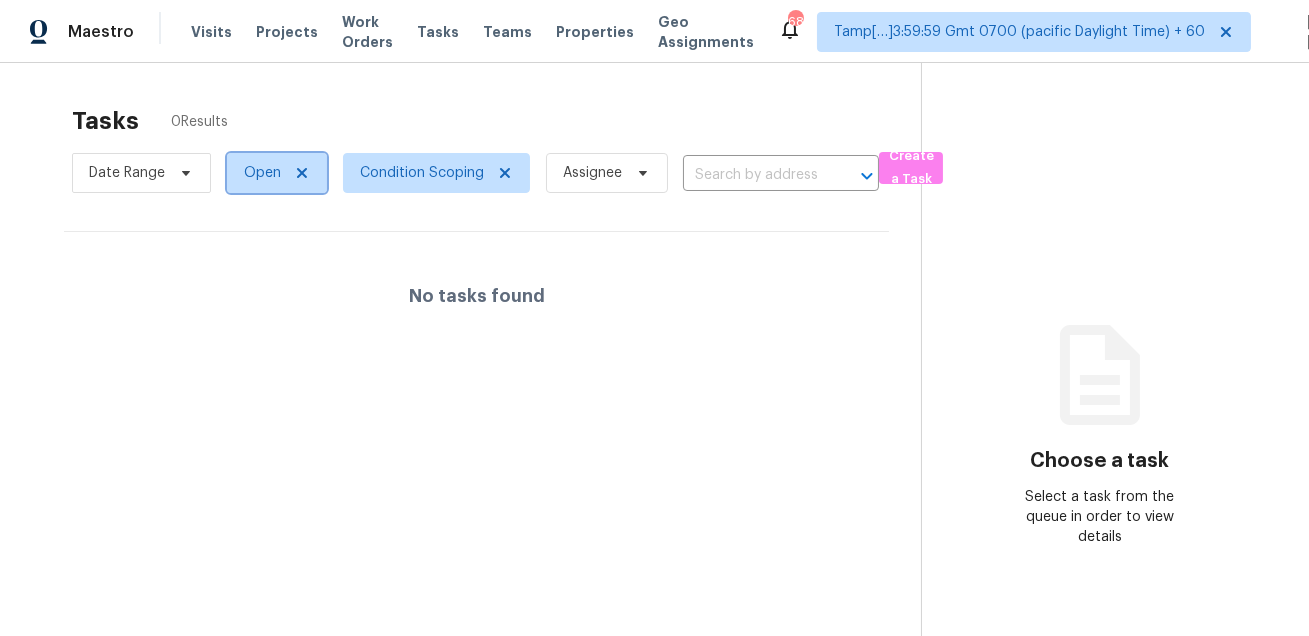 click on "Open" at bounding box center (262, 173) 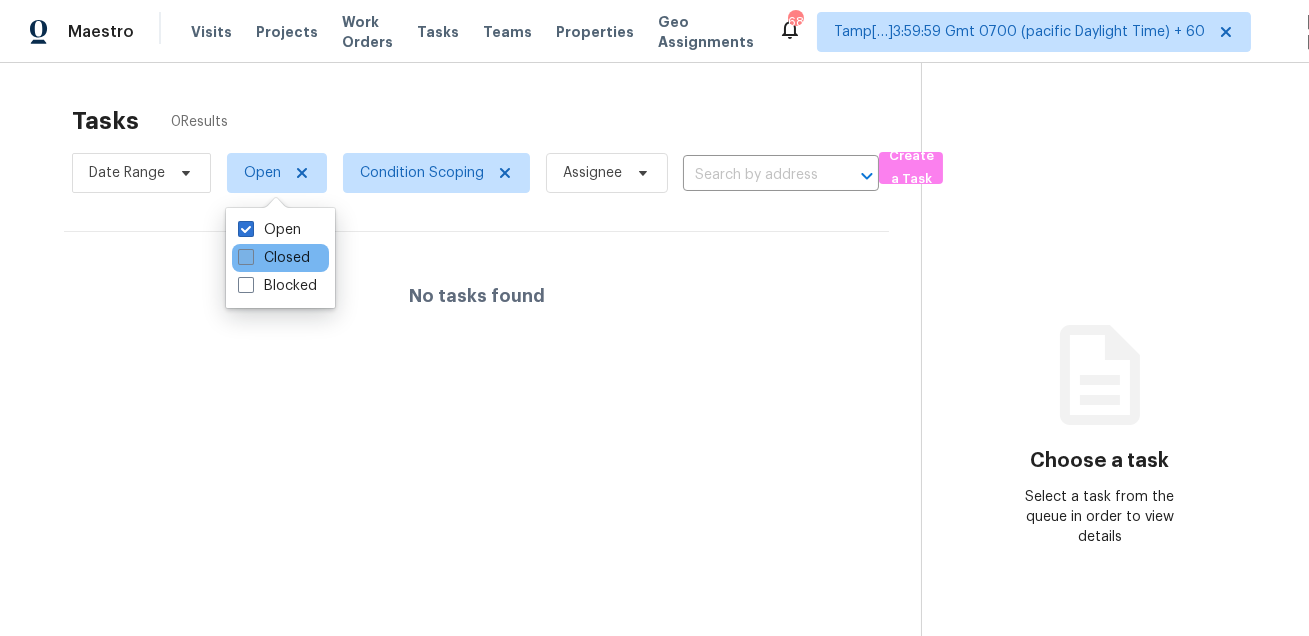 click on "Closed" at bounding box center (274, 258) 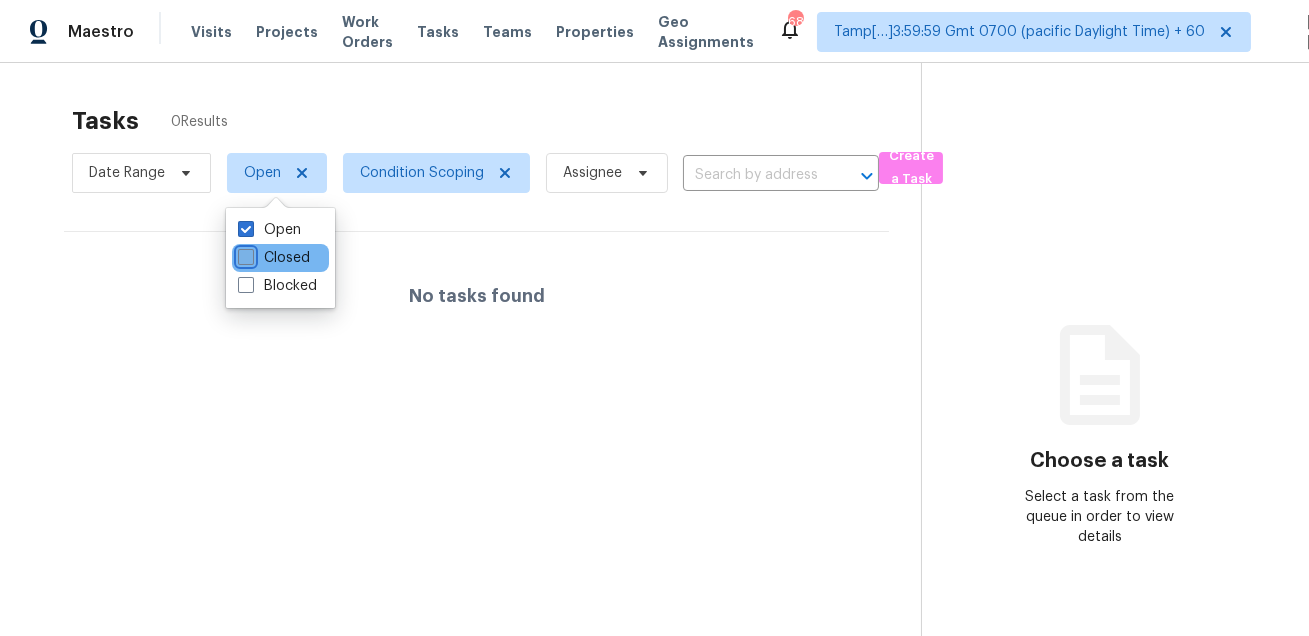 click on "Closed" at bounding box center [244, 254] 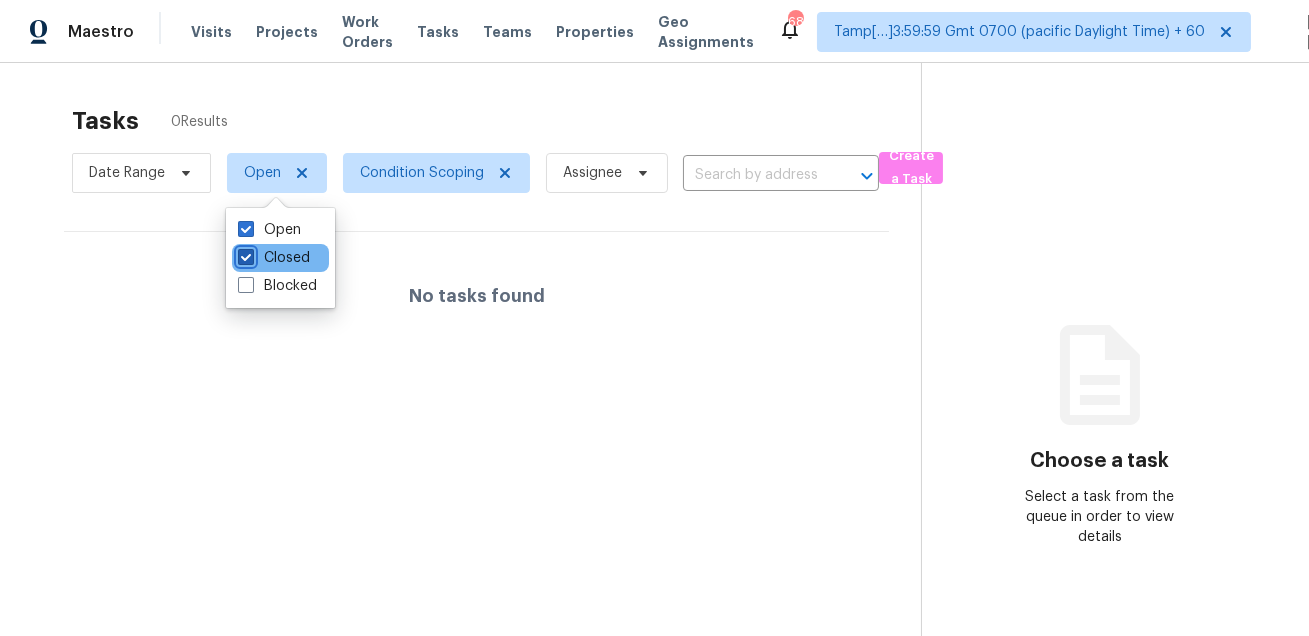 checkbox on "true" 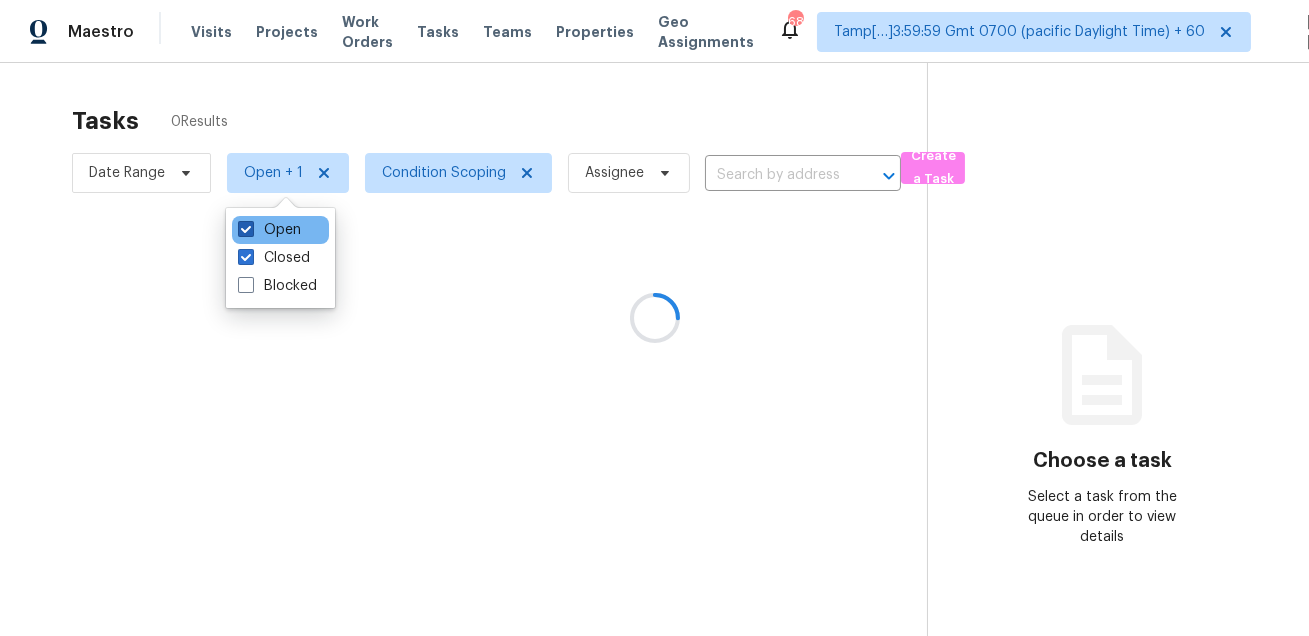 click on "Open" at bounding box center [269, 230] 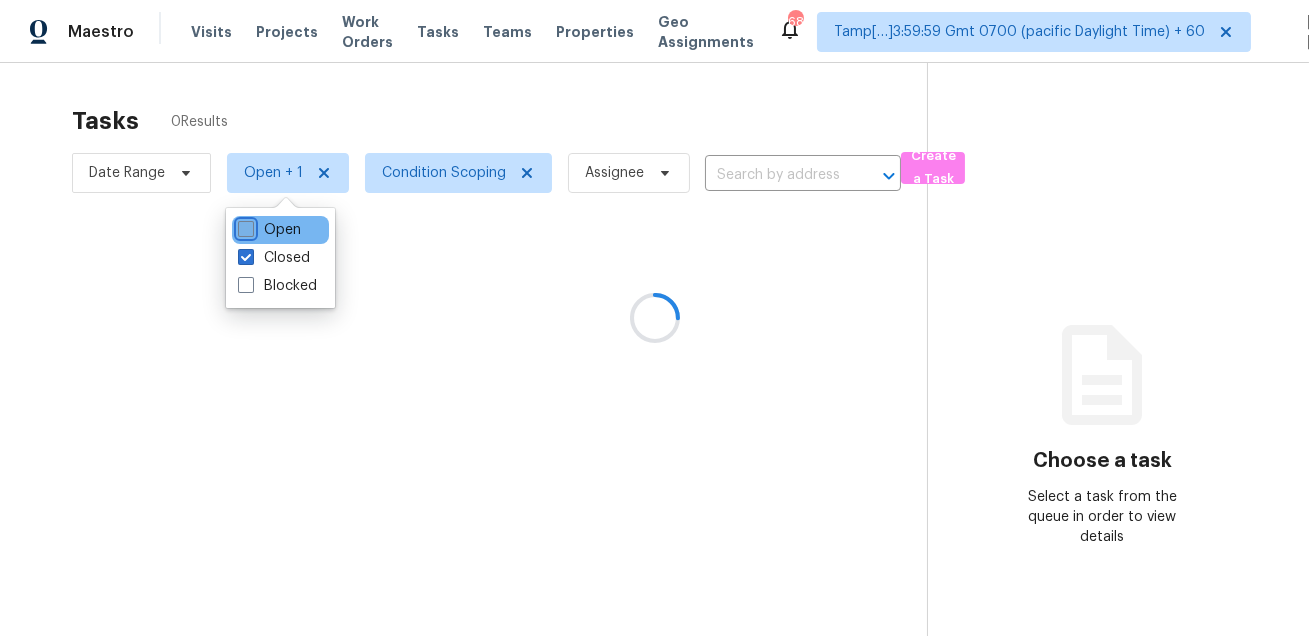 checkbox on "false" 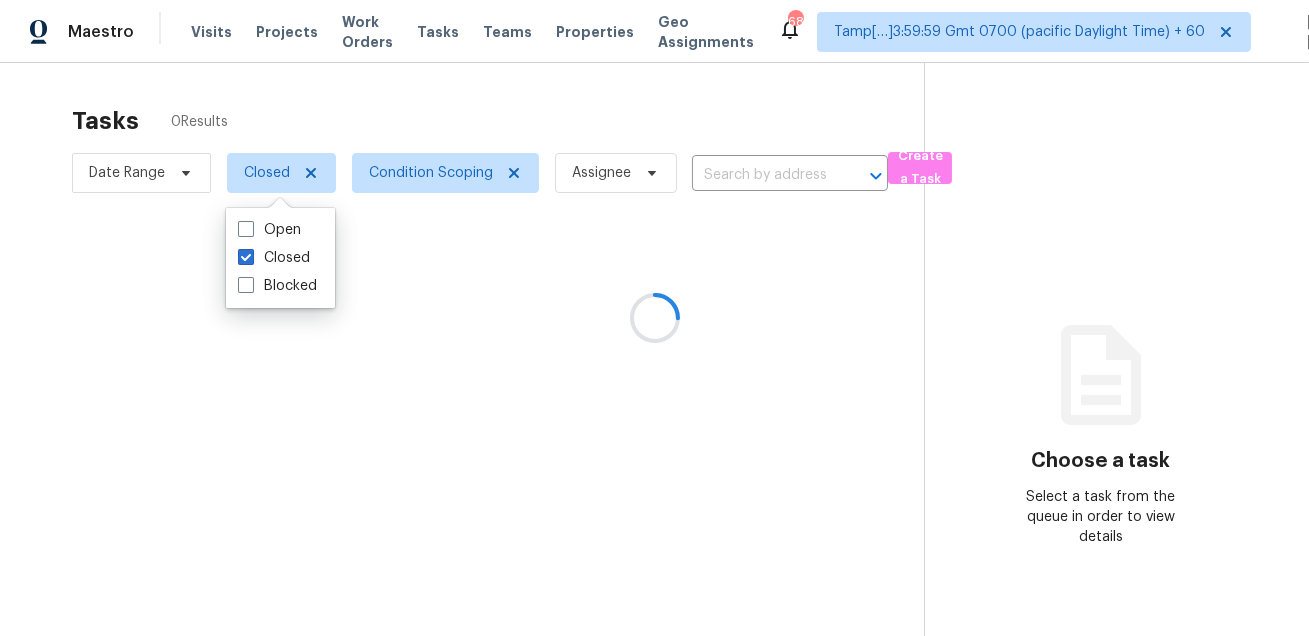 click at bounding box center [654, 318] 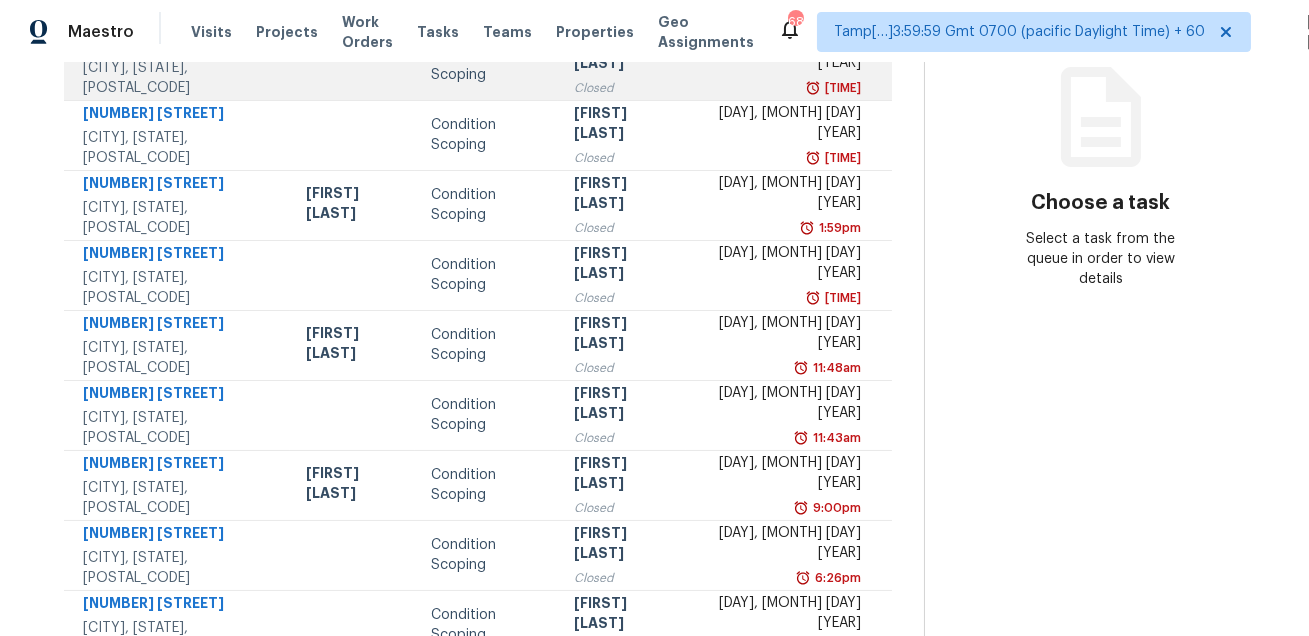 scroll, scrollTop: 405, scrollLeft: 0, axis: vertical 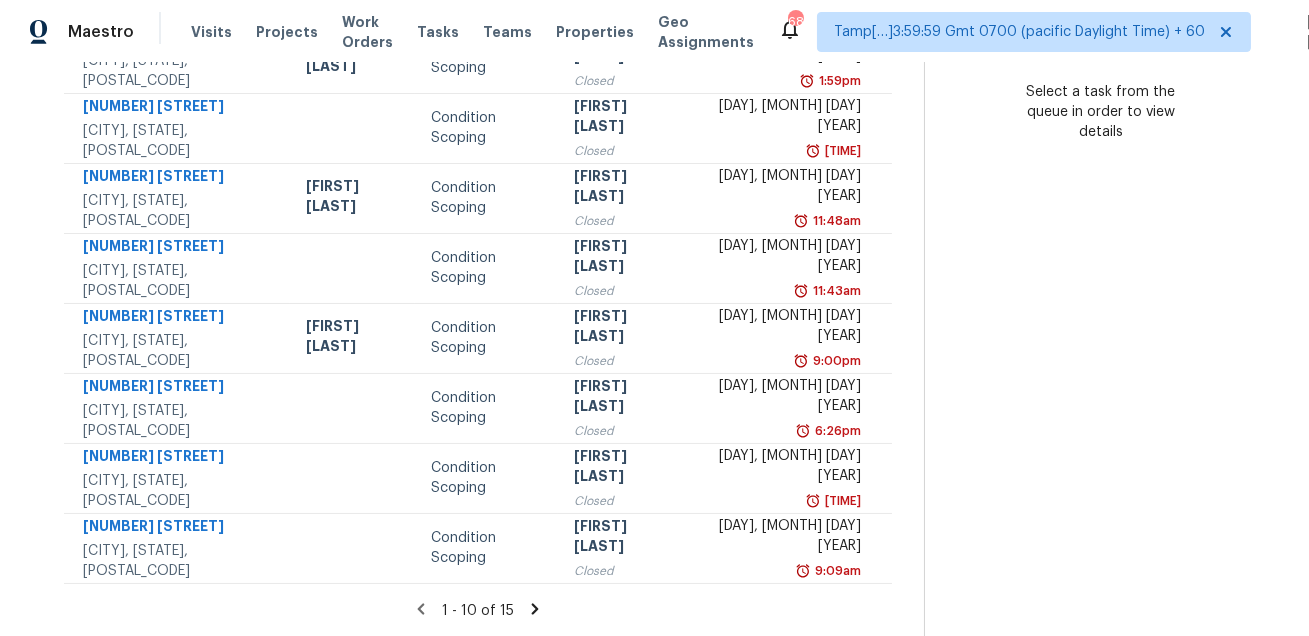 click 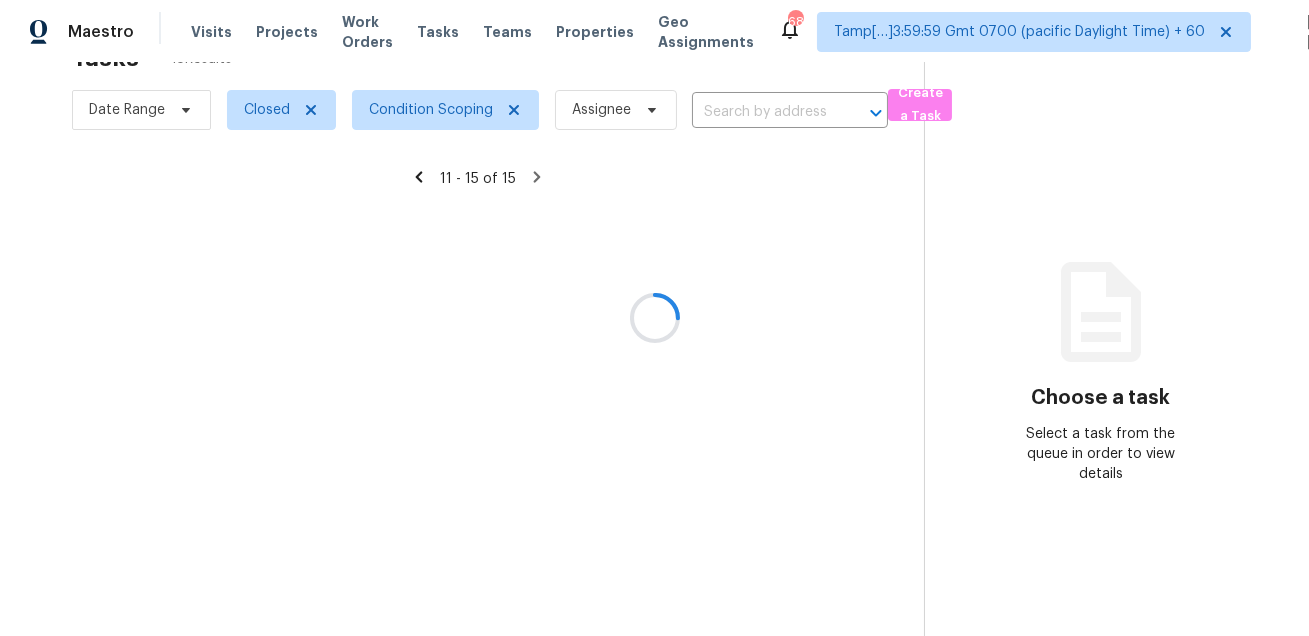 scroll, scrollTop: 62, scrollLeft: 0, axis: vertical 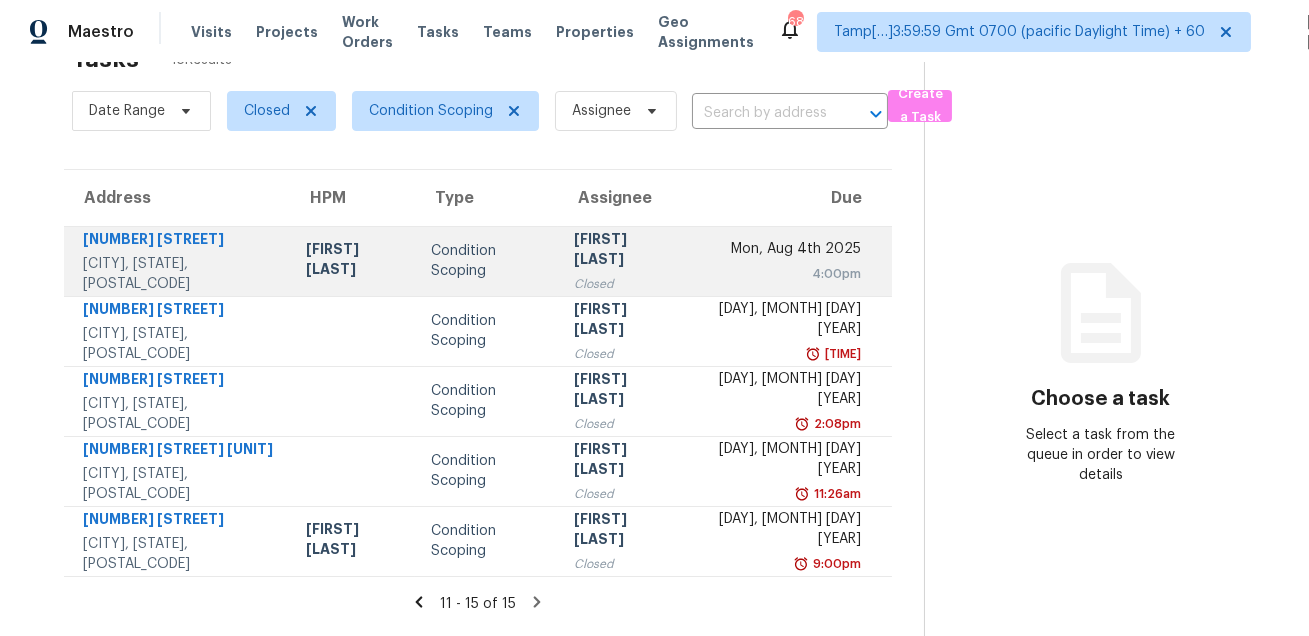 click on "[FIRST] [LAST]" at bounding box center [353, 261] 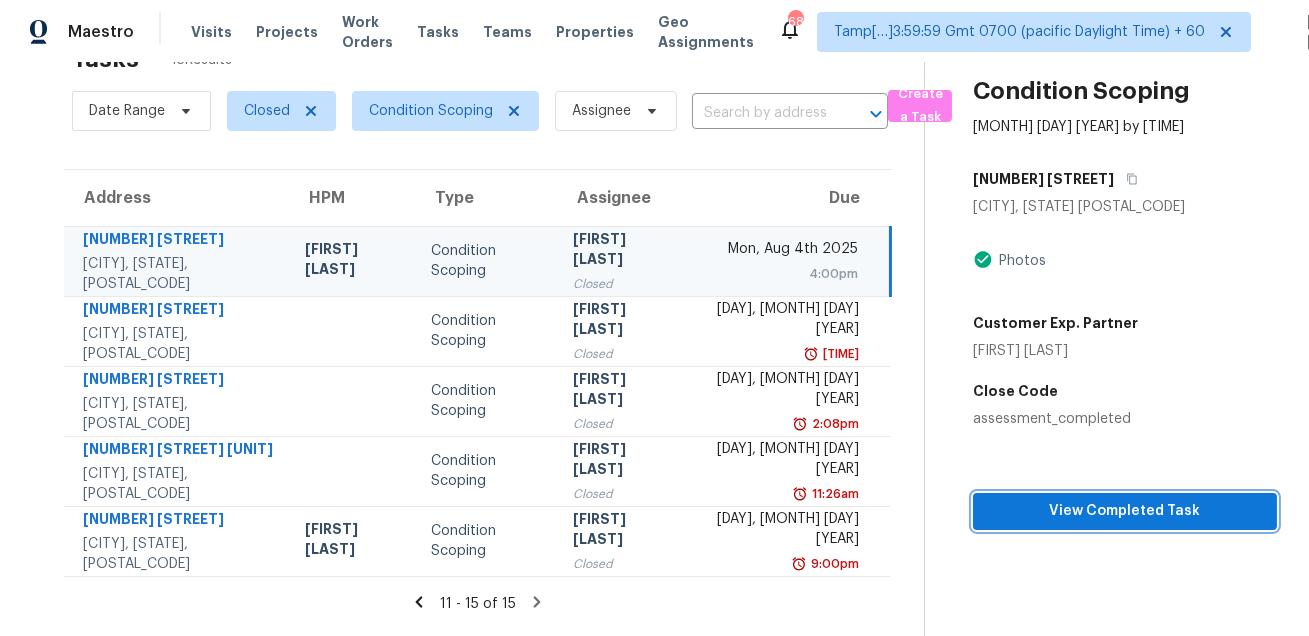 click on "View Completed Task" at bounding box center [1125, 511] 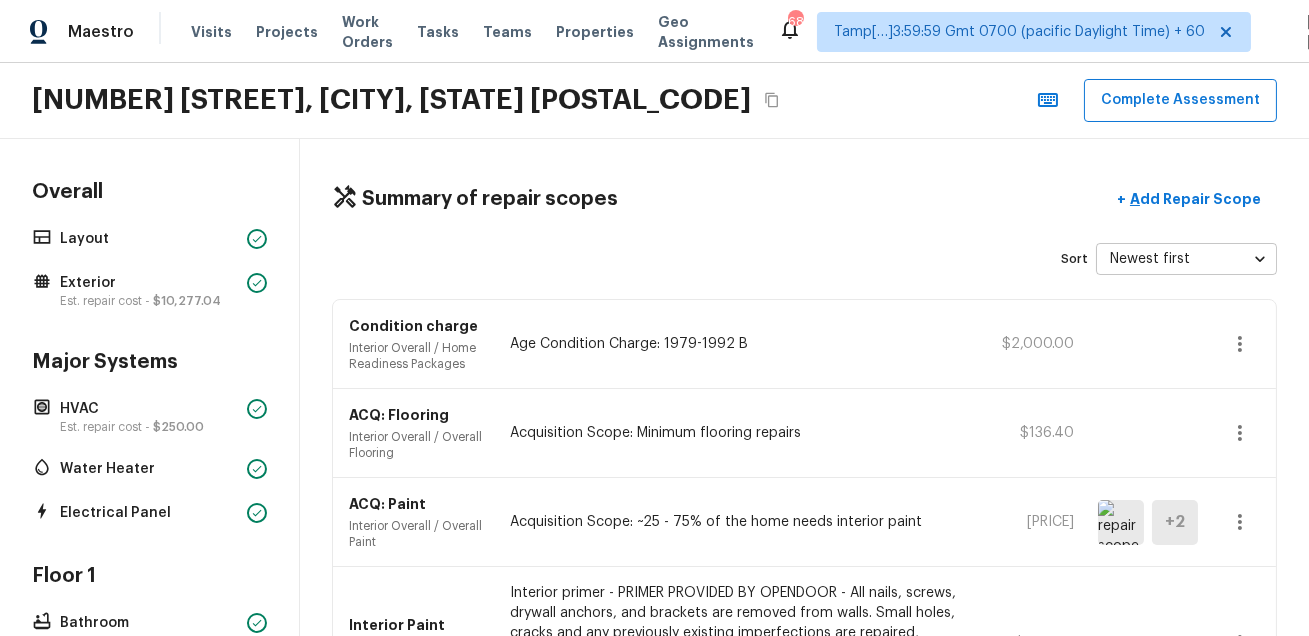 click on "[NUMBER] [STREET], [CITY], [STATE] [POSTAL_CODE]" at bounding box center (654, 101) 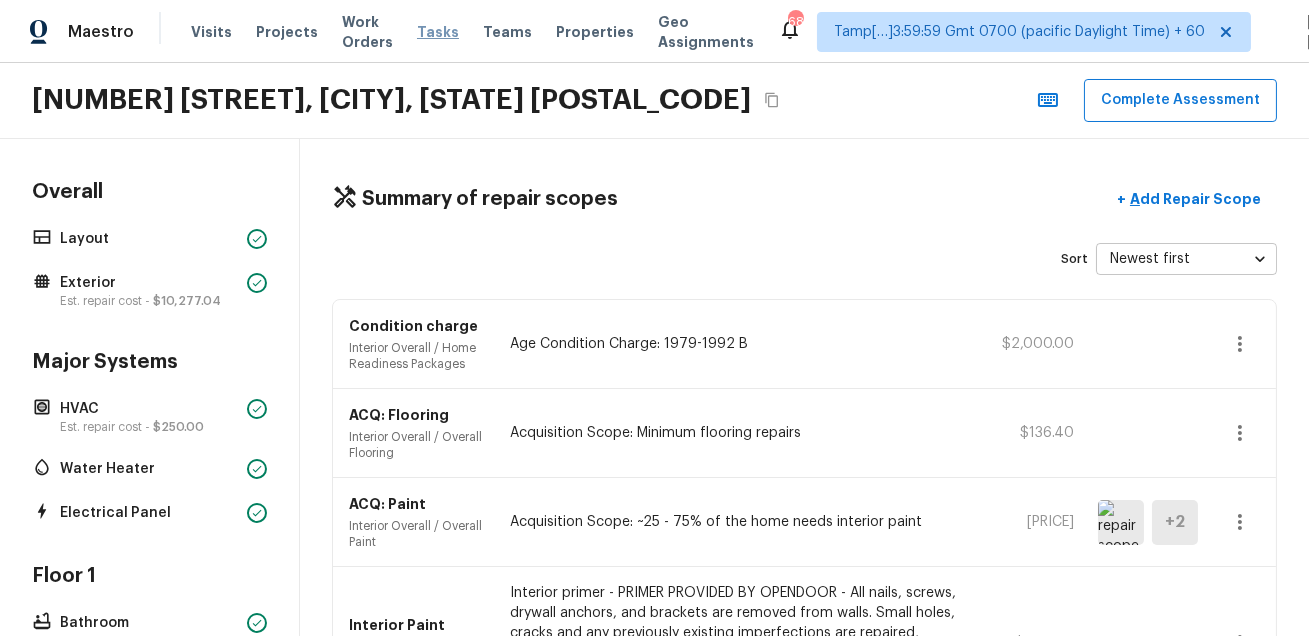 click on "Tasks" at bounding box center [438, 32] 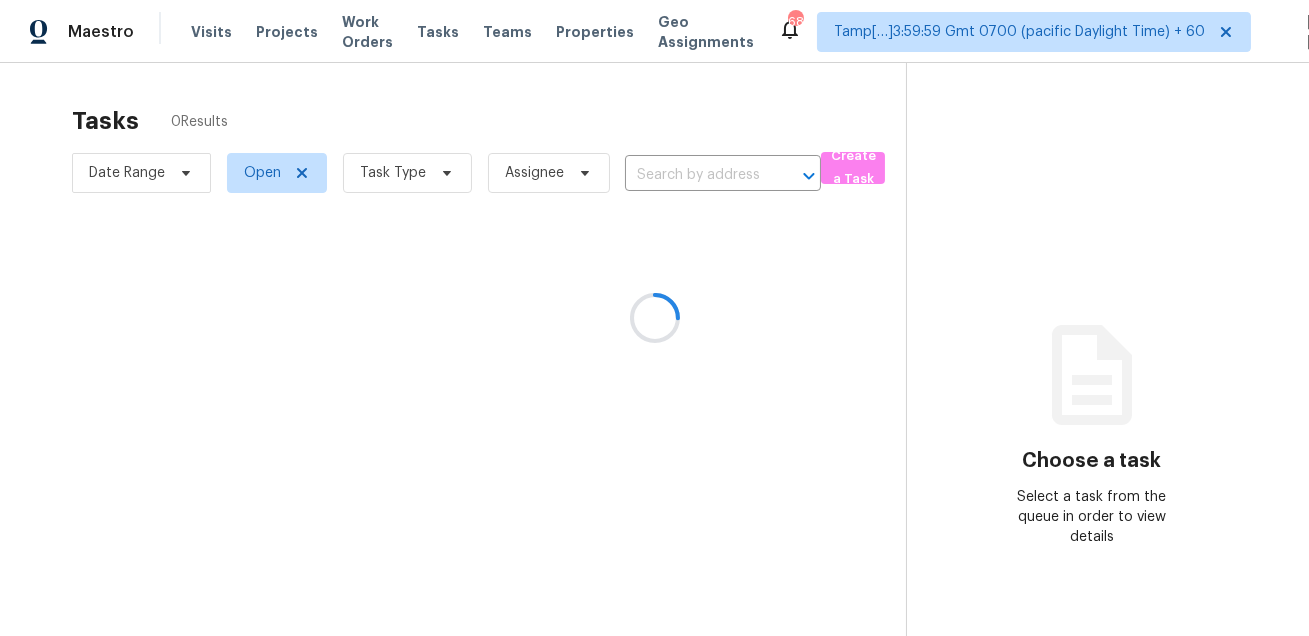 click at bounding box center [654, 318] 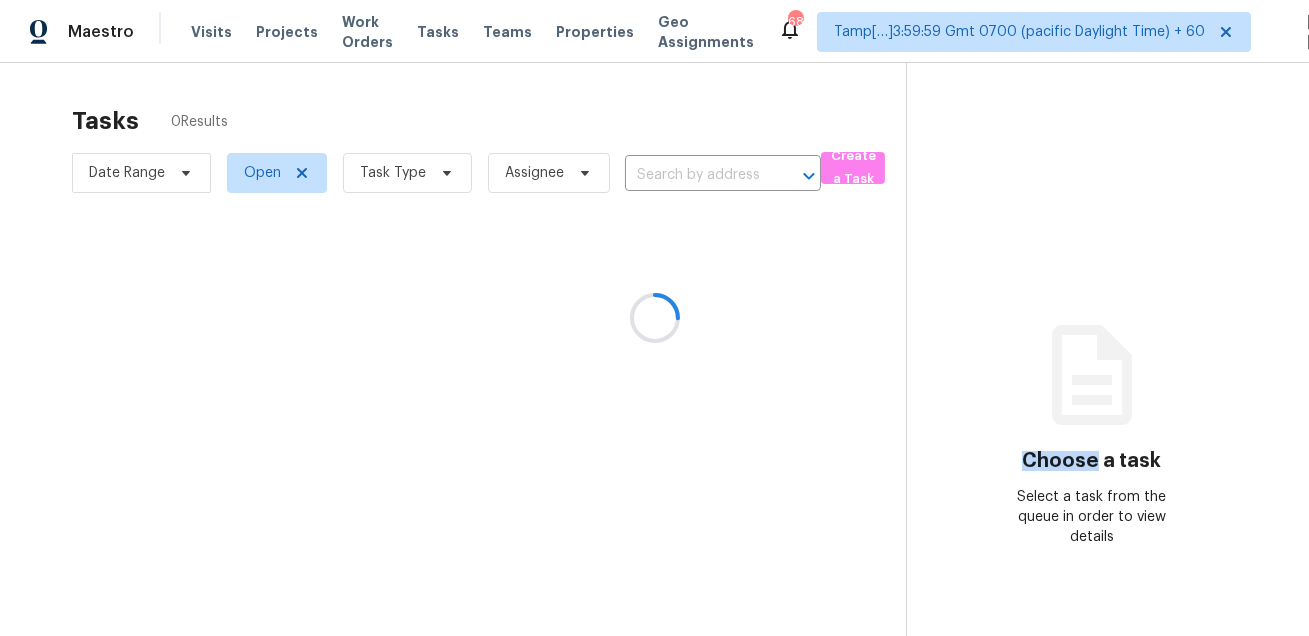 click at bounding box center (654, 318) 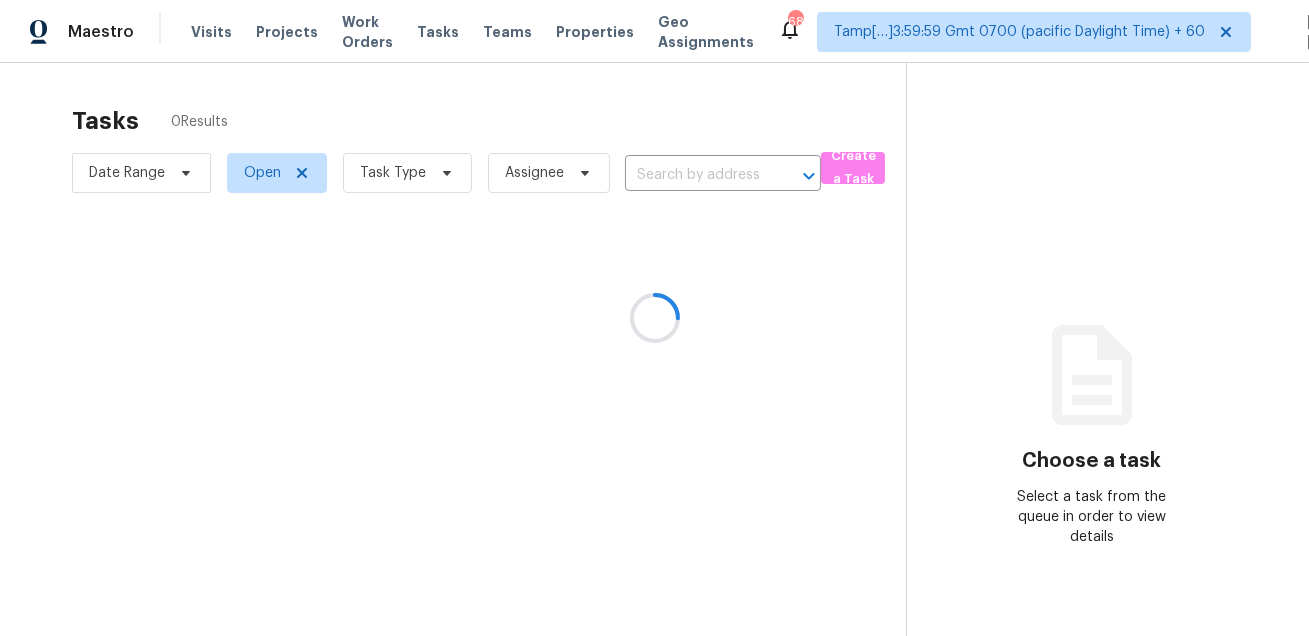 click at bounding box center [654, 318] 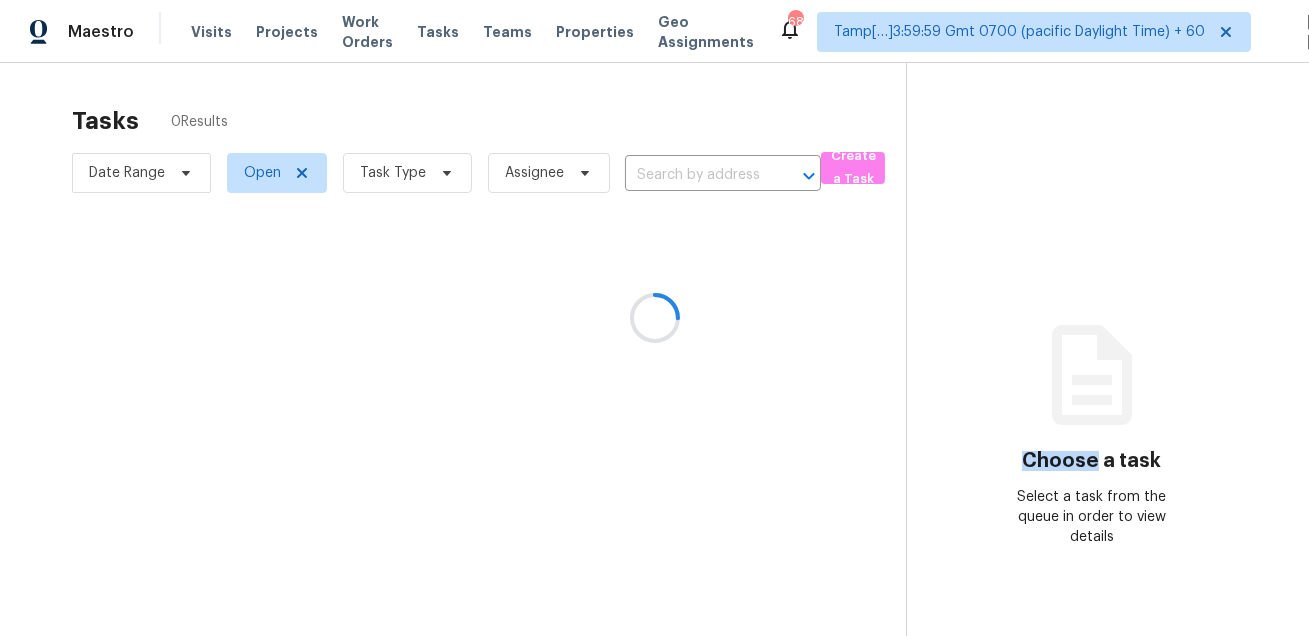 click at bounding box center (654, 318) 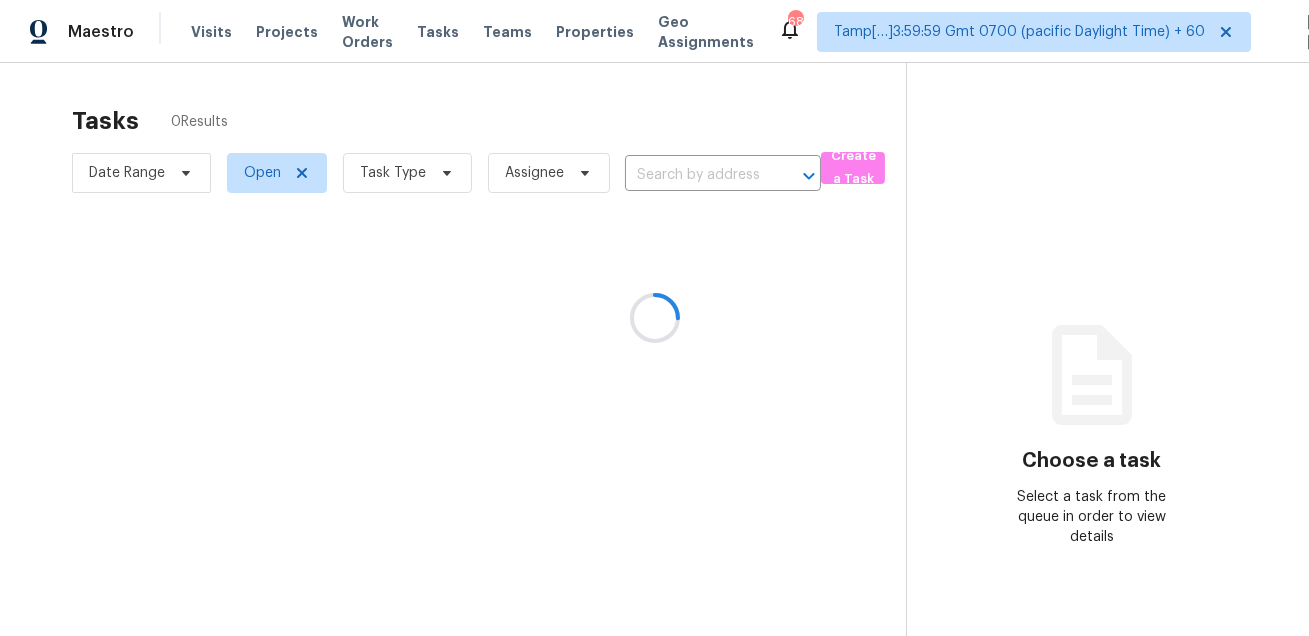 click at bounding box center (654, 318) 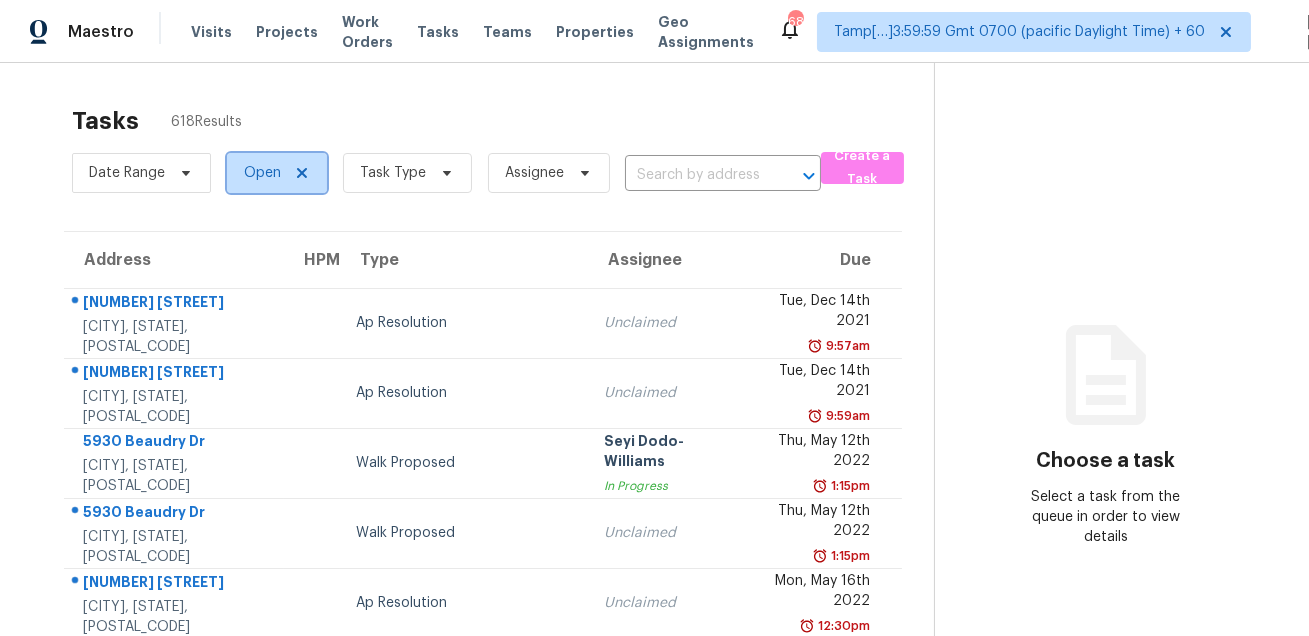 click on "Open" at bounding box center [262, 173] 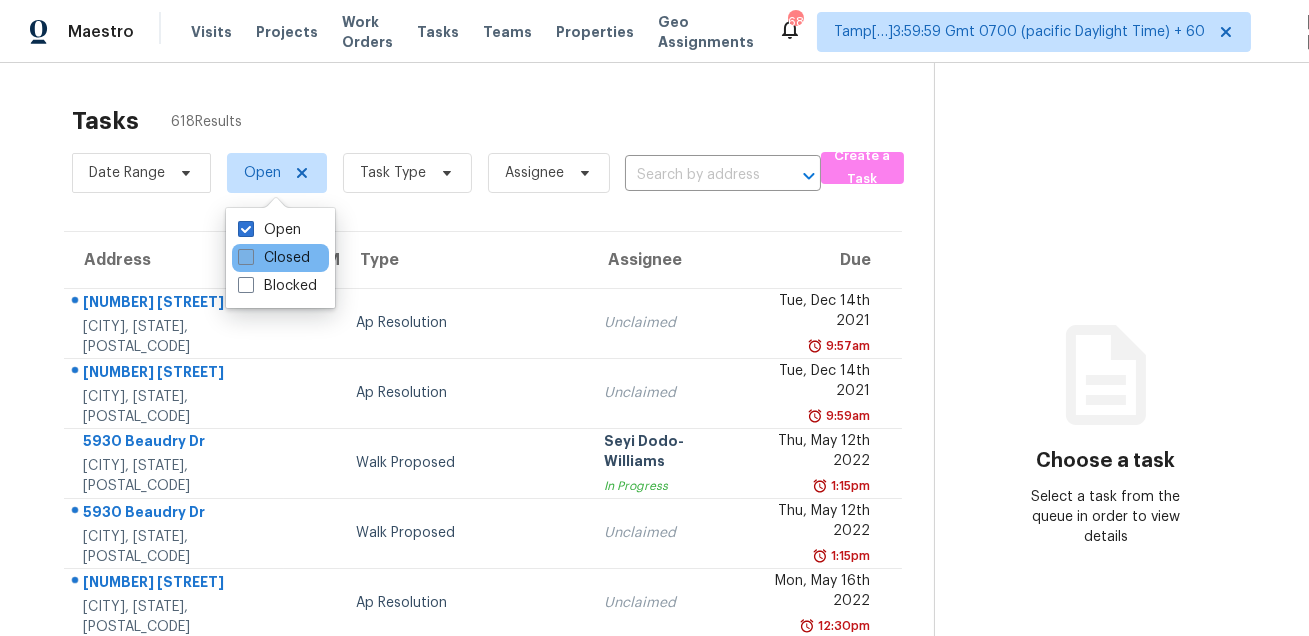 click on "Closed" at bounding box center [274, 258] 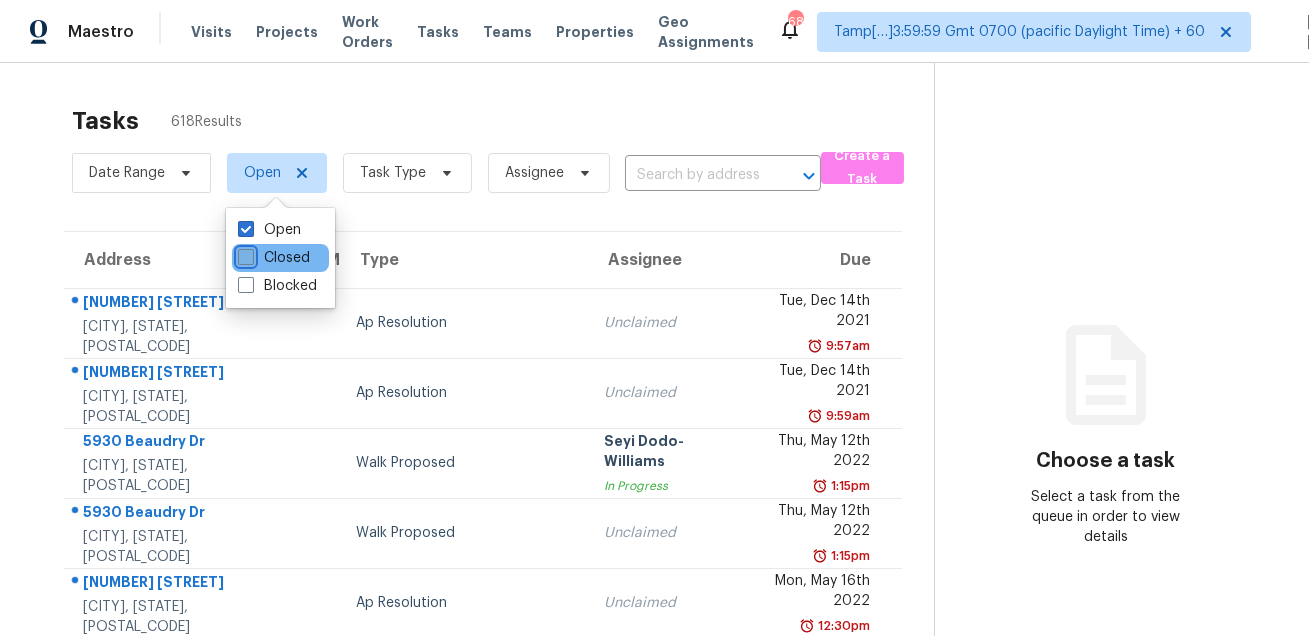 click on "Closed" at bounding box center [244, 254] 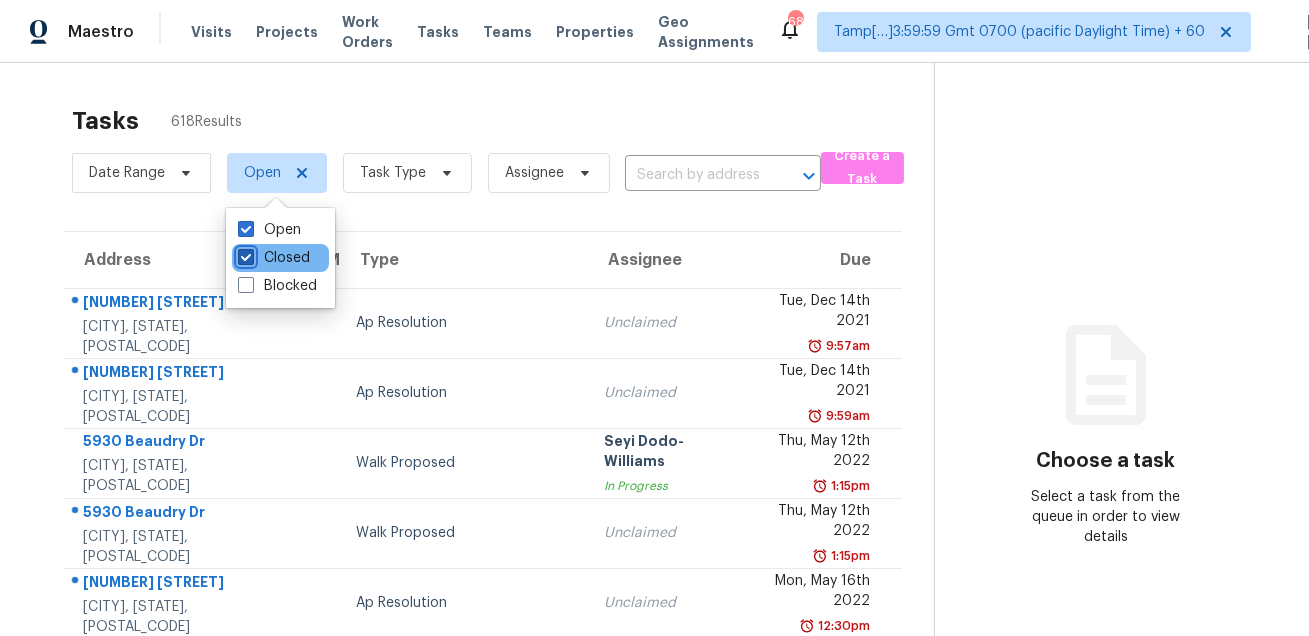 checkbox on "true" 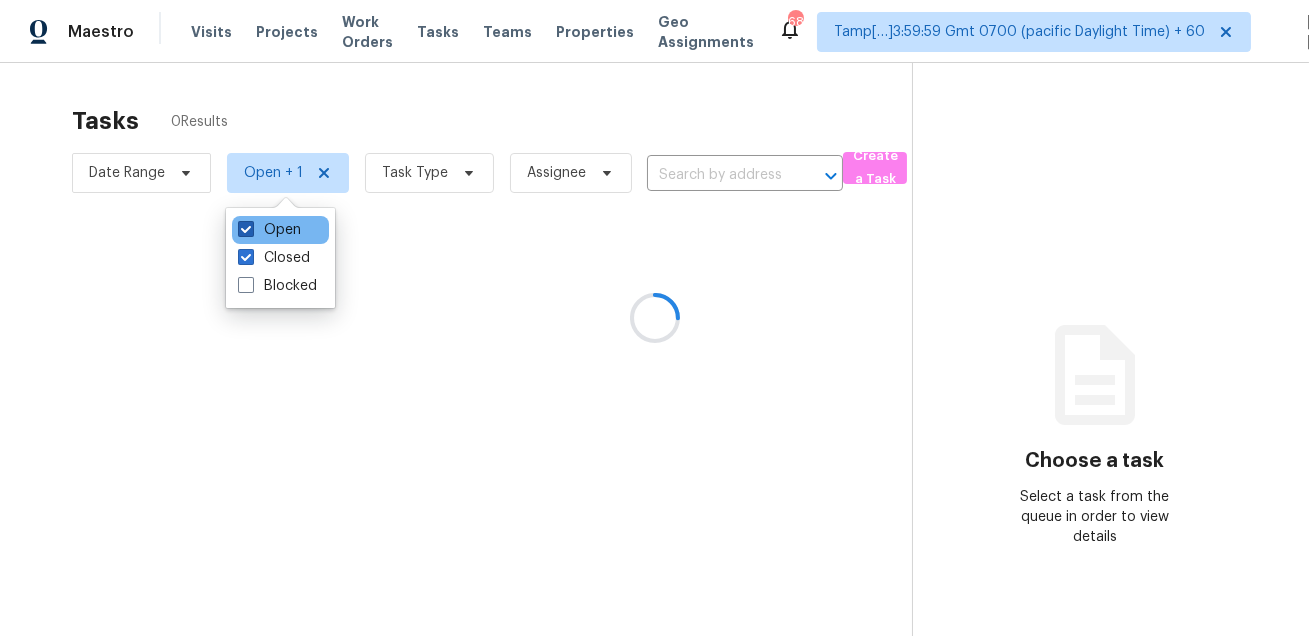 click on "Open" at bounding box center (269, 230) 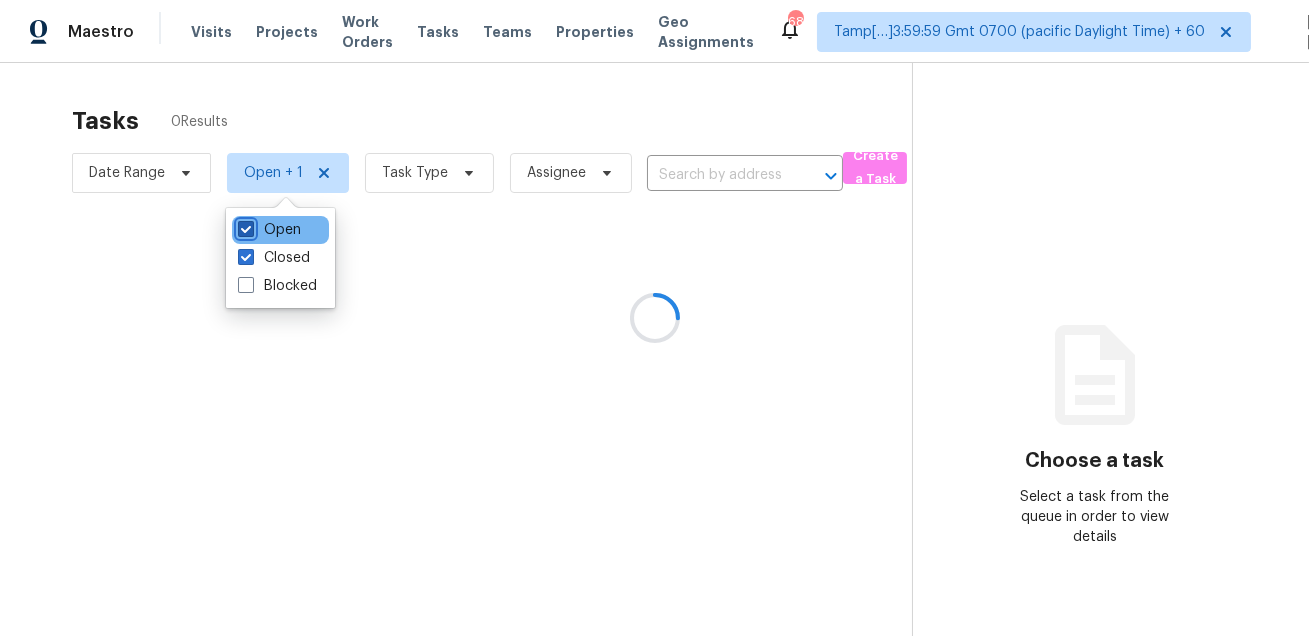 click on "Open" at bounding box center [244, 226] 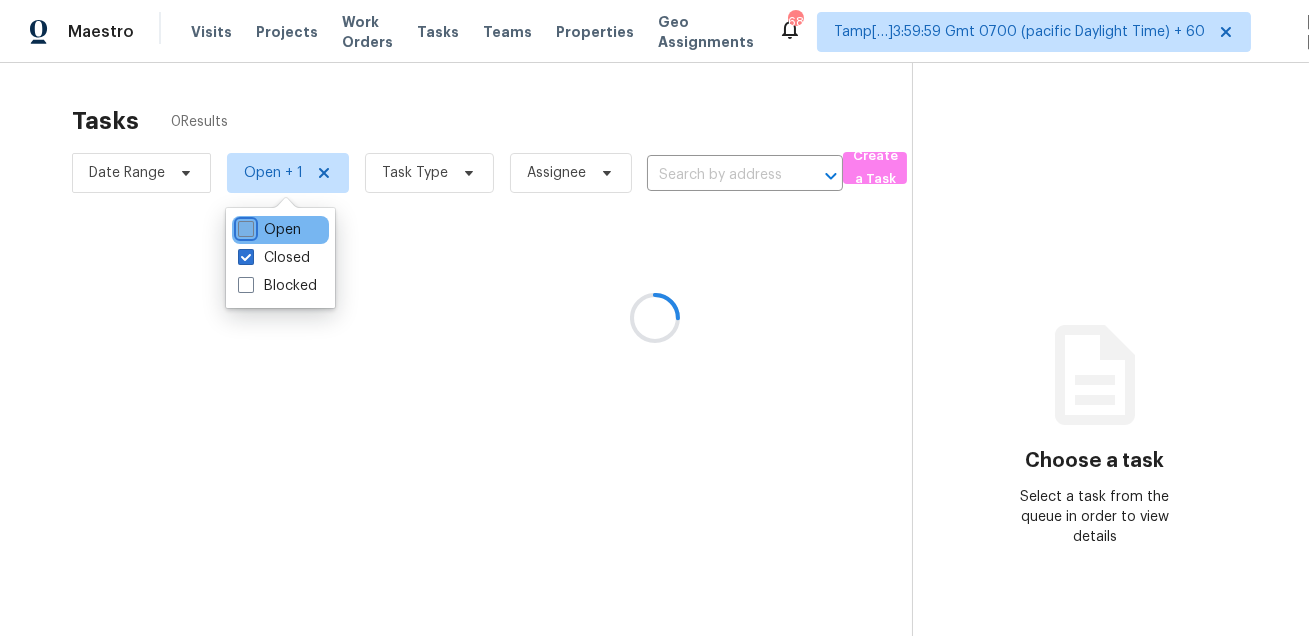 checkbox on "false" 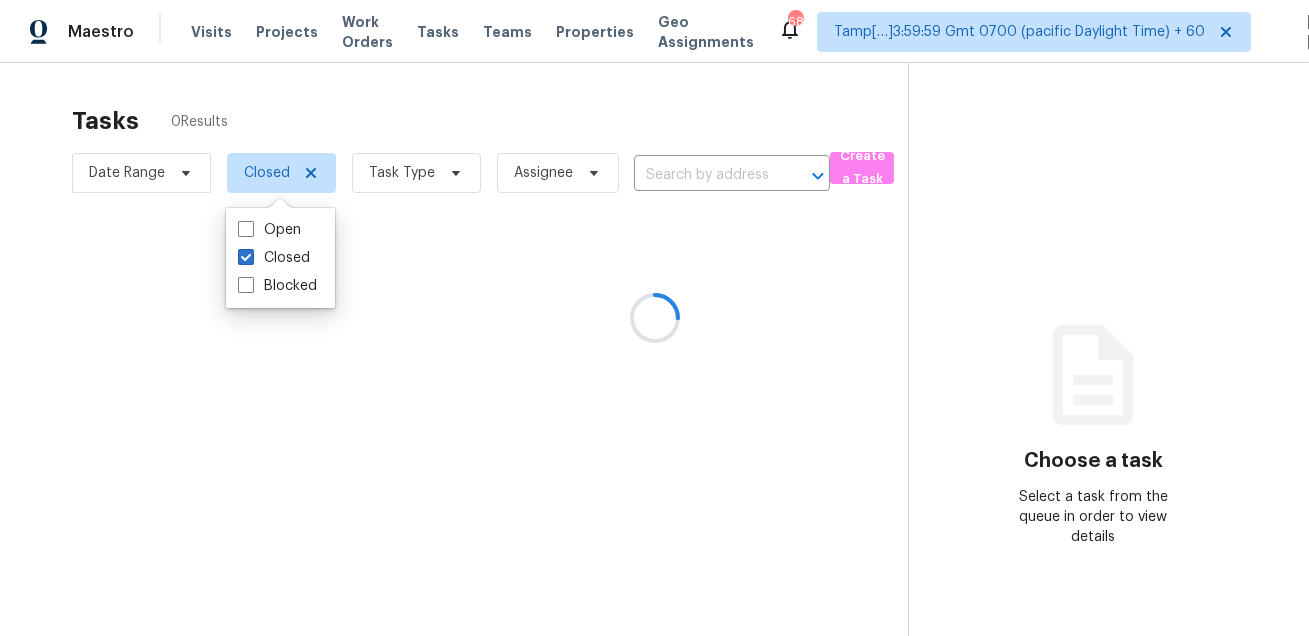 click at bounding box center [654, 318] 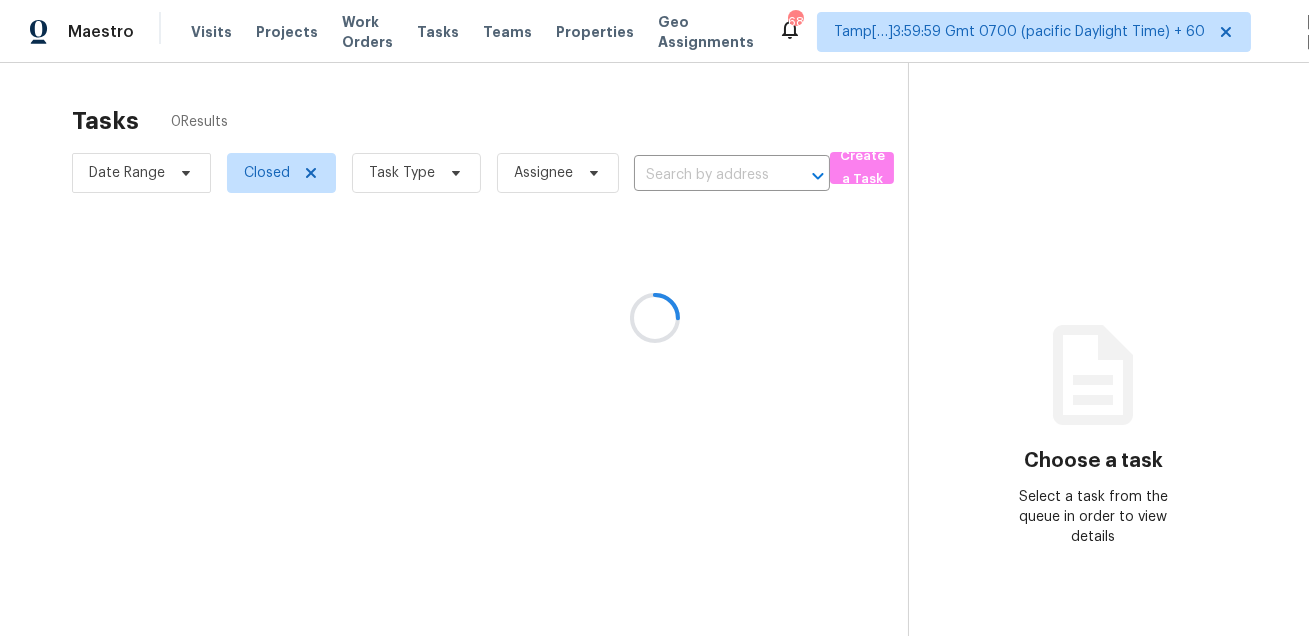 click at bounding box center (654, 318) 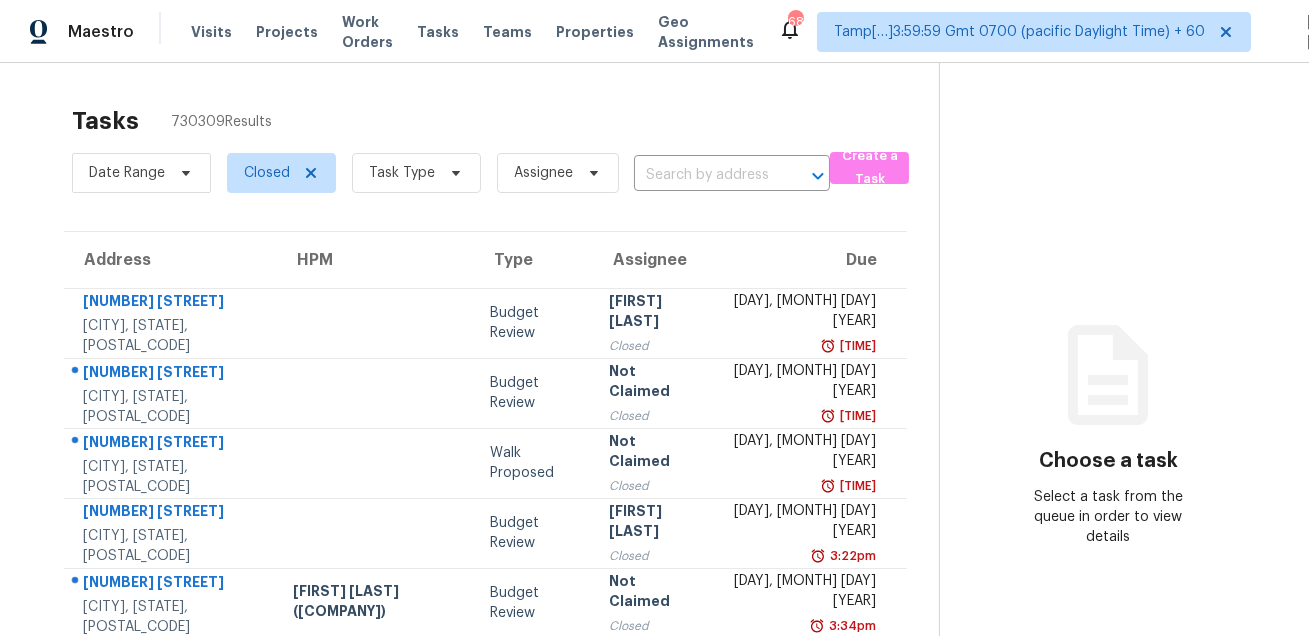 click on "Date Range Closed Task Type Assignee ​" at bounding box center (451, 173) 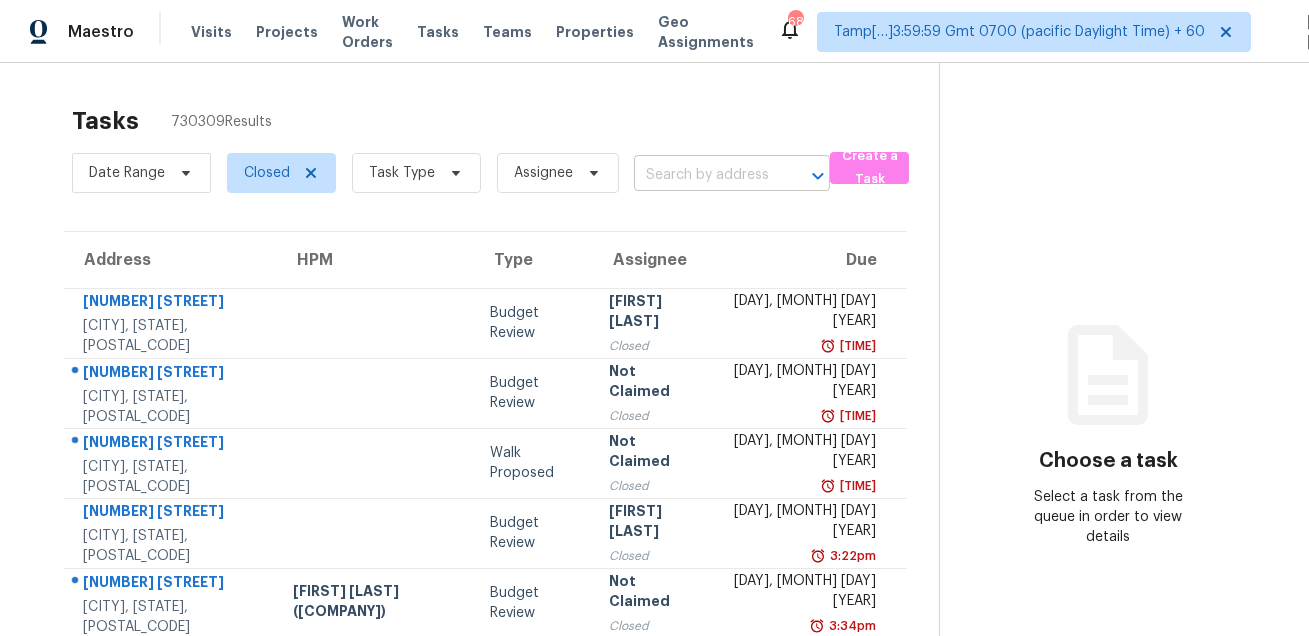 click at bounding box center (704, 175) 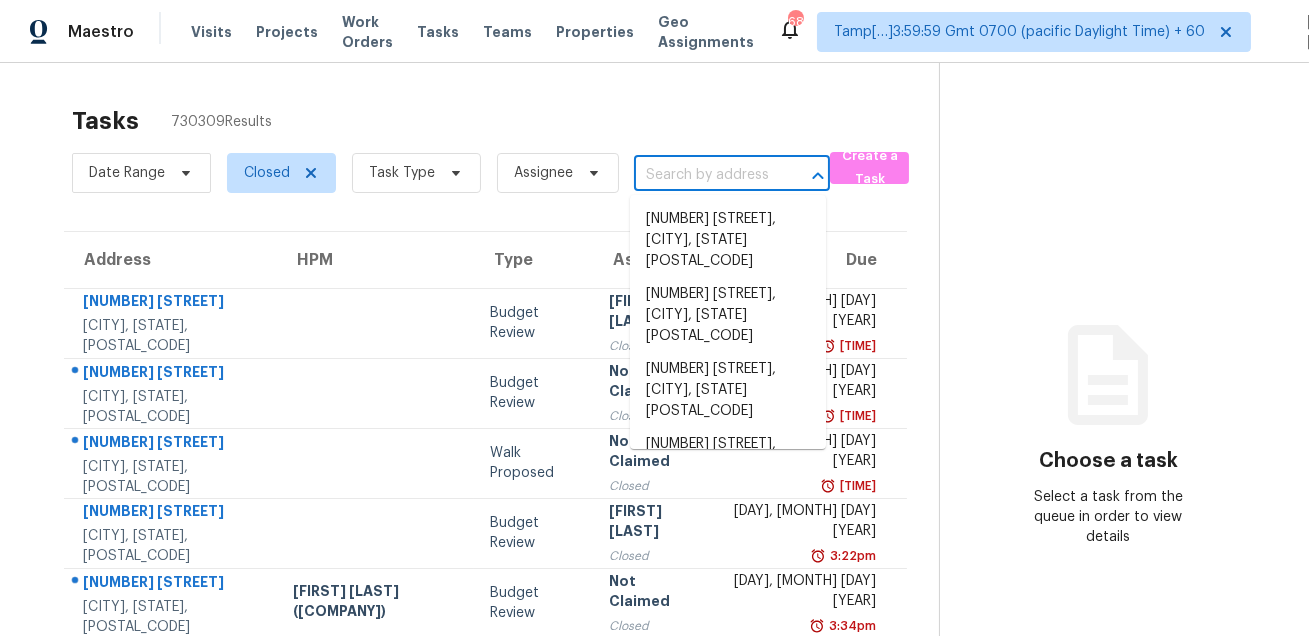 paste on "[NUMBER] [STREET], [CITY], [STATE] [POSTAL_CODE]" 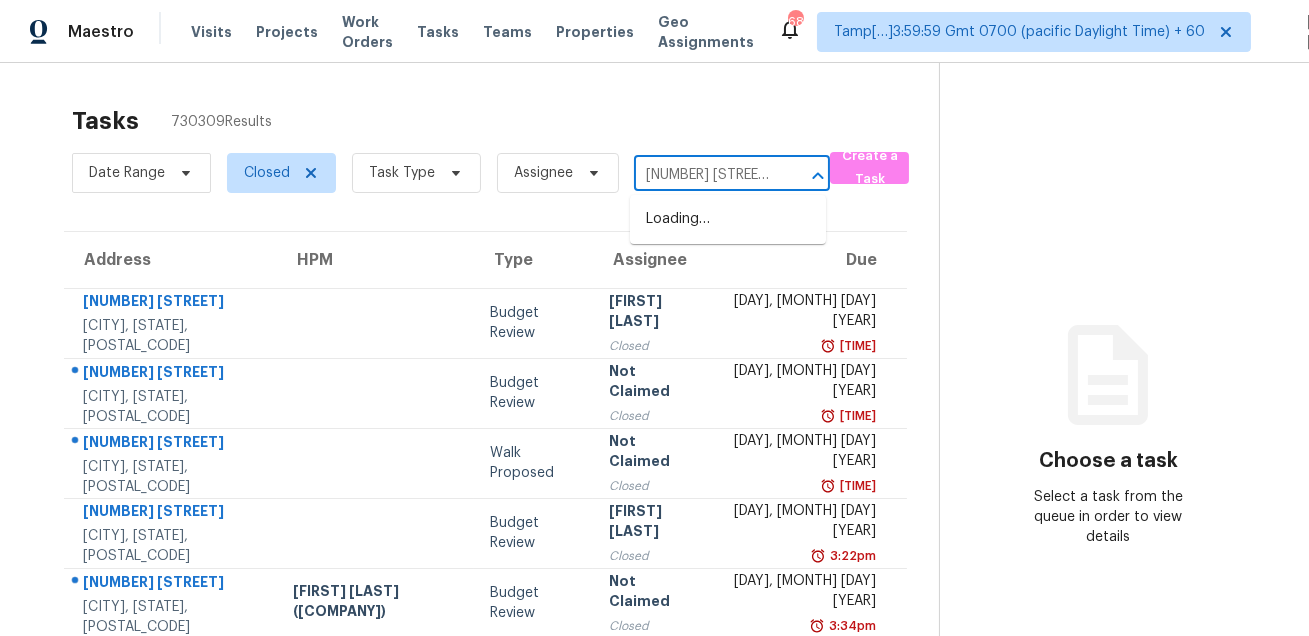 scroll, scrollTop: 0, scrollLeft: 168, axis: horizontal 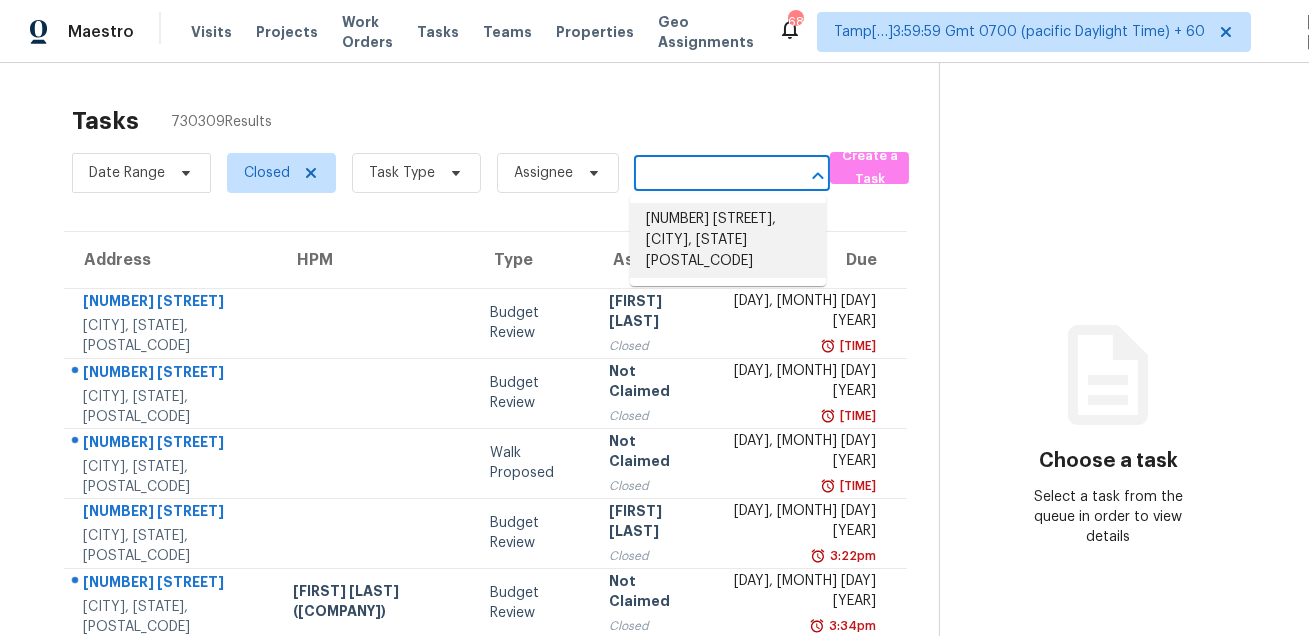 click on "[NUMBER] [STREET], [CITY], [STATE] [POSTAL_CODE]" at bounding box center (728, 240) 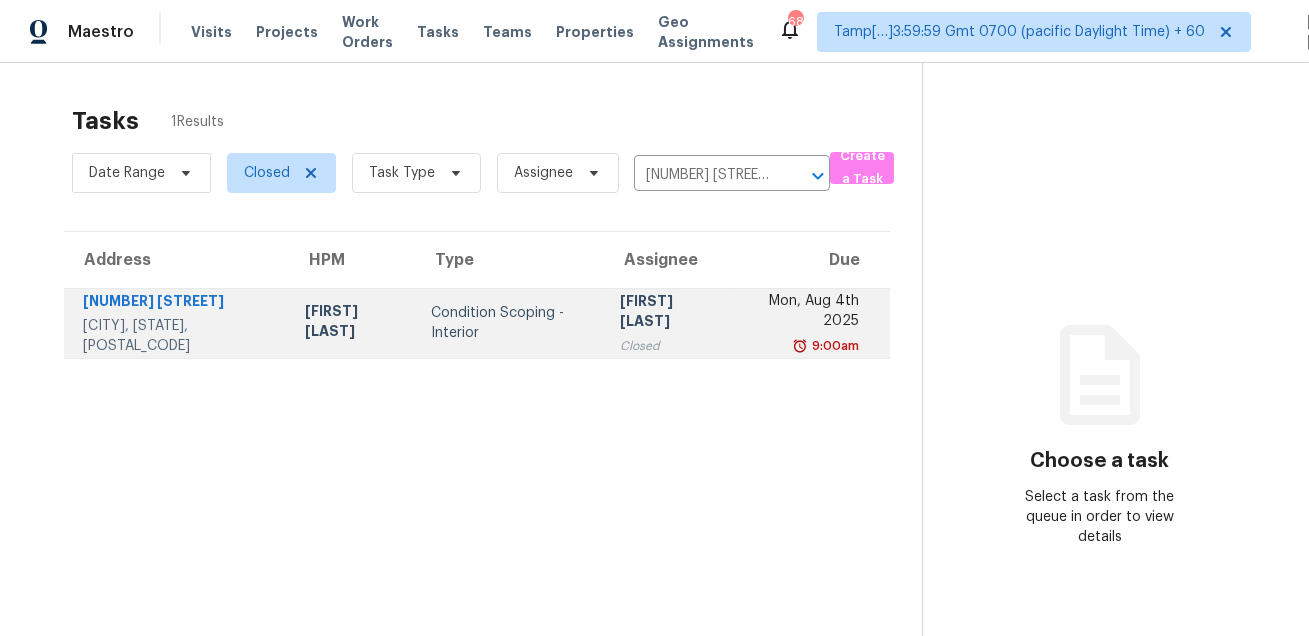 click on "[FIRST] [LAST]" at bounding box center (668, 313) 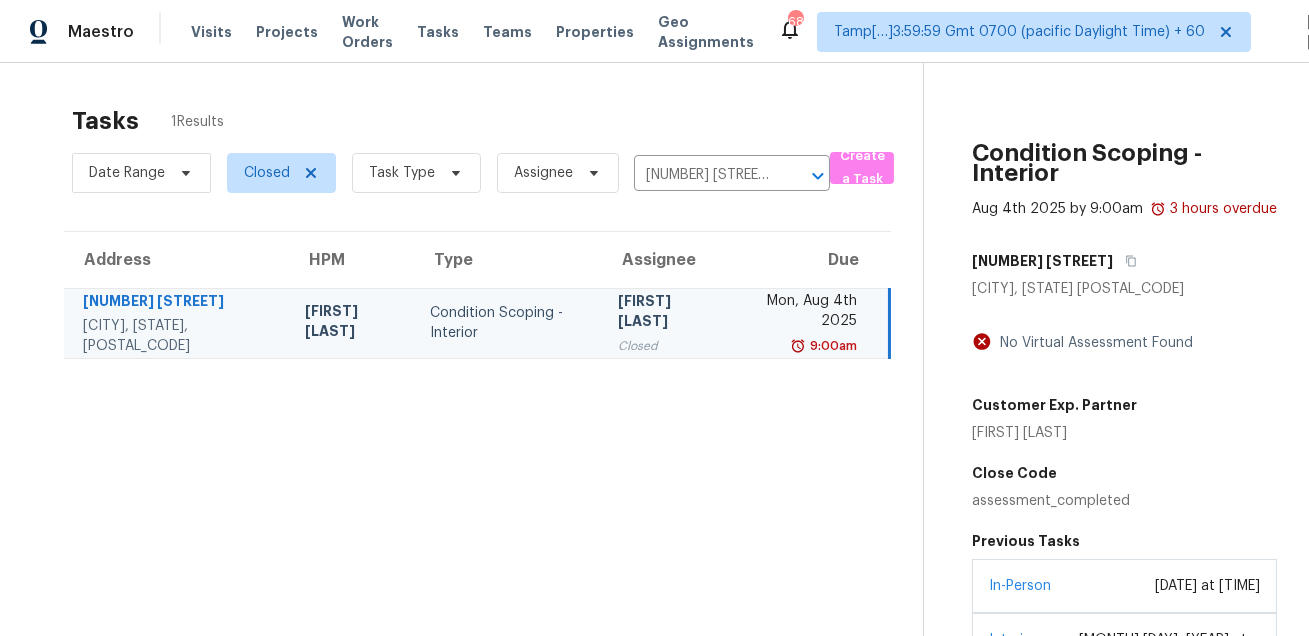 scroll, scrollTop: 250, scrollLeft: 0, axis: vertical 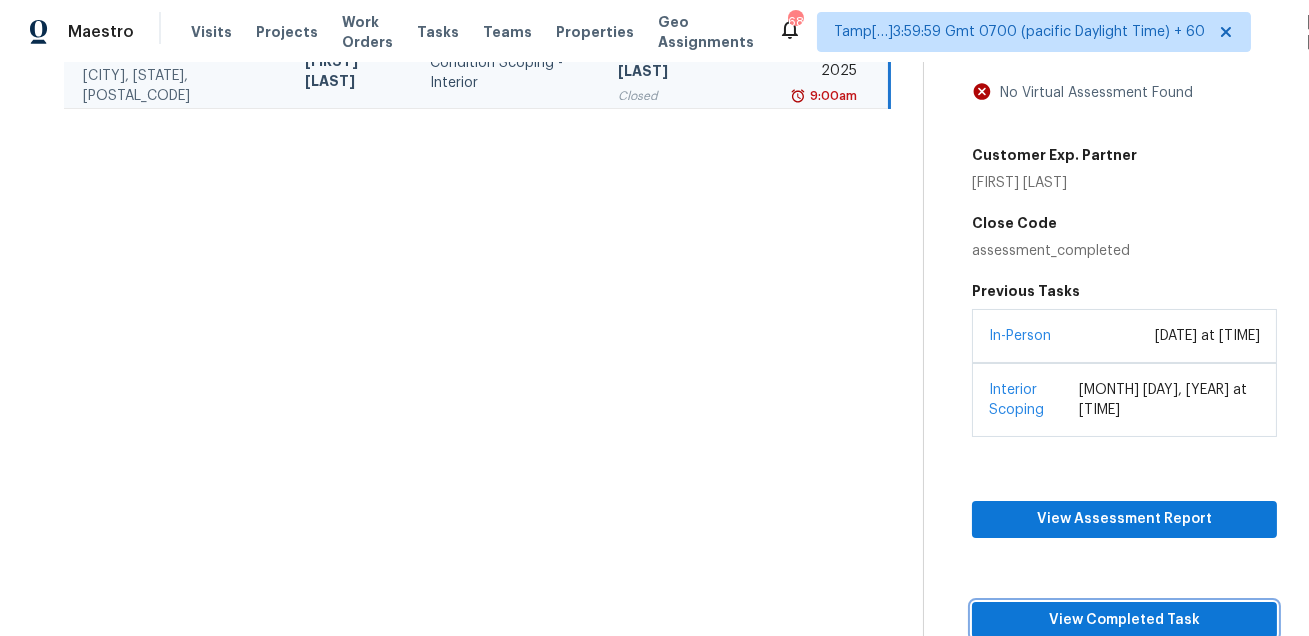click on "View Completed Task" at bounding box center [1124, 620] 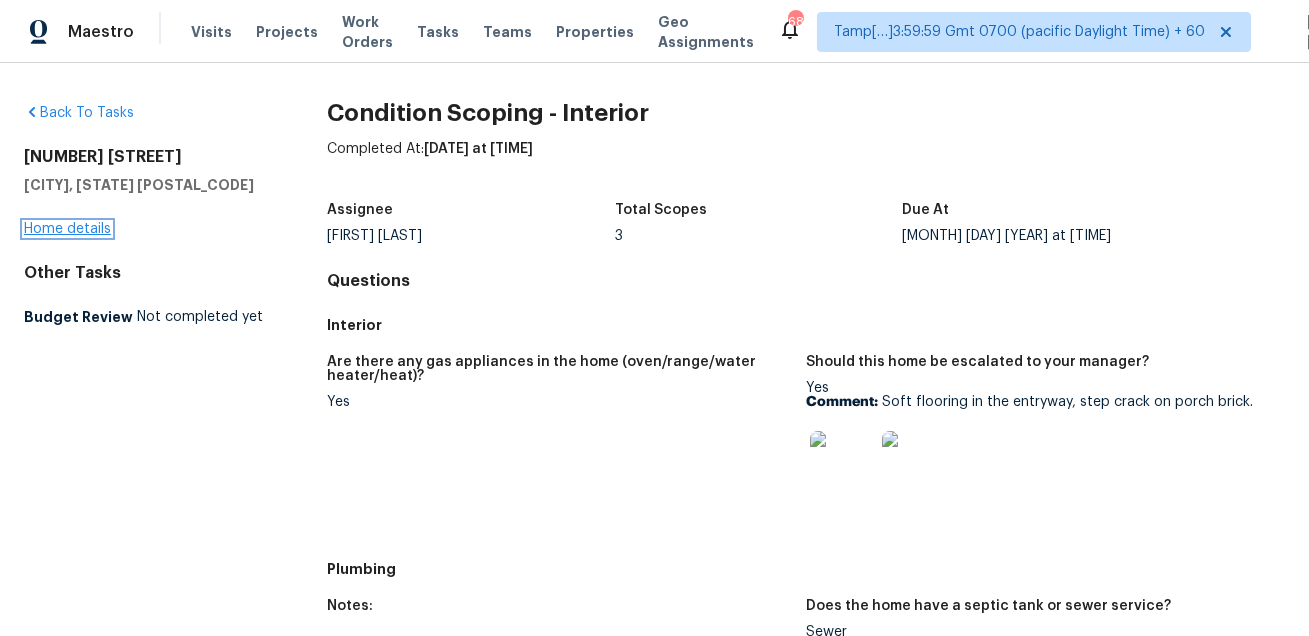 click on "Home details" at bounding box center (67, 229) 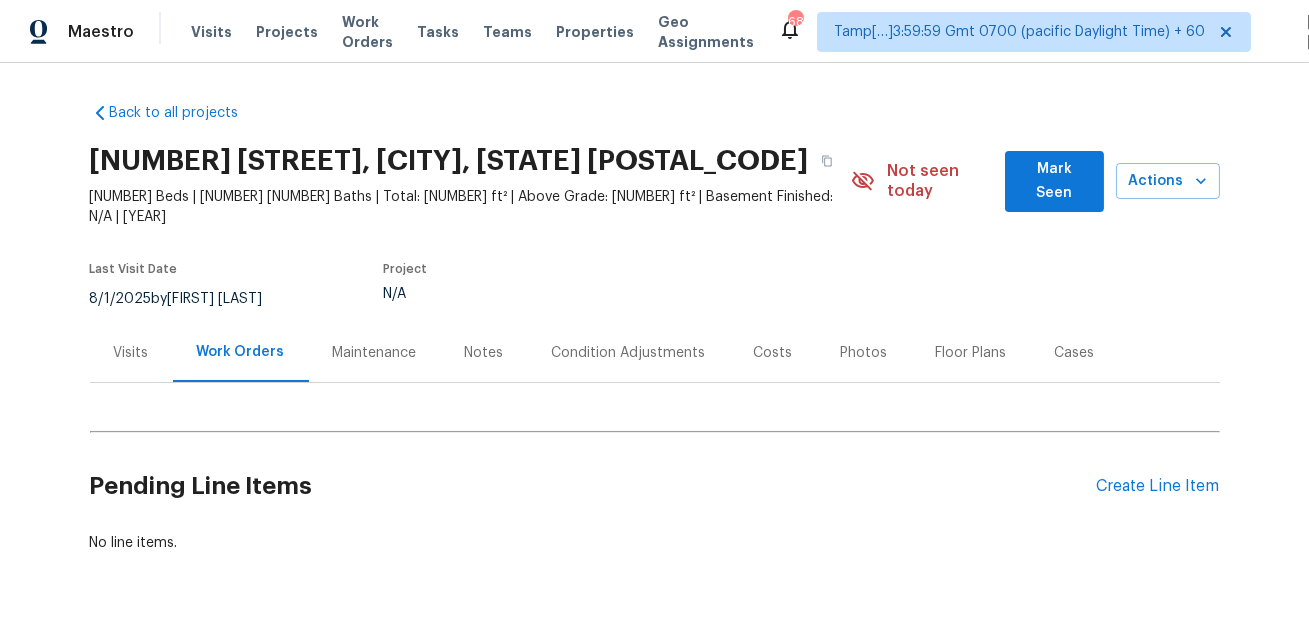 click on "Condition Adjustments" at bounding box center (629, 353) 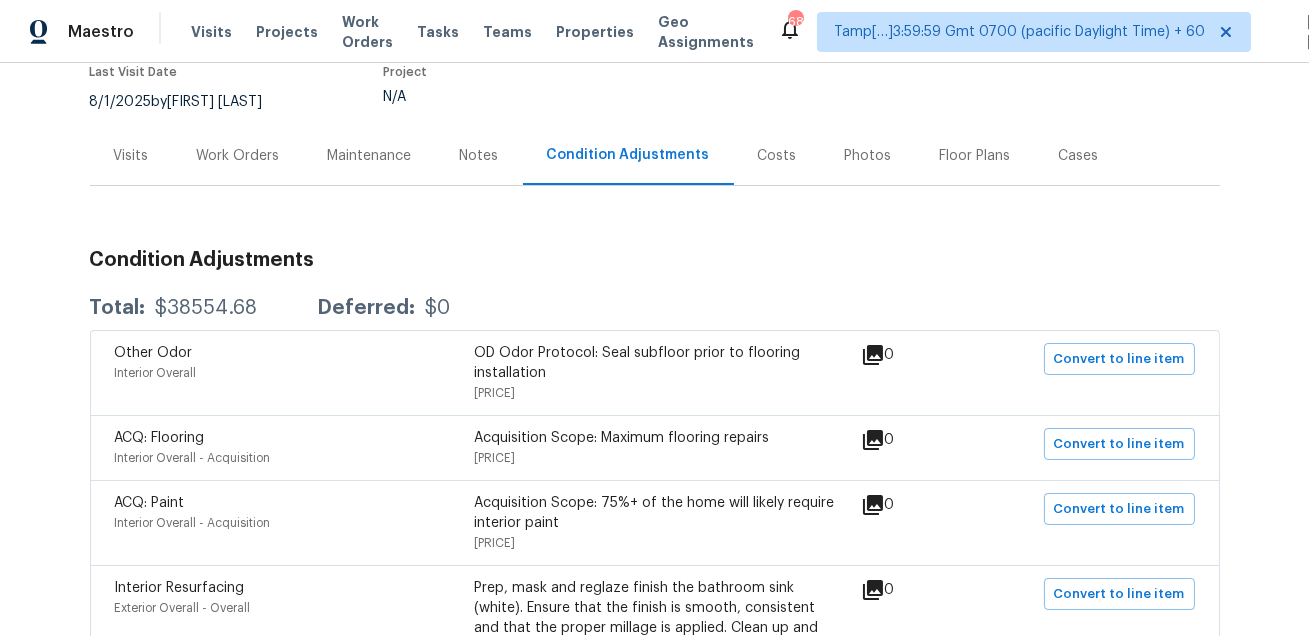 scroll, scrollTop: 218, scrollLeft: 0, axis: vertical 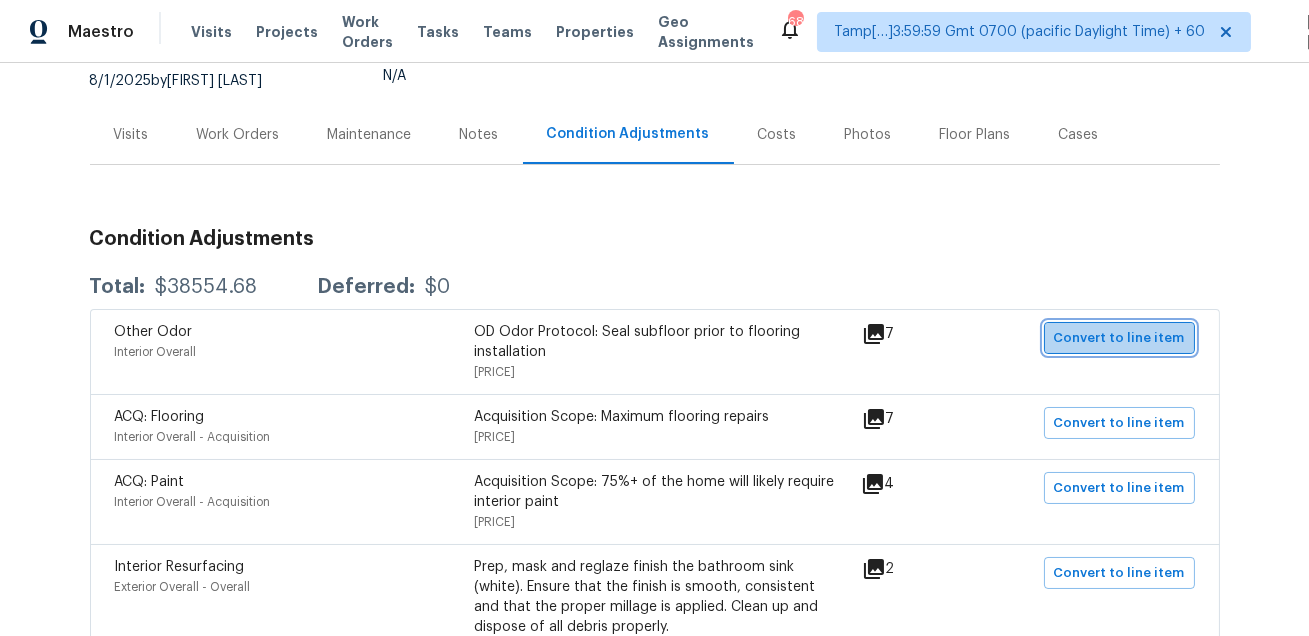 click on "Convert to line item" at bounding box center (1119, 338) 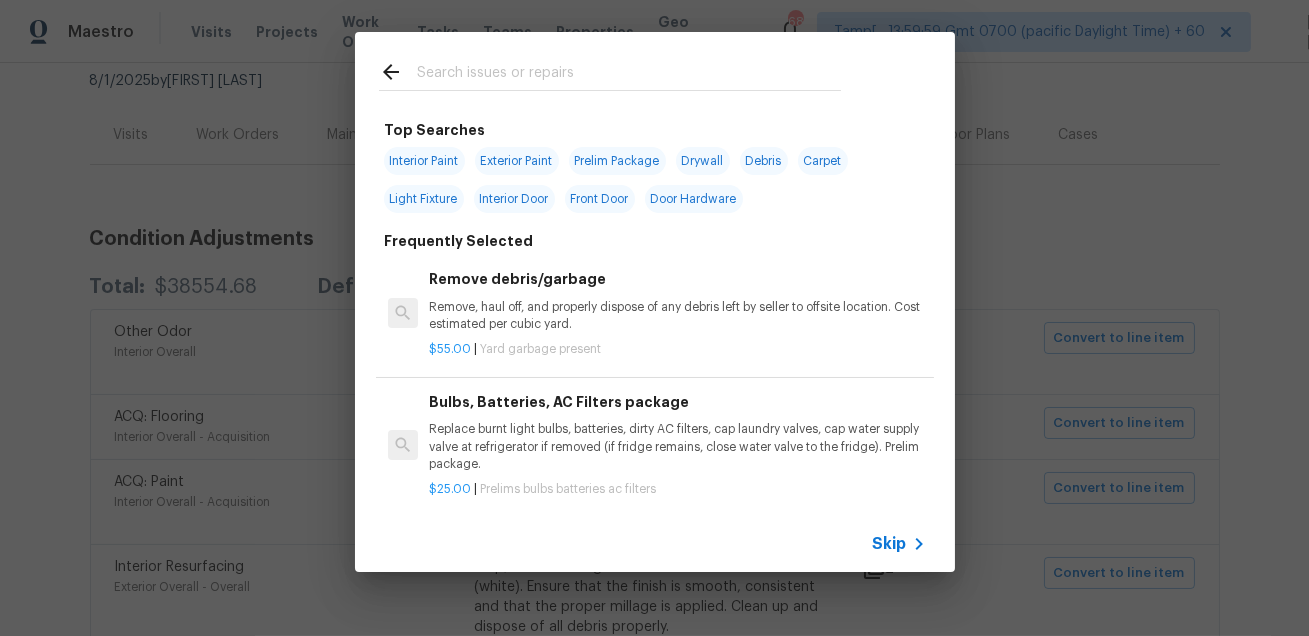 click on "Skip" at bounding box center [890, 544] 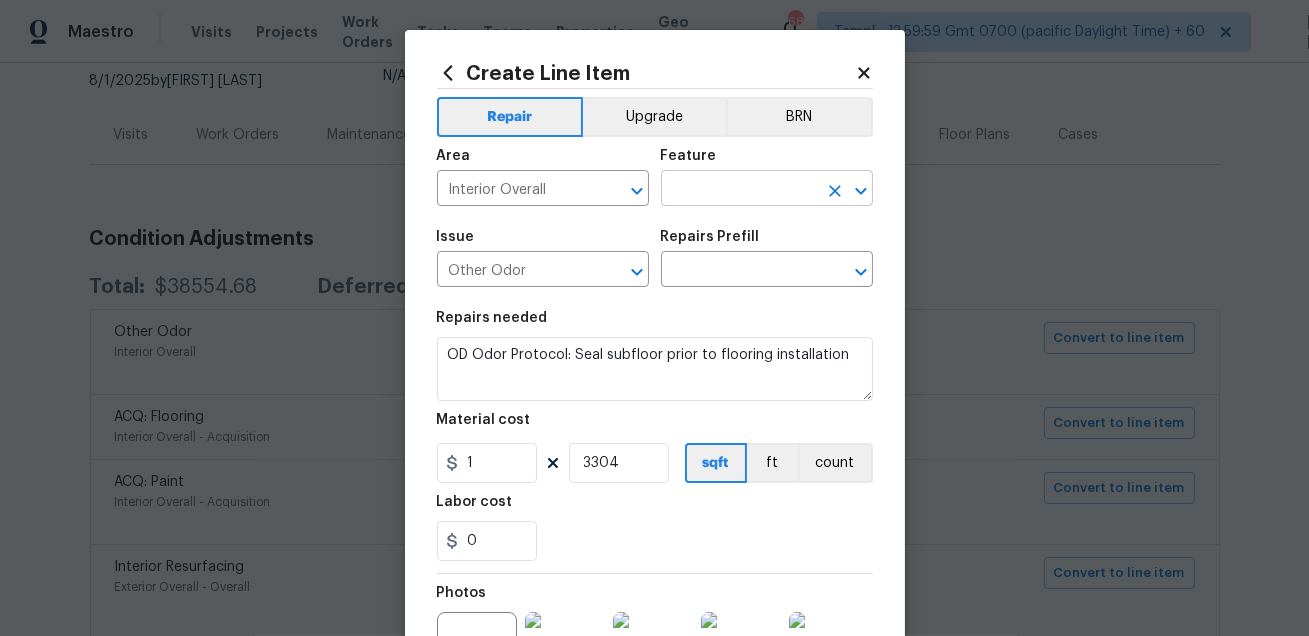 click at bounding box center [739, 190] 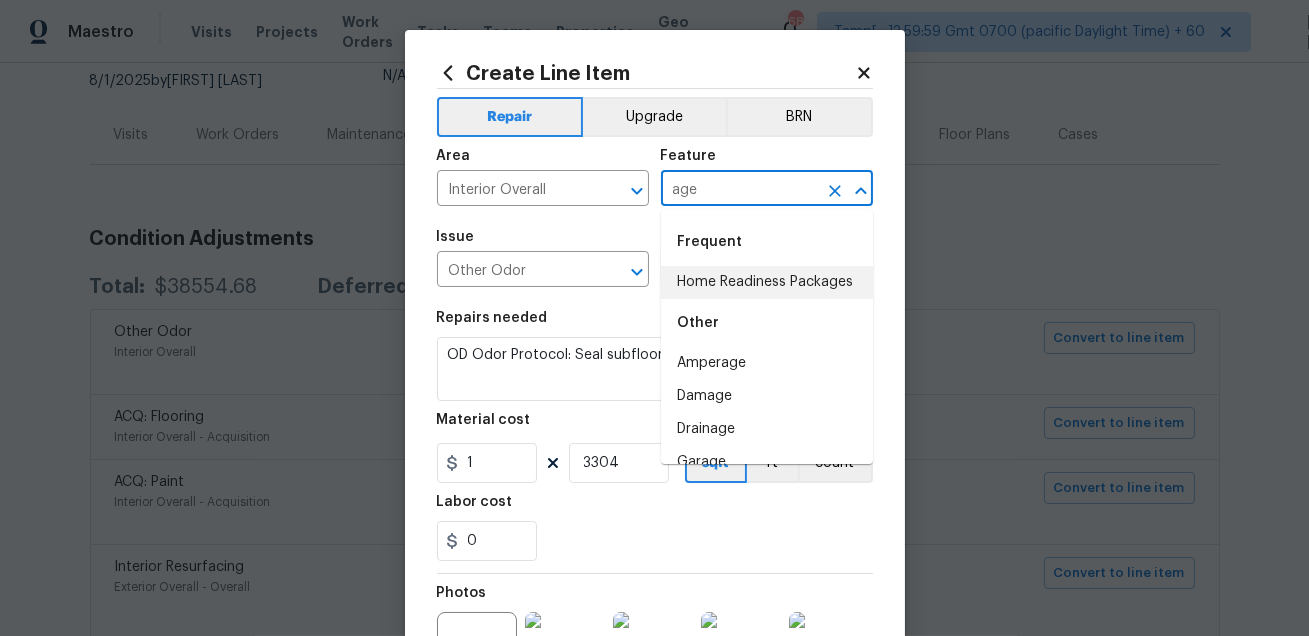 click on "Home Readiness Packages" at bounding box center [767, 282] 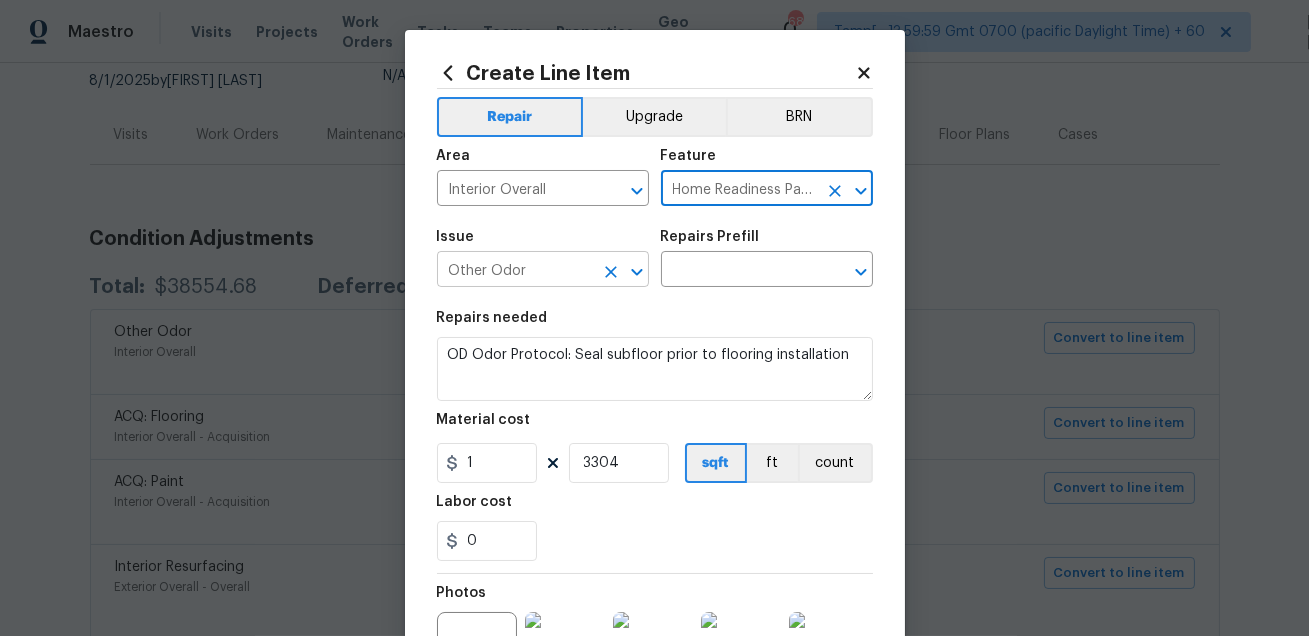 type on "Home Readiness Packages" 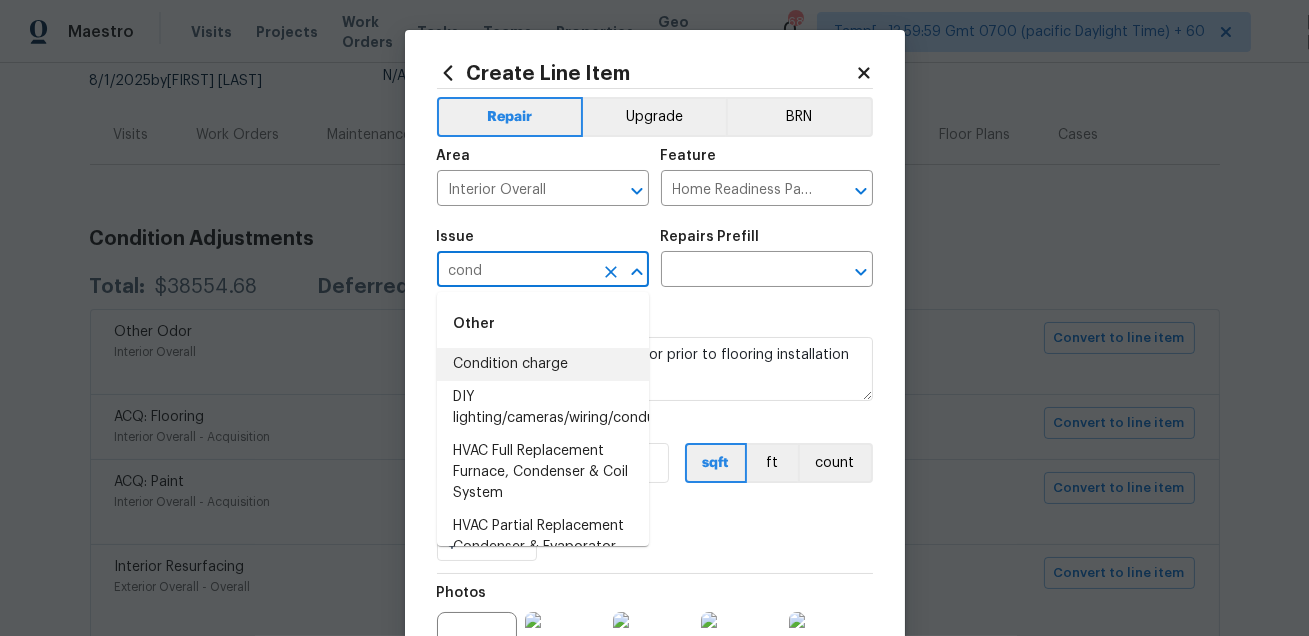 click on "Condition charge" at bounding box center (543, 364) 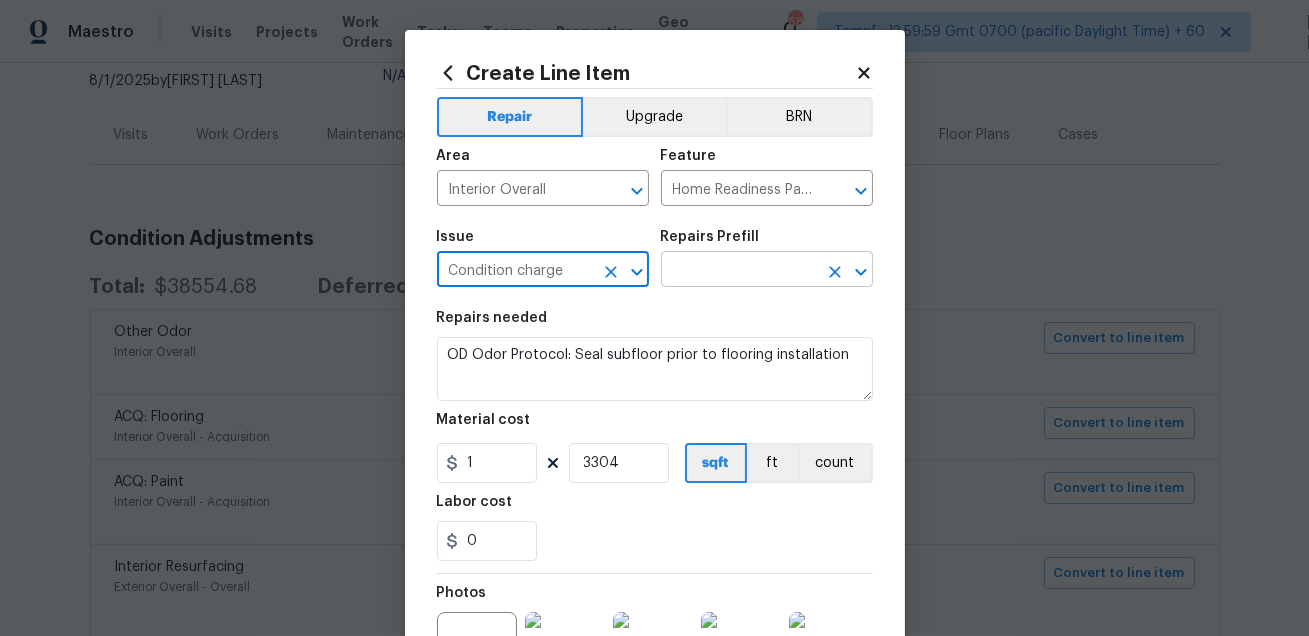 type on "Condition charge" 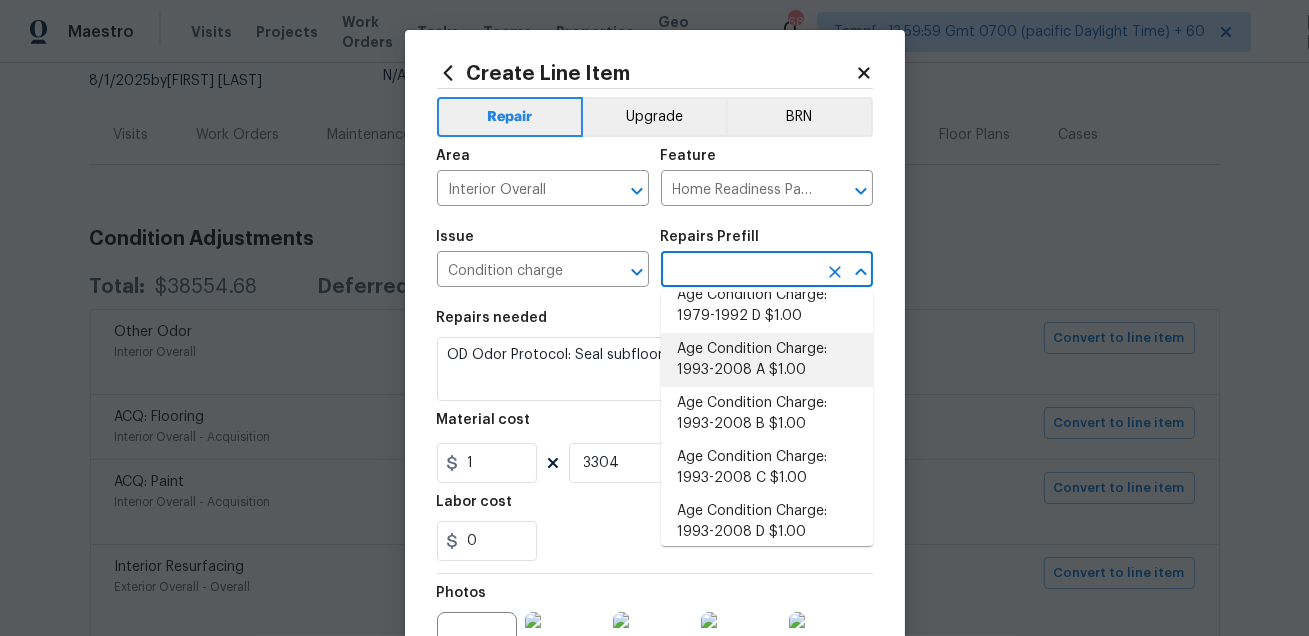 scroll, scrollTop: 398, scrollLeft: 0, axis: vertical 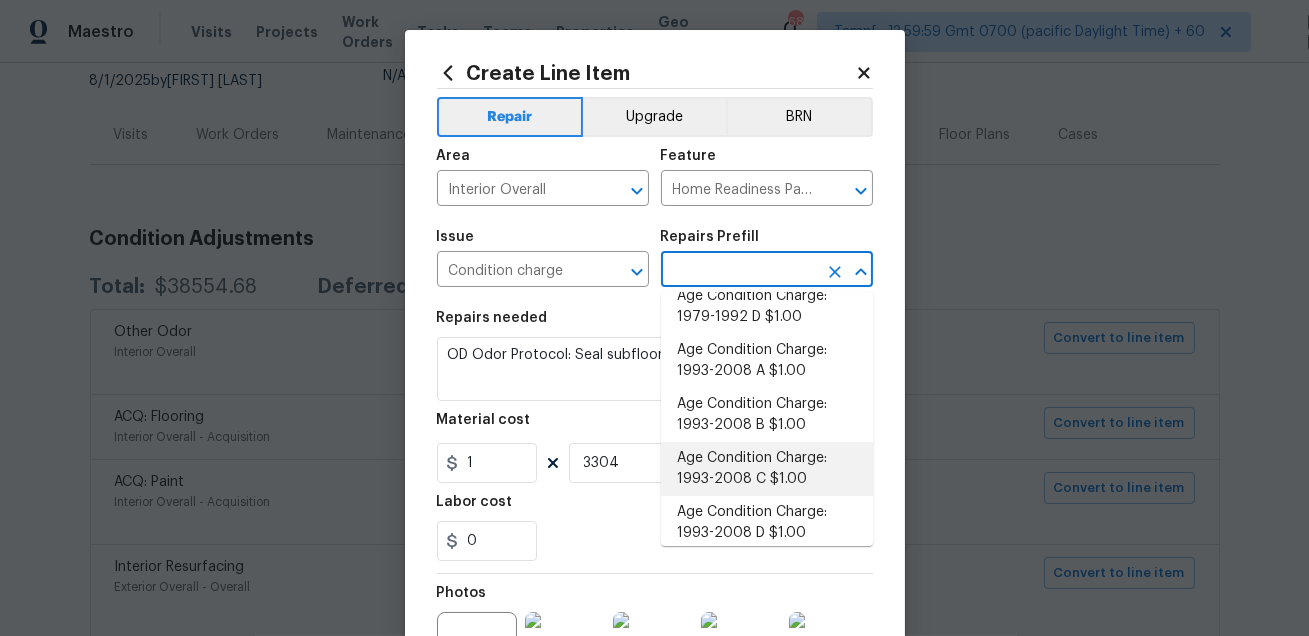 click on "Age Condition Charge: 1993-2008 C	 $1.00" at bounding box center [767, 469] 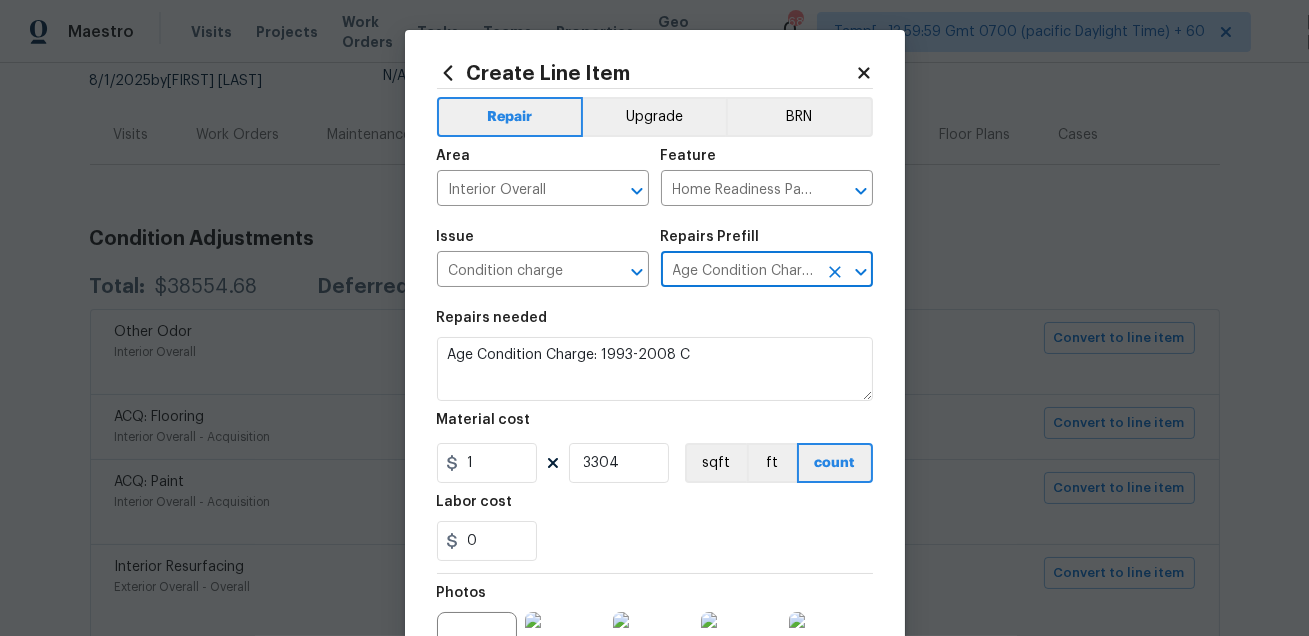 scroll, scrollTop: 245, scrollLeft: 0, axis: vertical 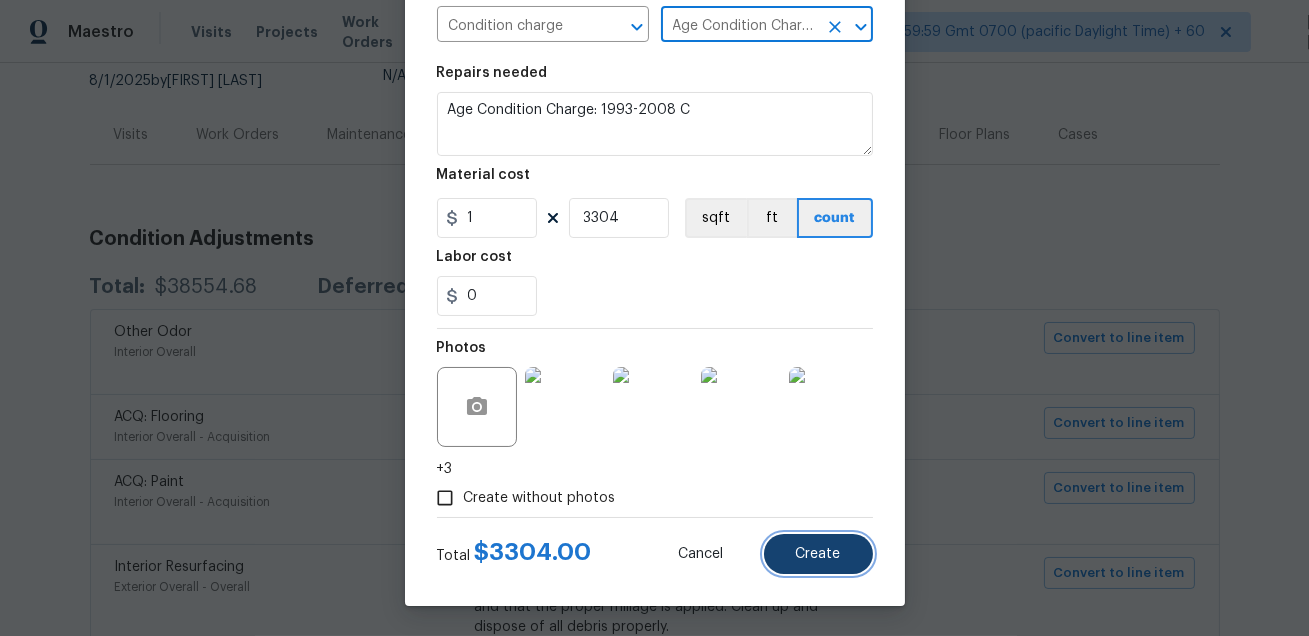 click on "Create" at bounding box center [818, 554] 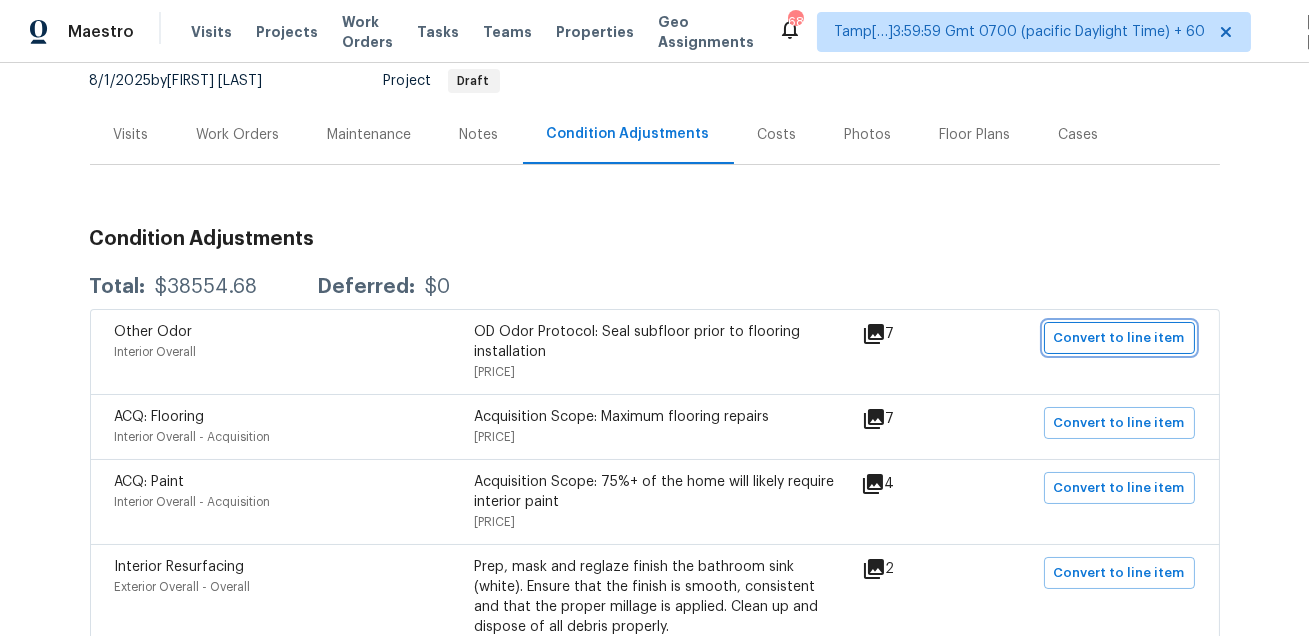 click on "Convert to line item" at bounding box center [1119, 338] 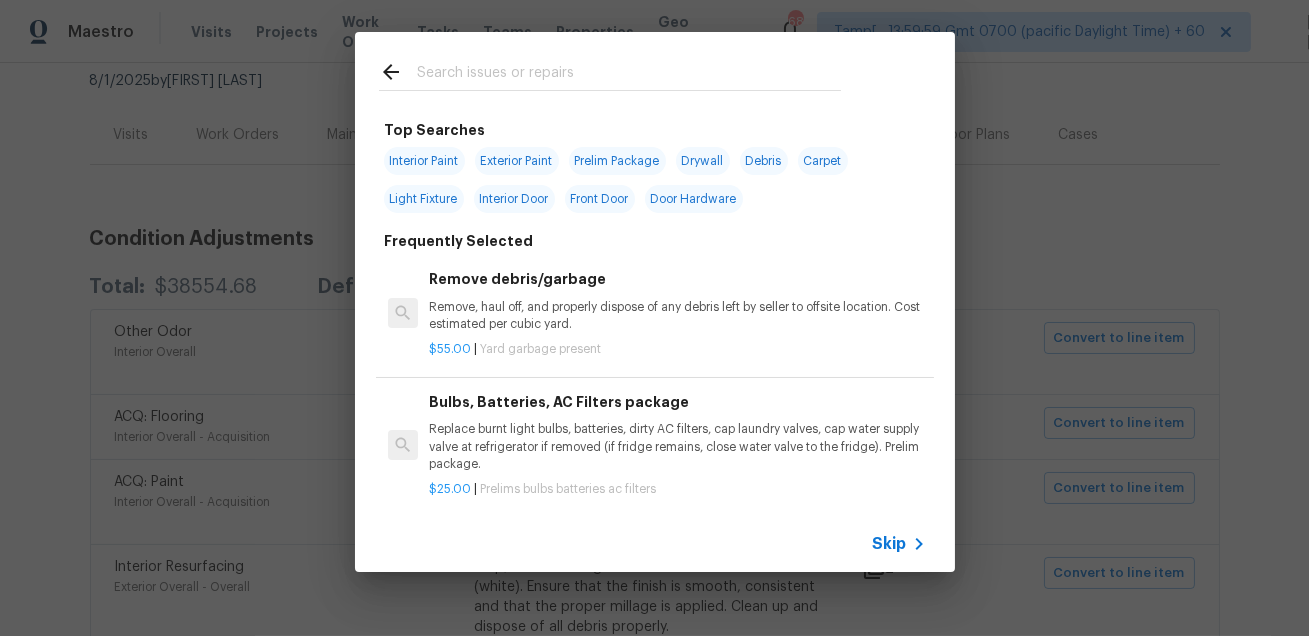 click 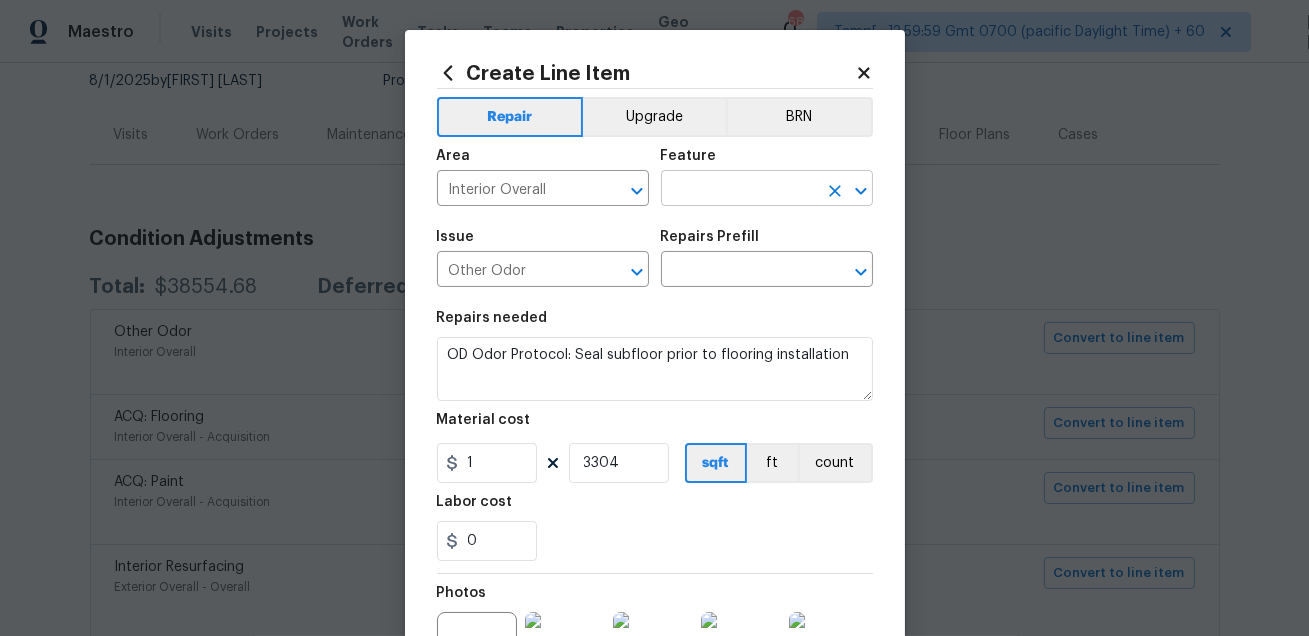 click at bounding box center (739, 190) 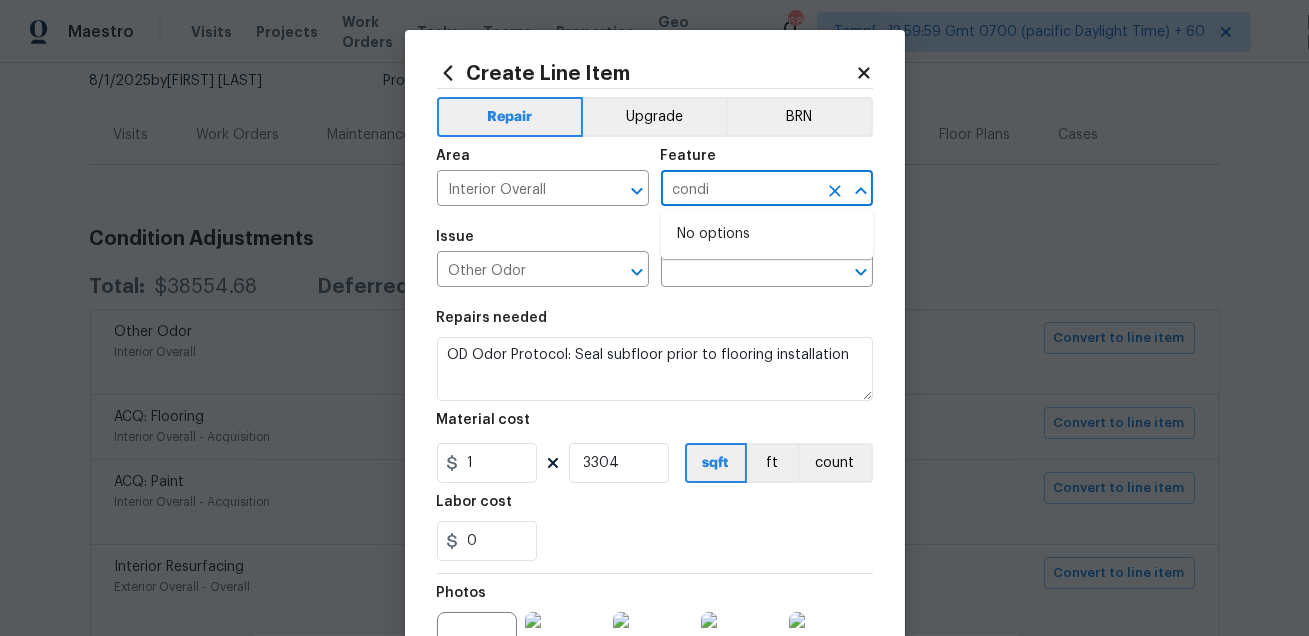 type on "cond" 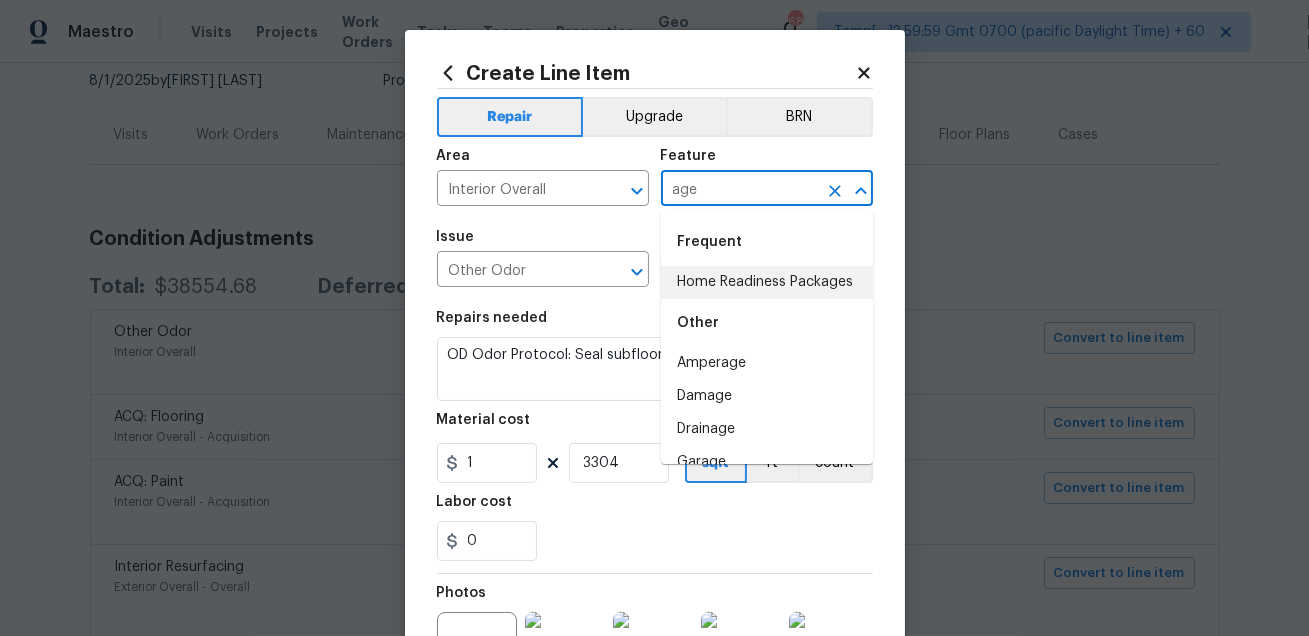 click on "Home Readiness Packages" at bounding box center [767, 282] 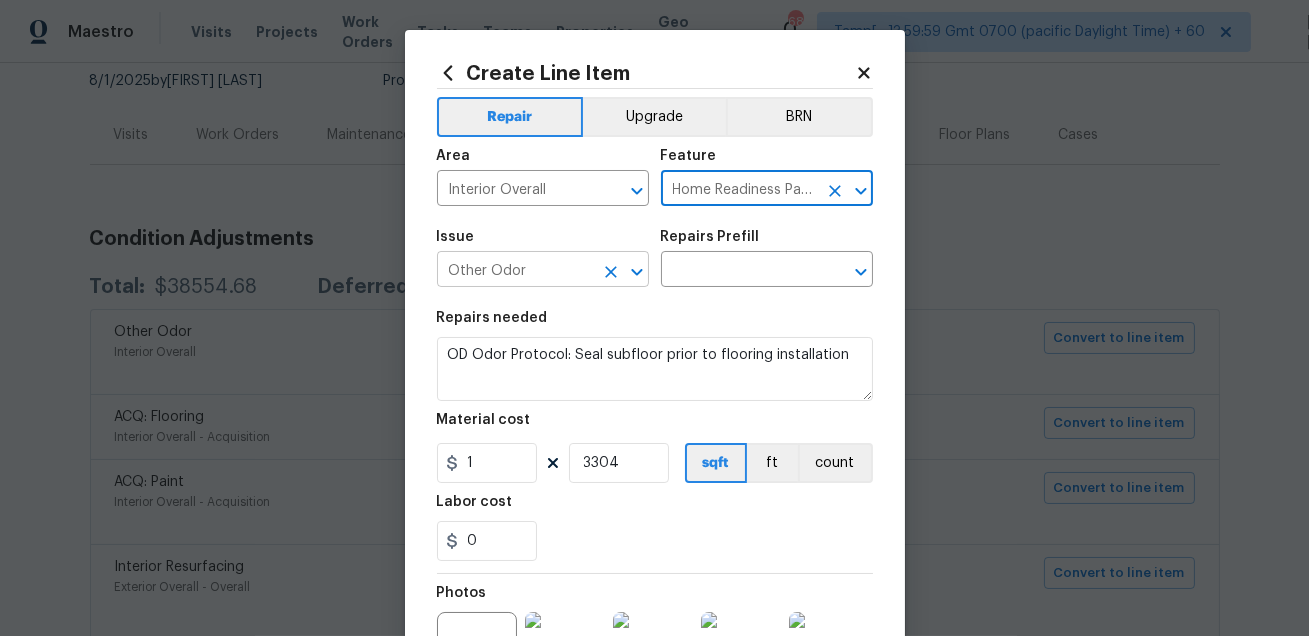 type on "Home Readiness Packages" 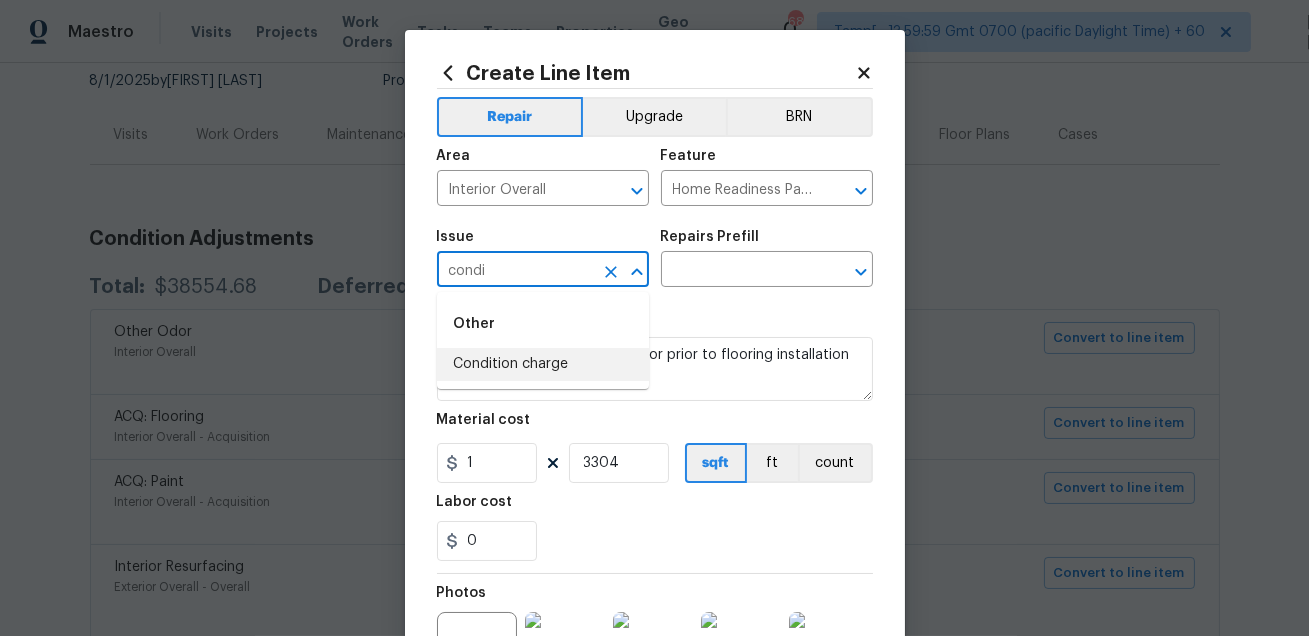 click on "Condition charge" at bounding box center (543, 364) 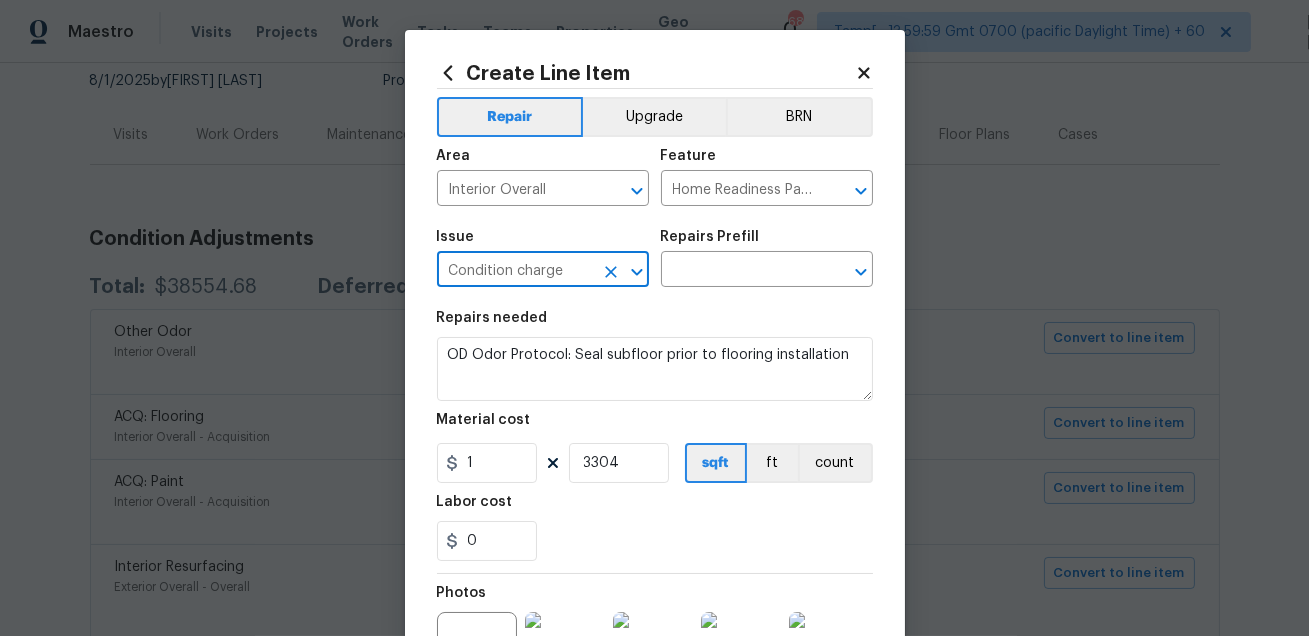 type on "Condition charge" 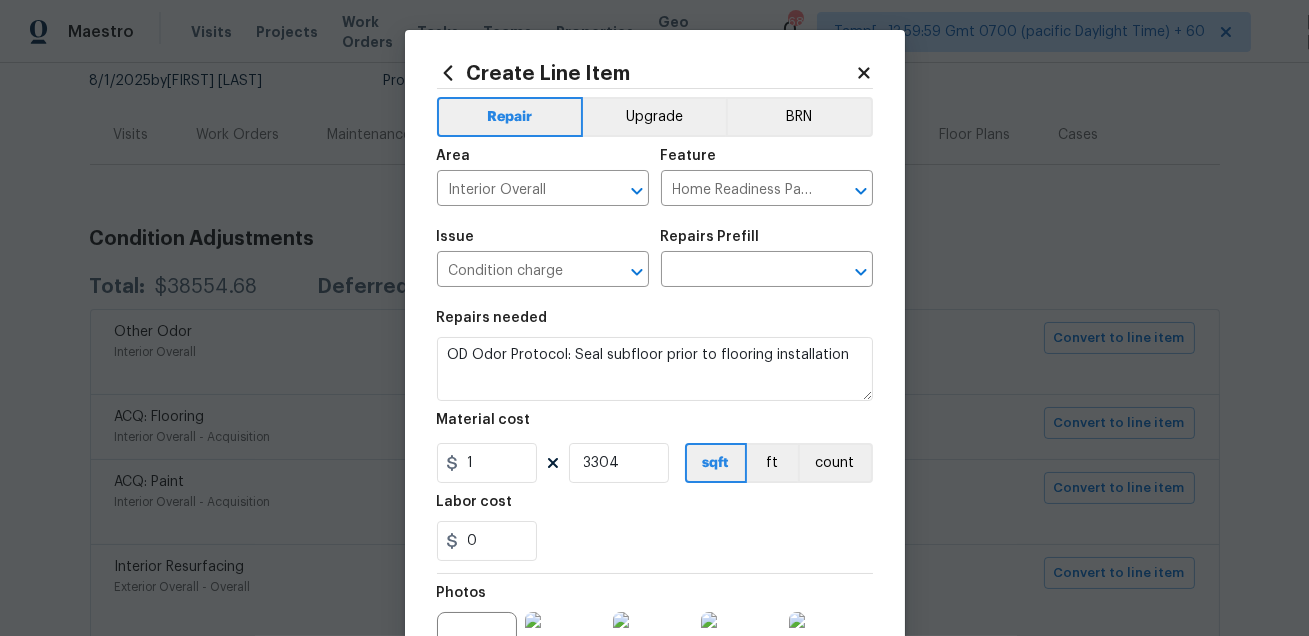 click on "Repairs needed OD Odor Protocol: Seal subfloor prior to flooring installation Material cost 1 3304 sqft ft count Labor cost 0" at bounding box center [655, 436] 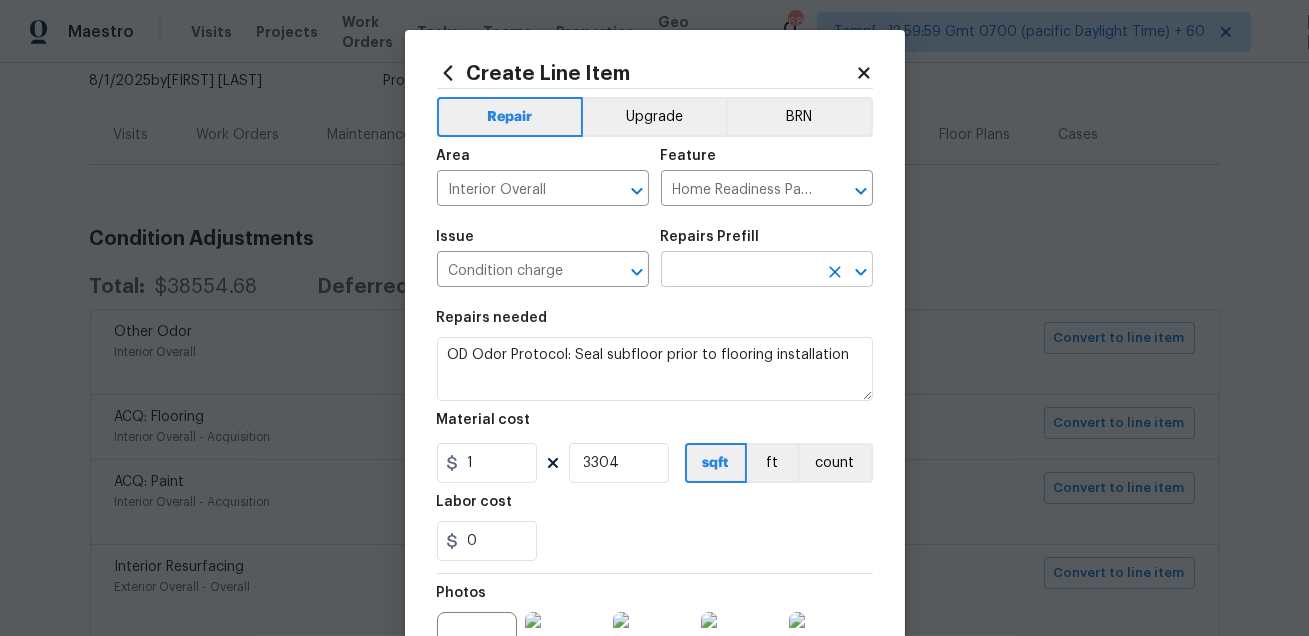 click at bounding box center (739, 271) 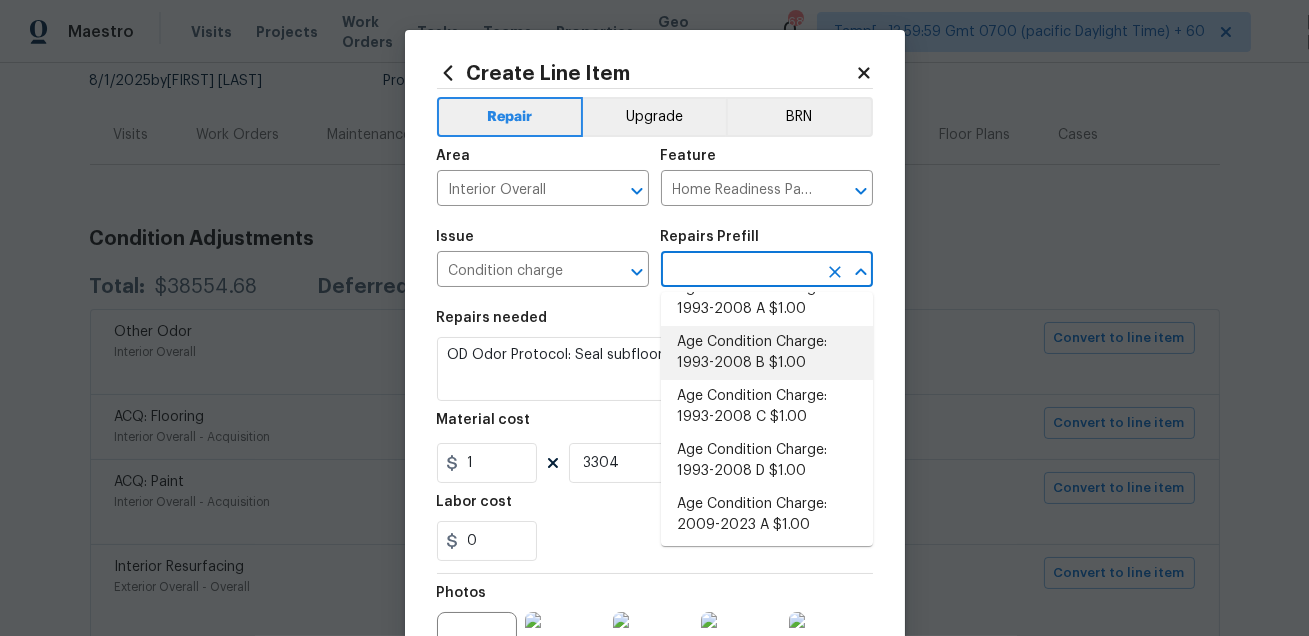scroll, scrollTop: 461, scrollLeft: 0, axis: vertical 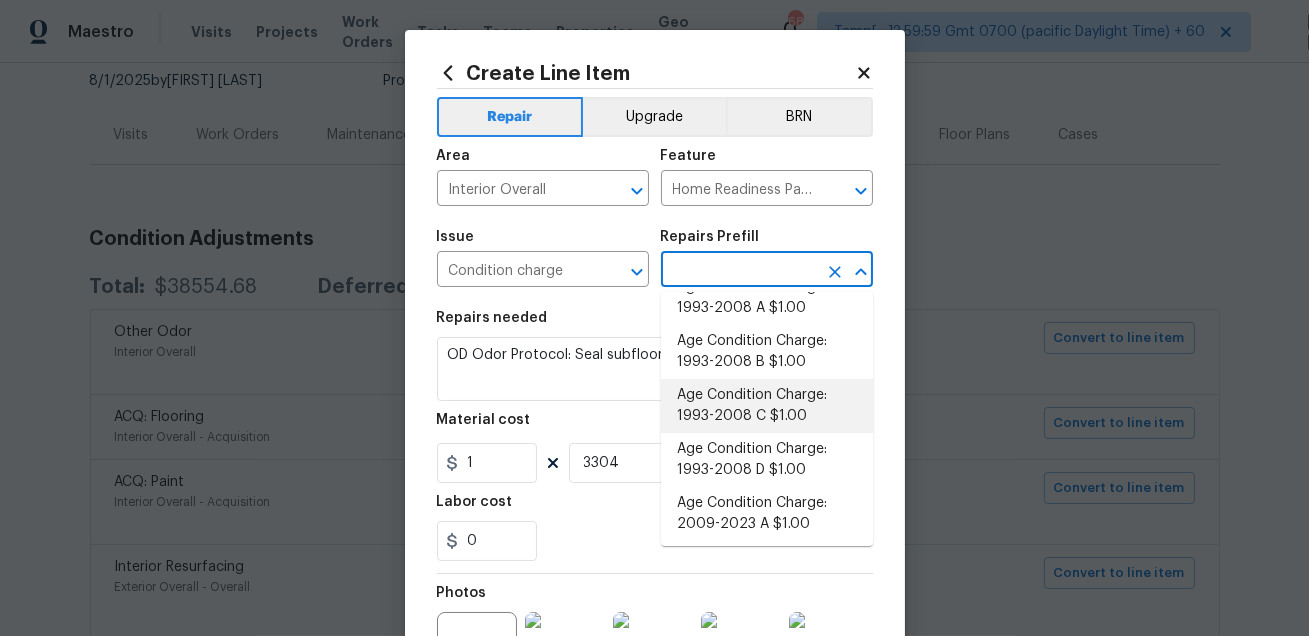 click on "Age Condition Charge: 1993-2008 C	 $1.00" at bounding box center [767, 406] 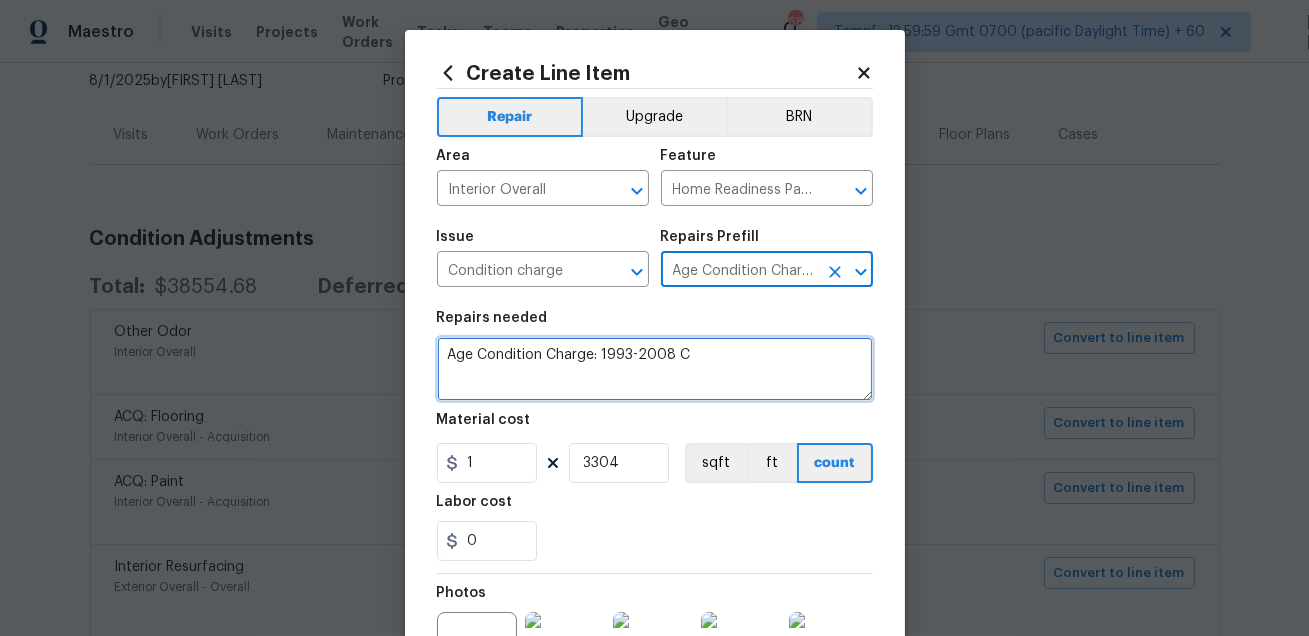 click on "Age Condition Charge: 1993-2008 C" at bounding box center [655, 369] 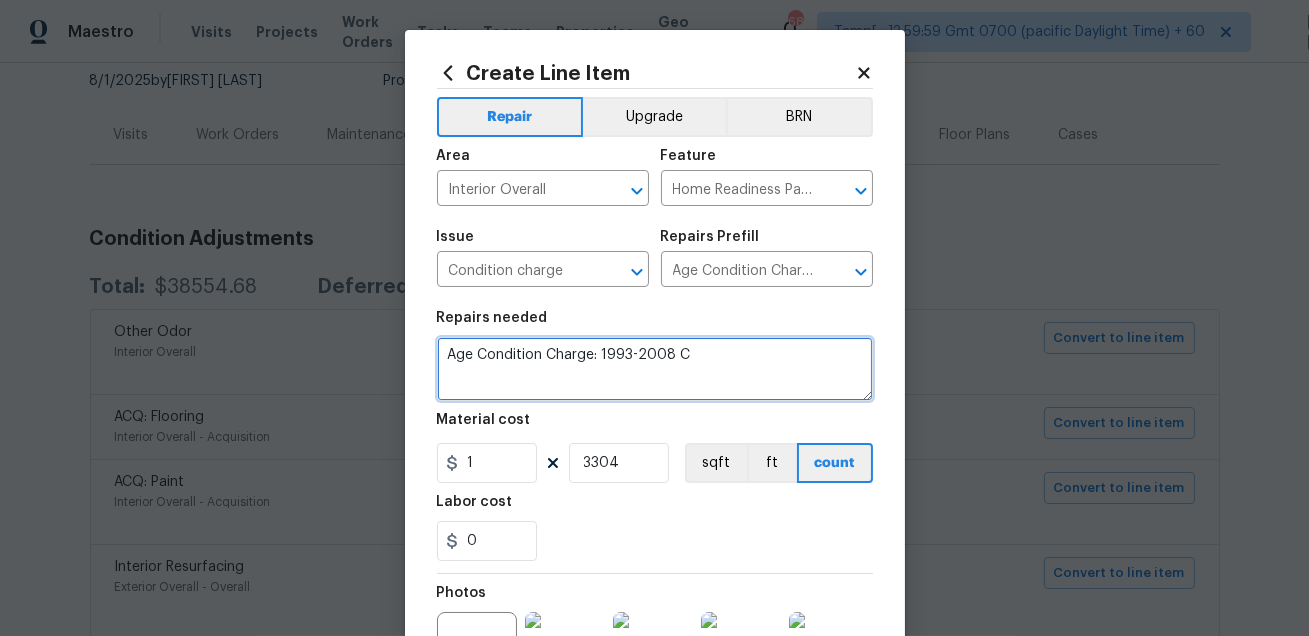 click on "Age Condition Charge: 1993-2008 C" at bounding box center [655, 369] 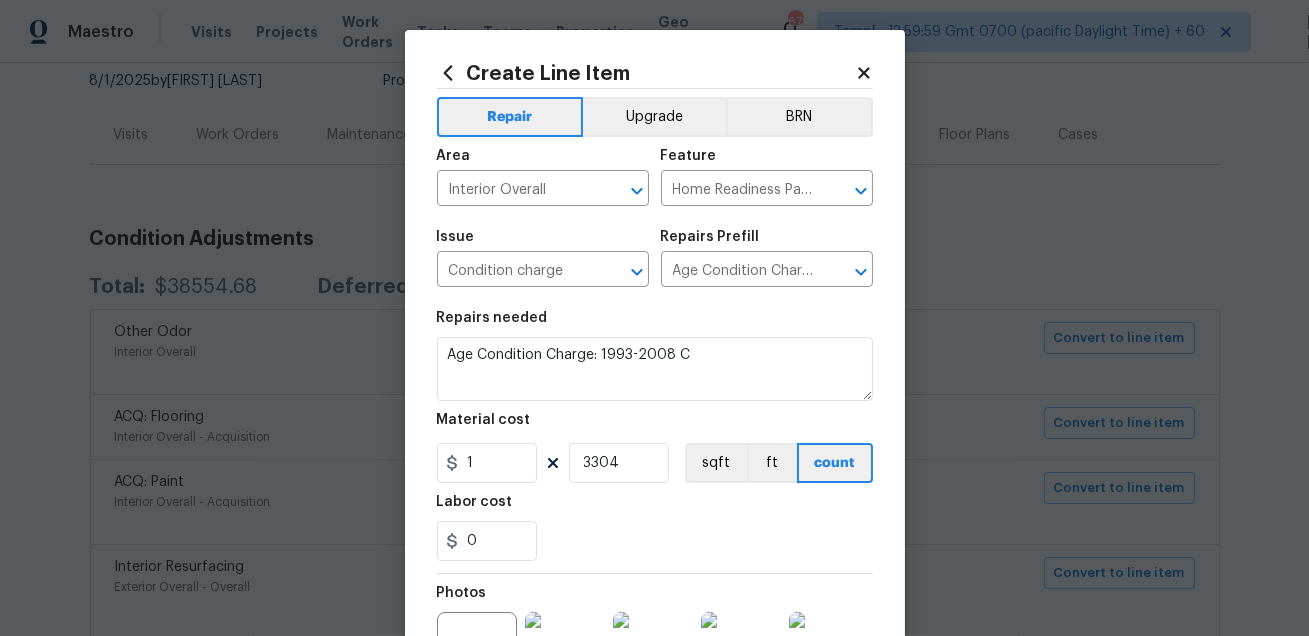click 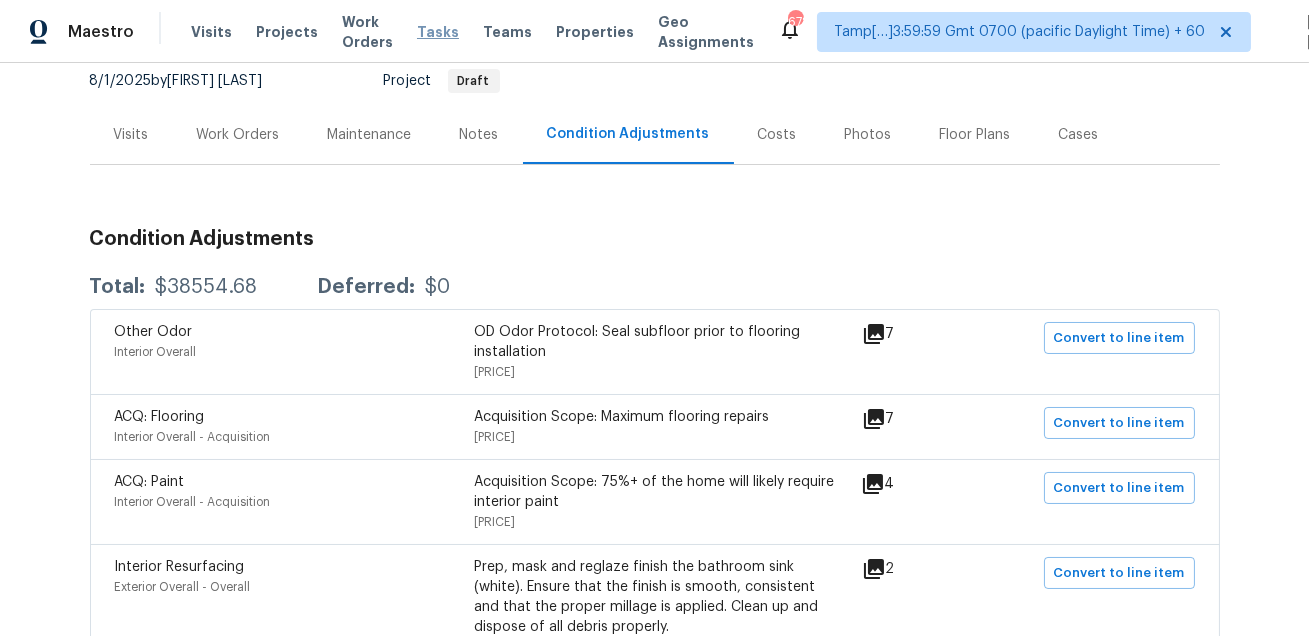 click on "Tasks" at bounding box center (438, 32) 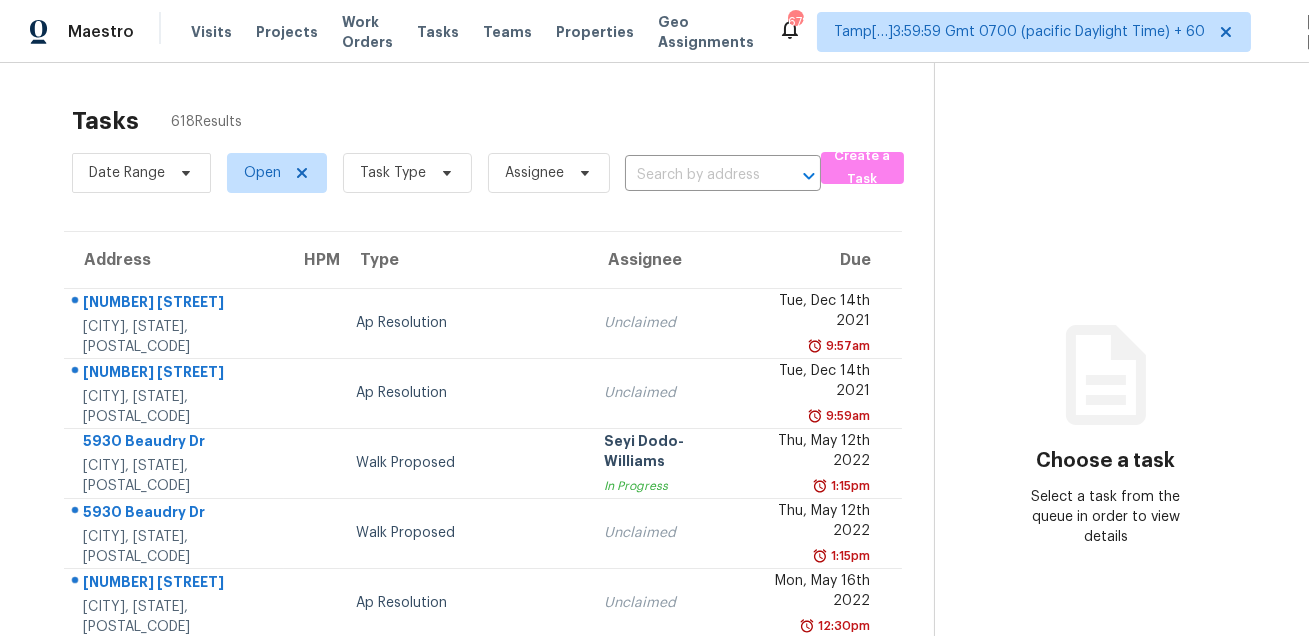 click on "[NUMBER] [STREET] [CITY], [STATE], [POSTAL_CODE] Ap Resolution Unclaimed [DAY], [MONTH] [DAY] [YEAR] [TIME] [NUMBER] [STREET] [CITY], [STATE], [POSTAL_CODE] Ap Resolution Unclaimed [DAY], [MONTH] [DAY] [YEAR] [TIME] [NUMBER] [STREET] [CITY], [STATE], [POSTAL_CODE] Walk Proposed [FIRST] [LAST] In Progress [DAY], [MONTH] [DAY] [YEAR] [TIME] [NUMBER] [STREET] [CITY], [STATE], [POSTAL_CODE] Walk Proposed Unclaimed [DAY], [MONTH] [DAY] [YEAR] [TIME] [NUMBER] [STREET] [CITY], [STATE], [POSTAL_CODE] Ap Resolution Unclaimed [DAY], [MONTH] [DAY] [YEAR] [TIME] [NUMBER] [STREET] [CITY], [STATE], [POSTAL_CODE] Ap Resolution Unclaimed [DAY], [MONTH] [DAY] [YEAR] [TIME] [NUMBER] [STREET] [CITY], [STATE], [POSTAL_CODE] Ap Resolution Unclaimed [DAY], [MONTH] [DAY] [YEAR] [TIME] [NUMBER] [STREET] [CITY], [STATE], [POSTAL_CODE] Followup Specialty Inspection Requested [FIRST] [LAST] In Progress [DAY], [MONTH] [DAY] [YEAR] [TIME] [NUMBER] [STREET] [CITY], [STATE], [POSTAL_CODE] Followup Specialty Inspection Requested Unclaimed [DAY], [MONTH] [DAY] [YEAR] [TIME] [NUMBER] [STREET] [CITY], [STATE], [POSTAL_CODE] Ap Resolution Unclaimed [DAY], [MONTH] [DAY] [YEAR] [TIME] [NUMBER] [STREET] [CITY], [STATE], [POSTAL_CODE] Ap Resolution Unclaimed [DAY], [MONTH] [DAY] [YEAR] [TIME] [NUMBER] [STREET] [TIME]" at bounding box center [654, 552] 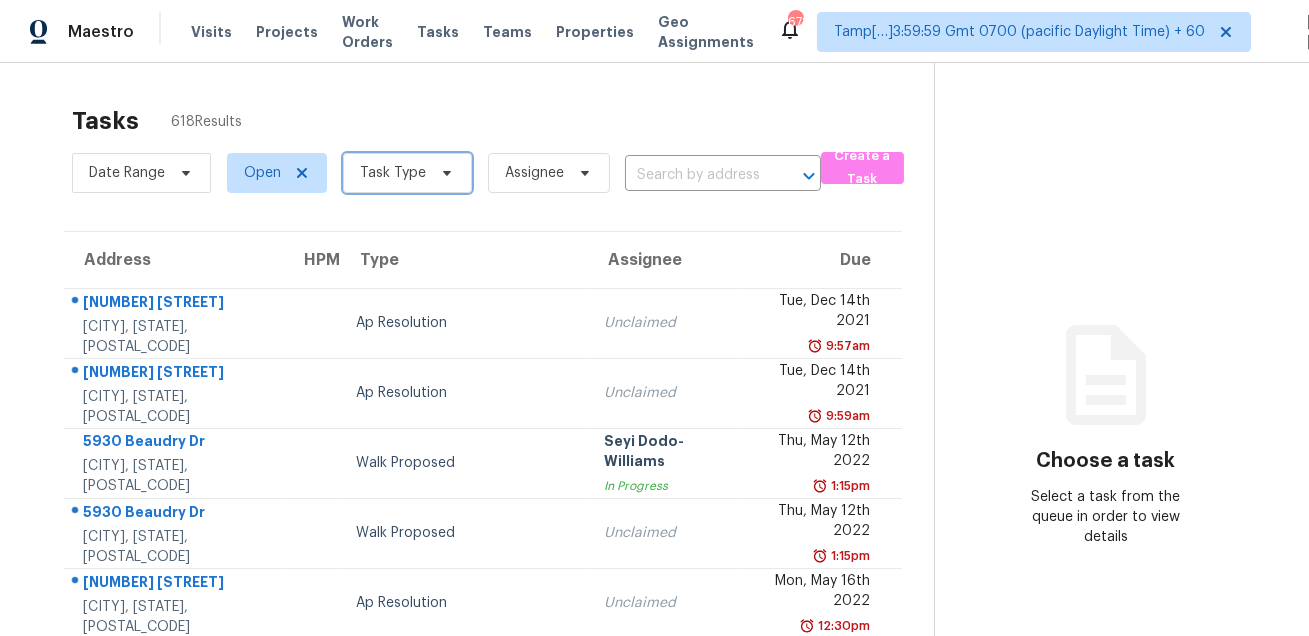 click on "Task Type" at bounding box center (393, 173) 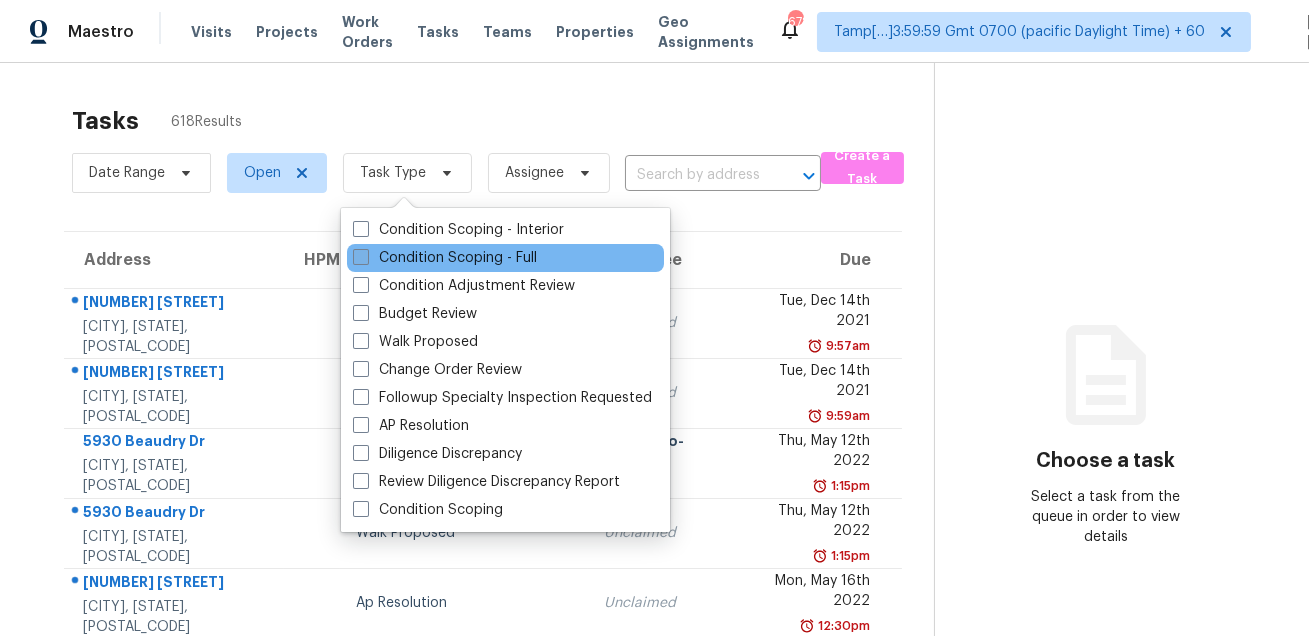 click on "Condition Scoping - Full" at bounding box center [445, 258] 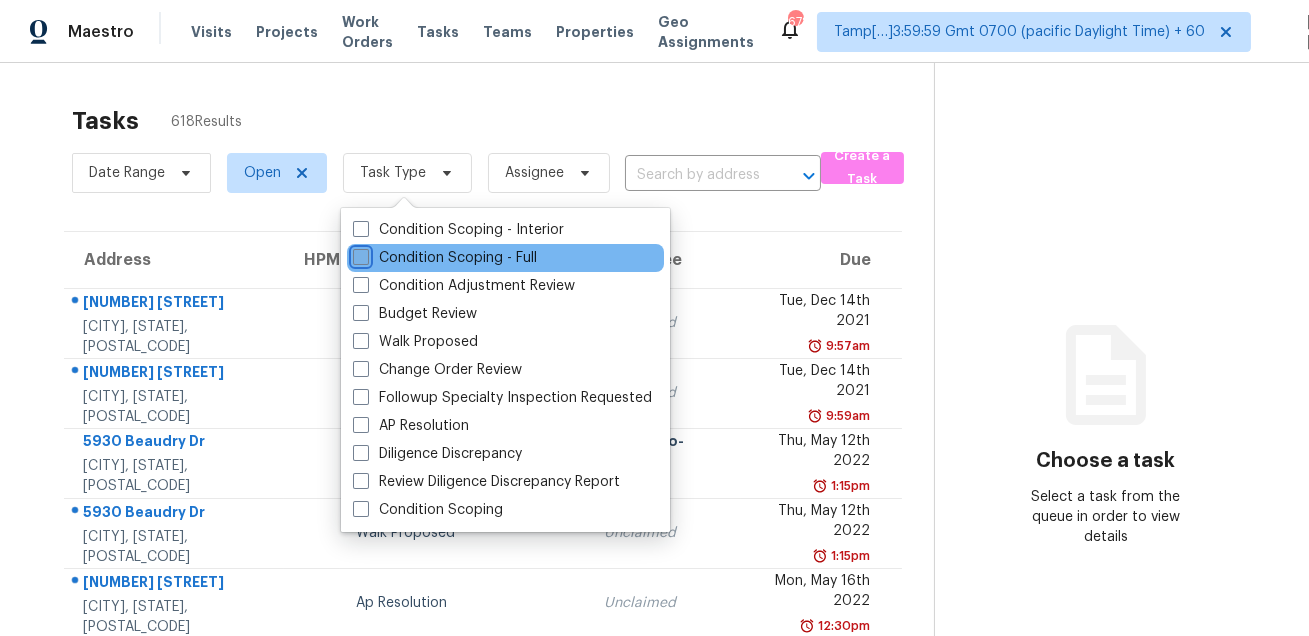 click on "Condition Scoping - Full" at bounding box center [359, 254] 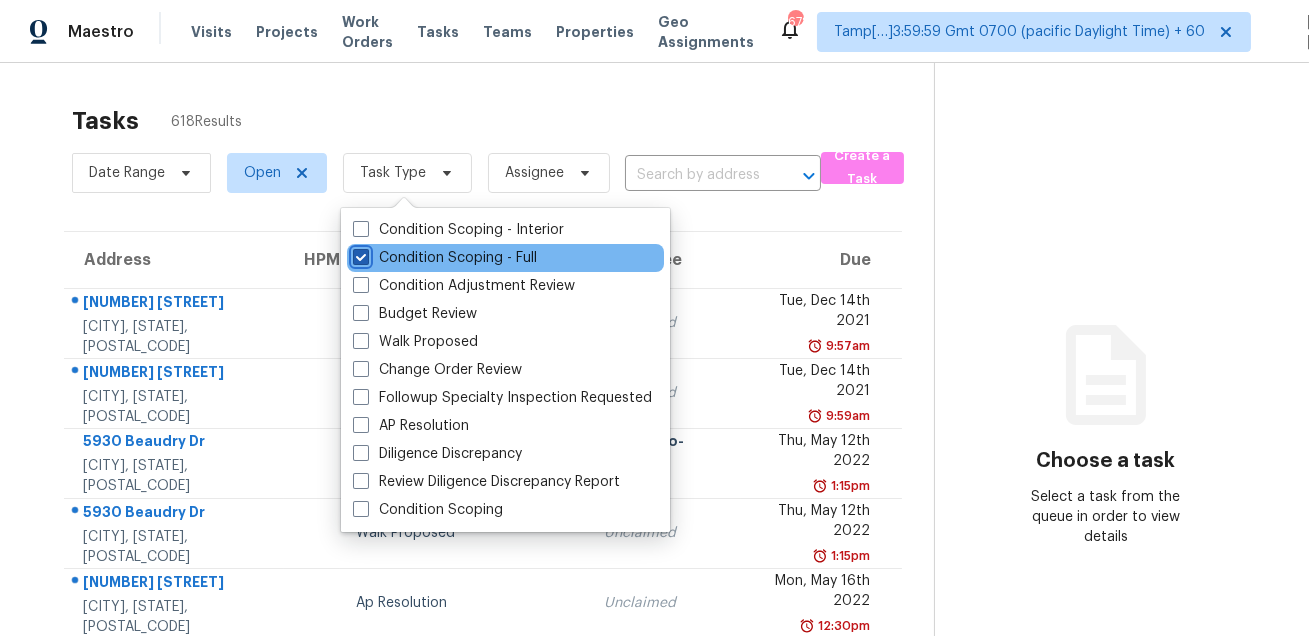 checkbox on "true" 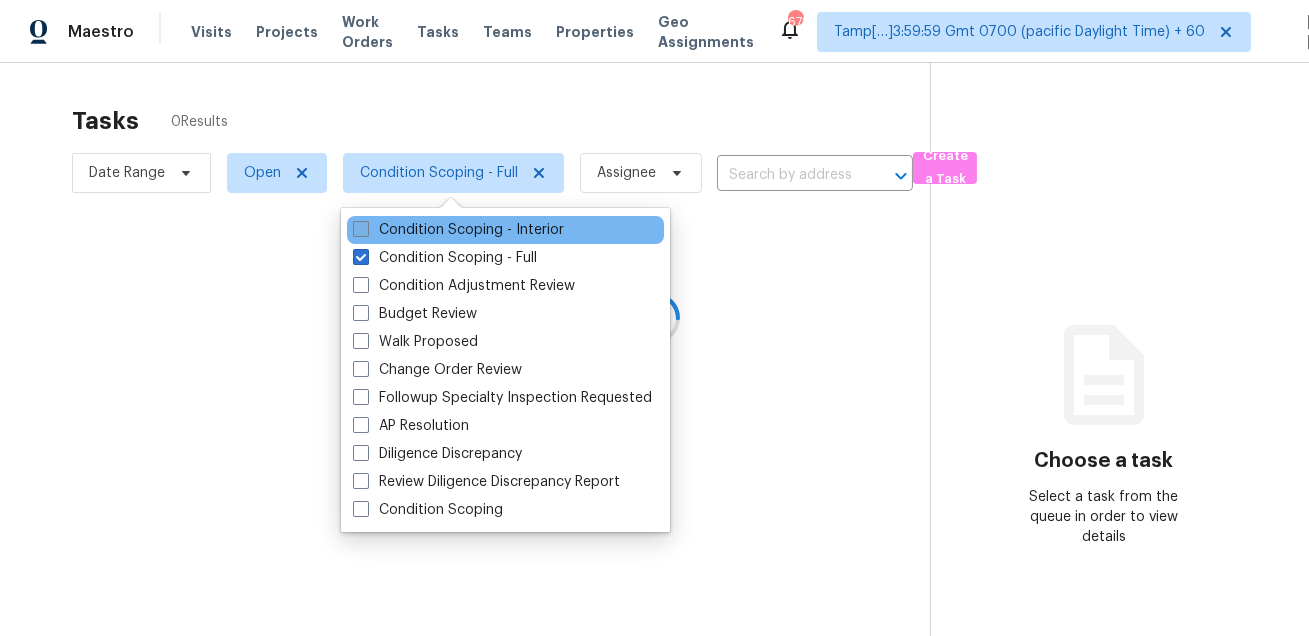 click on "Condition Scoping - Interior" at bounding box center [458, 230] 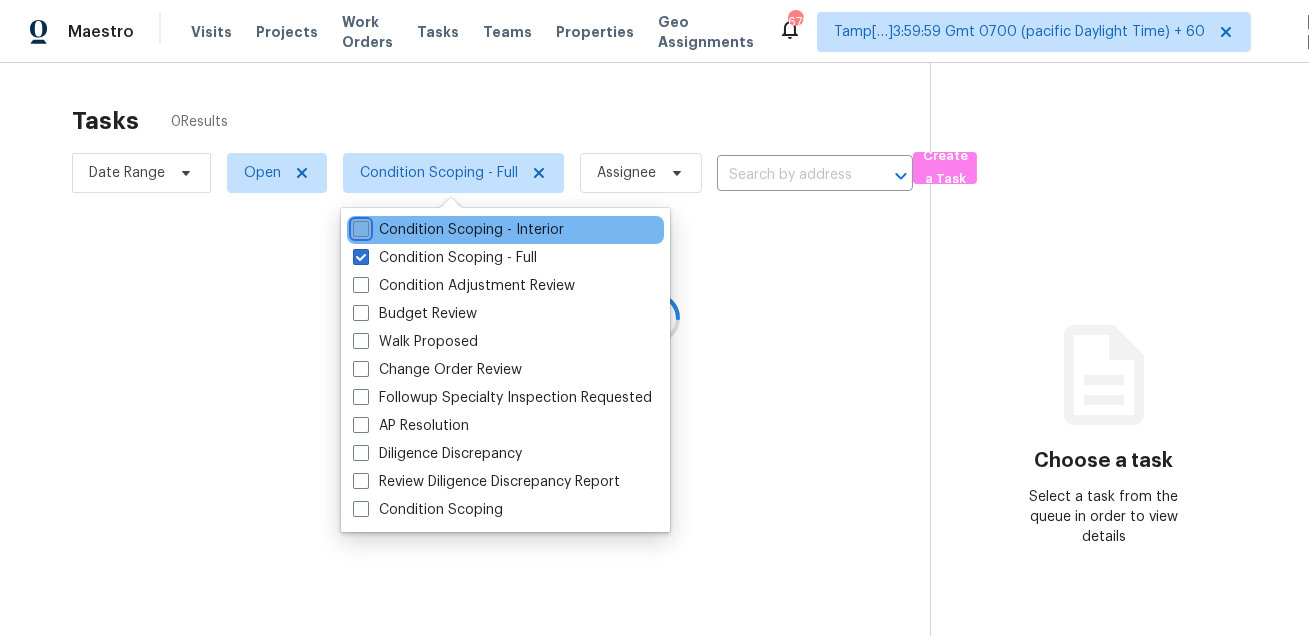 click on "Condition Scoping - Interior" at bounding box center (359, 226) 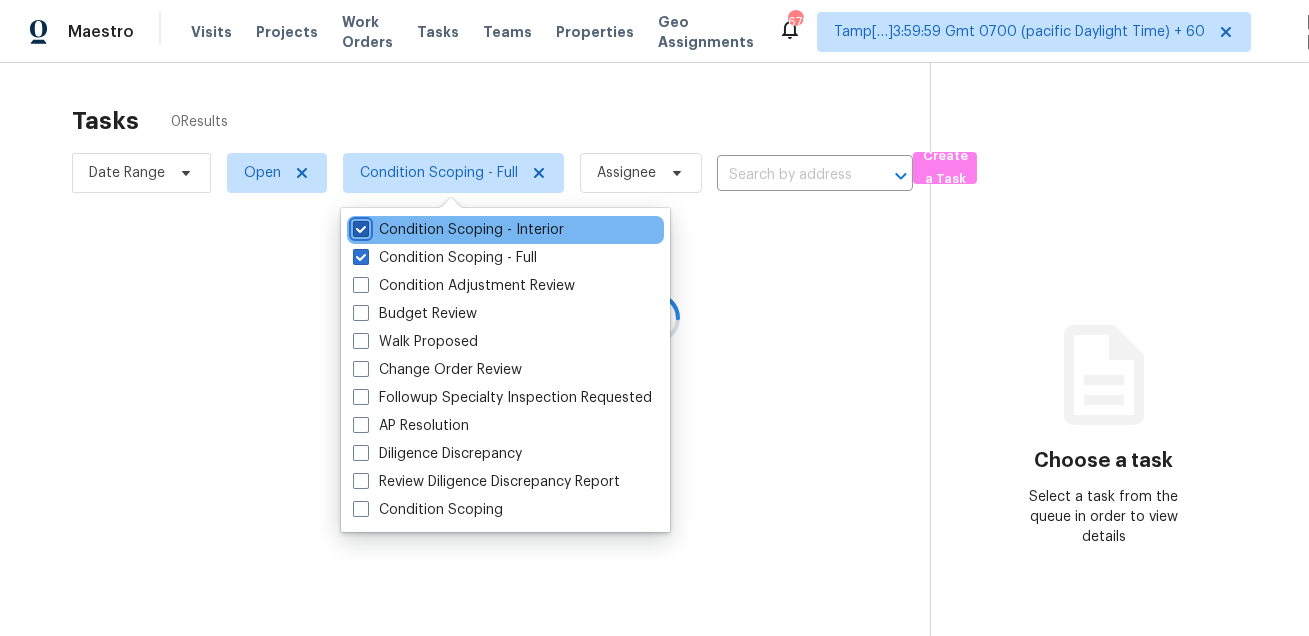 checkbox on "true" 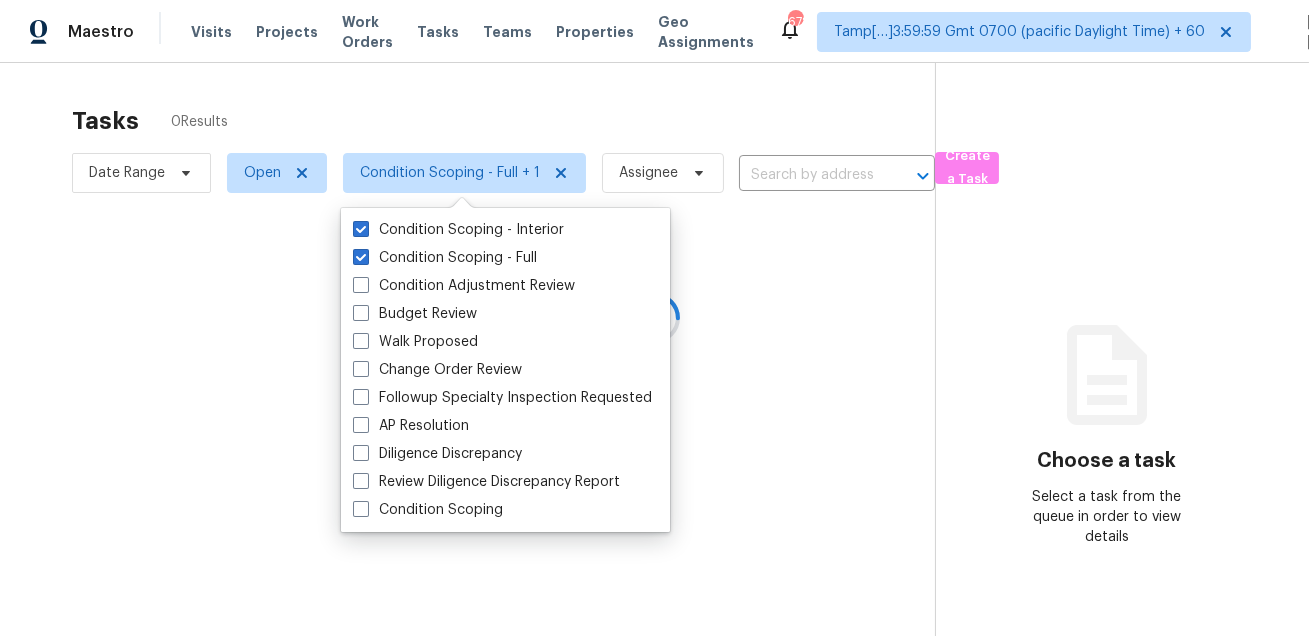 click at bounding box center [654, 318] 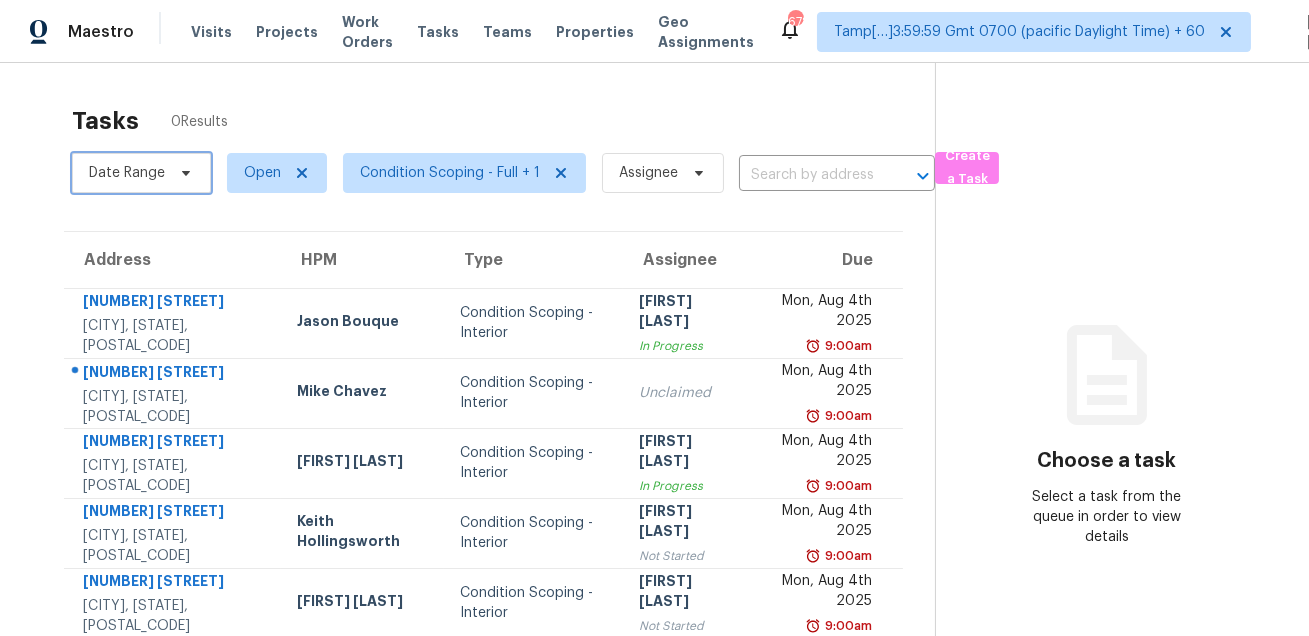 click on "Date Range" at bounding box center (141, 173) 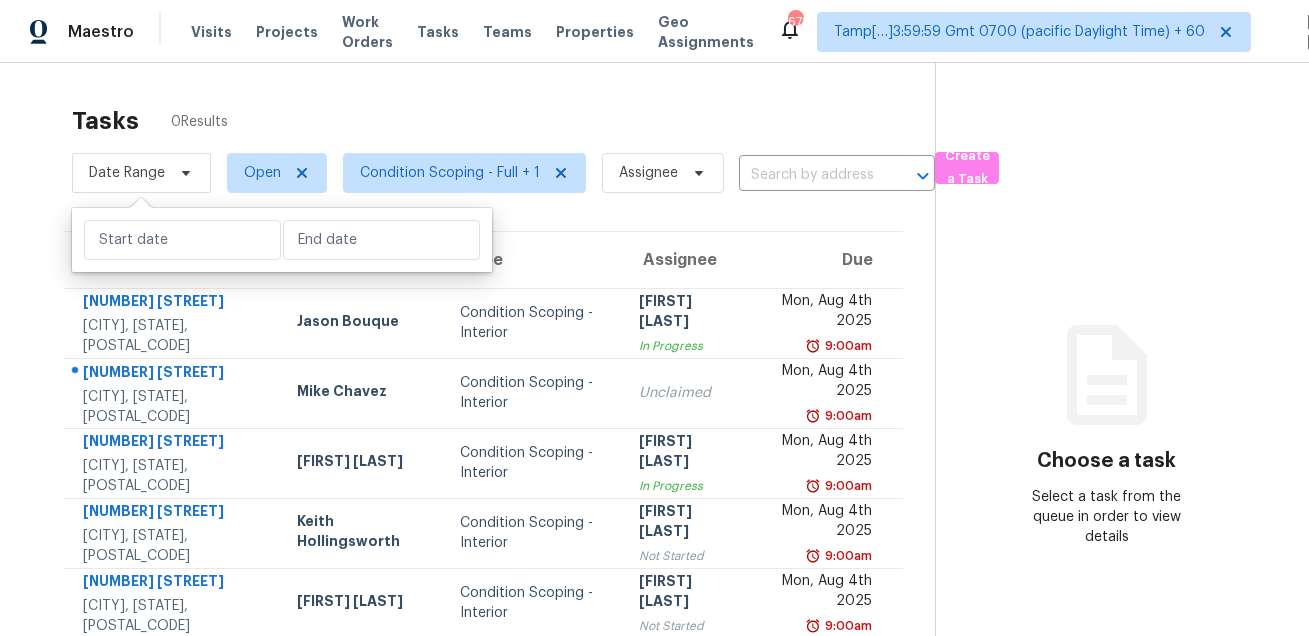 click at bounding box center [282, 240] 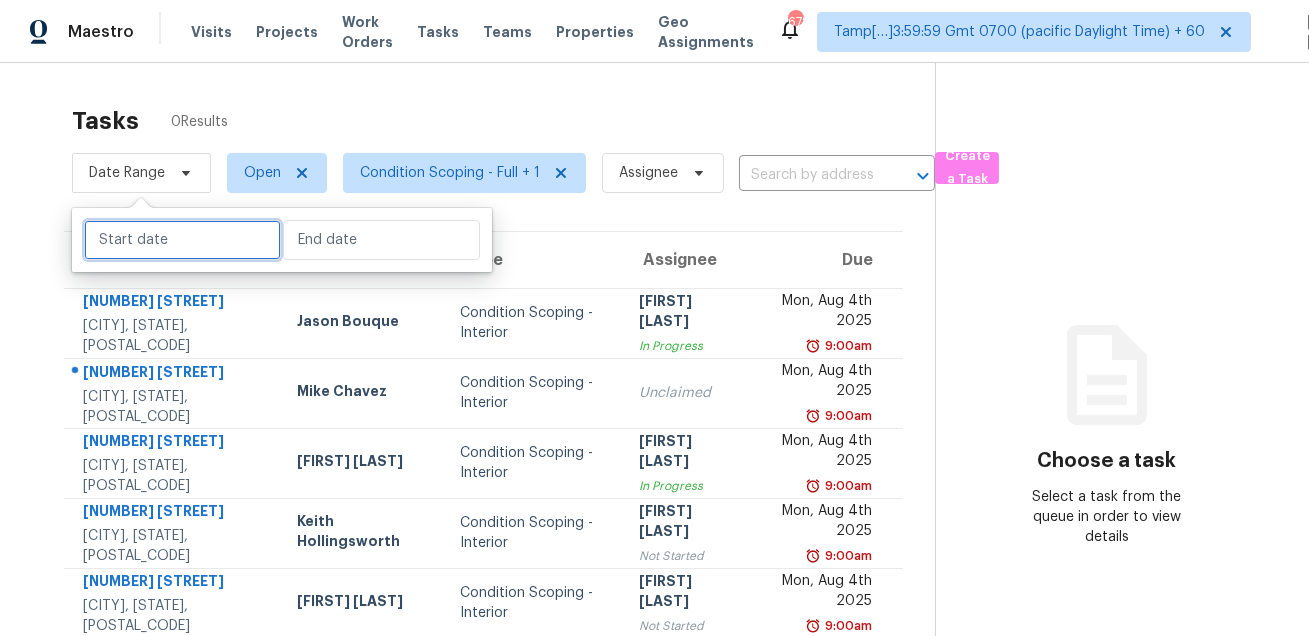 select on "7" 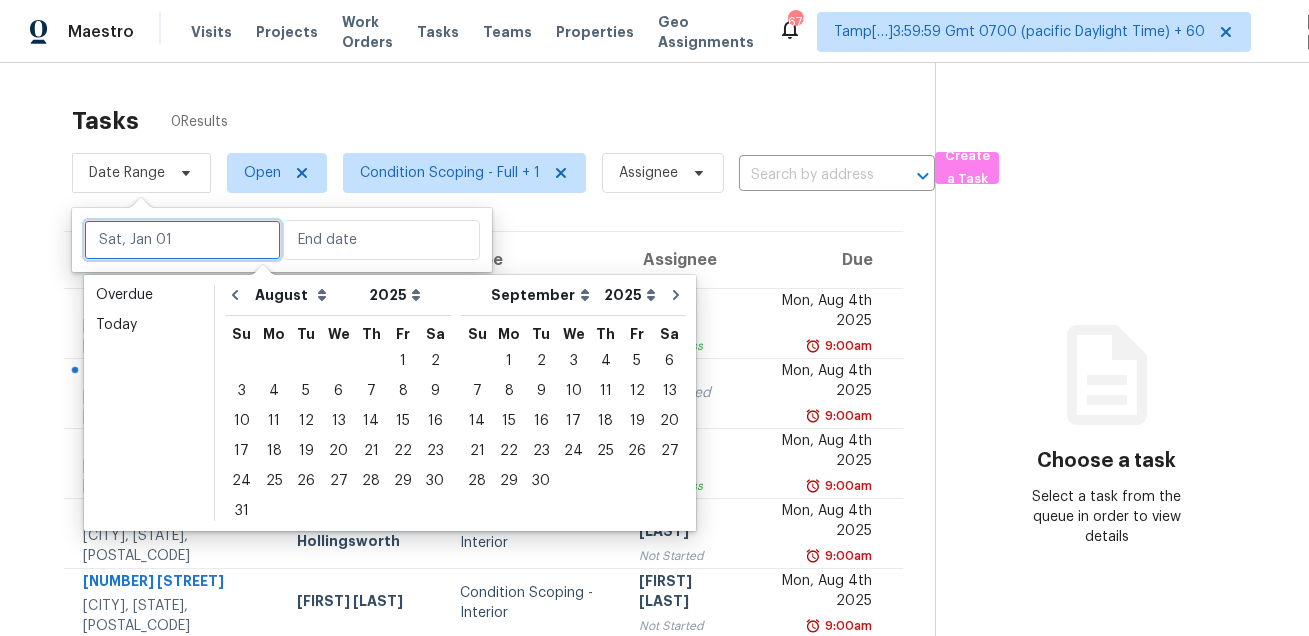 click at bounding box center [182, 240] 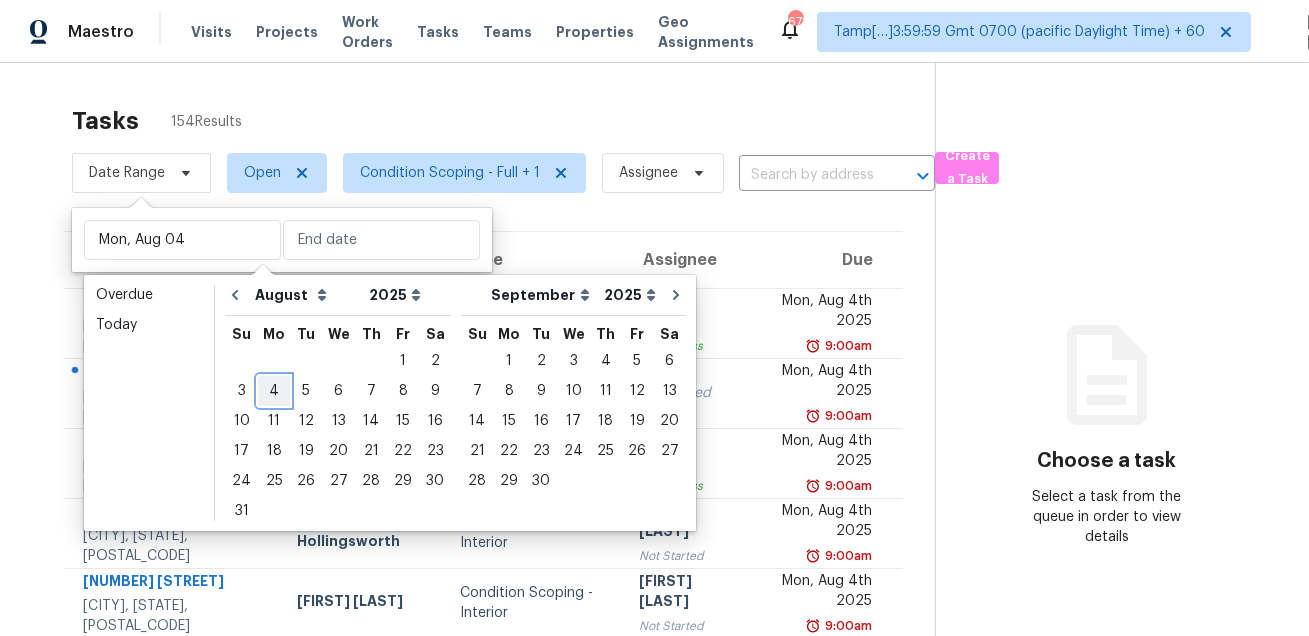 click on "4" at bounding box center [274, 391] 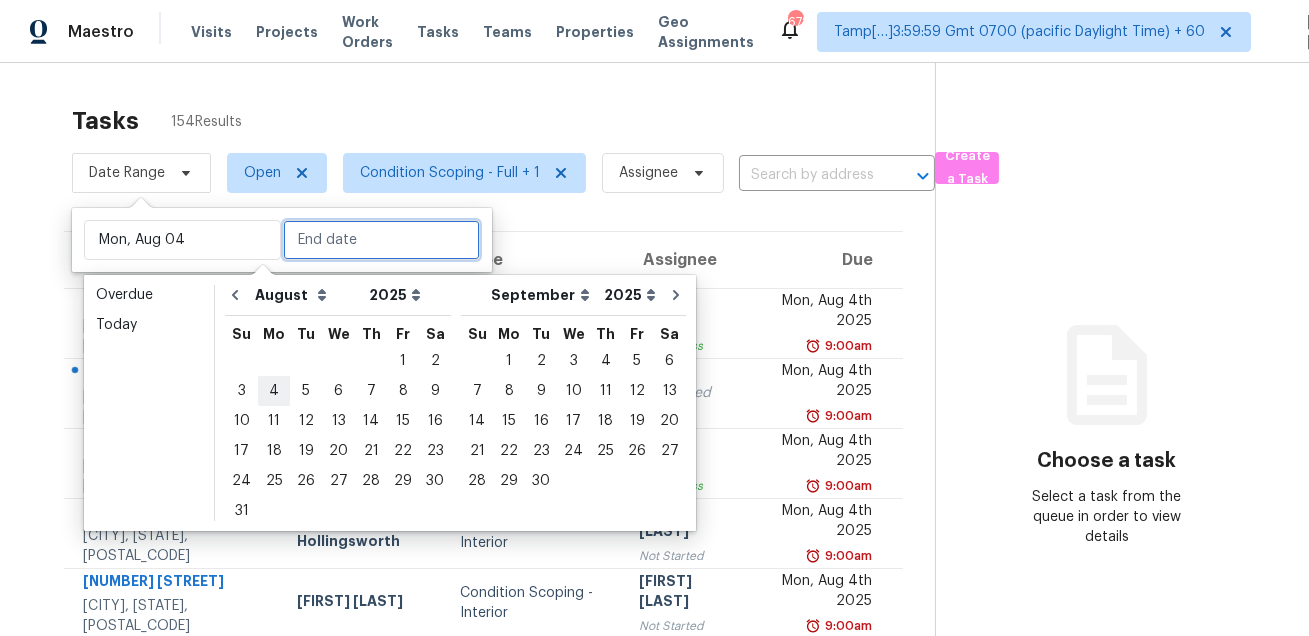 type on "Mon, Aug 04" 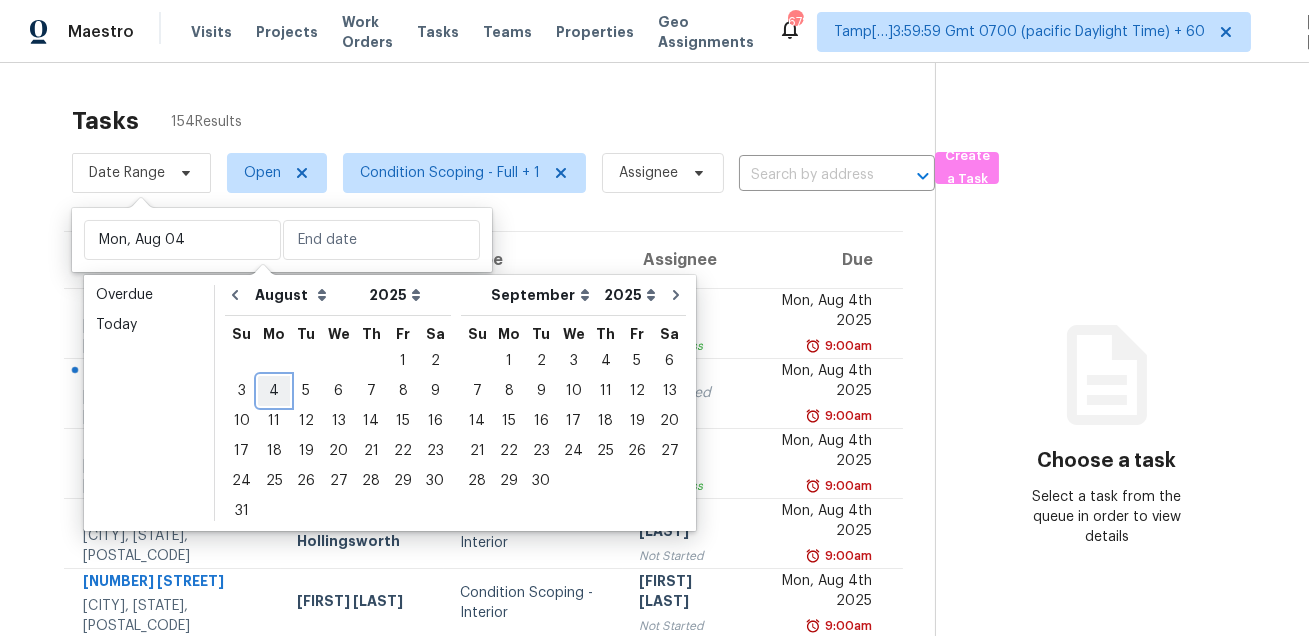 click on "4" at bounding box center (274, 391) 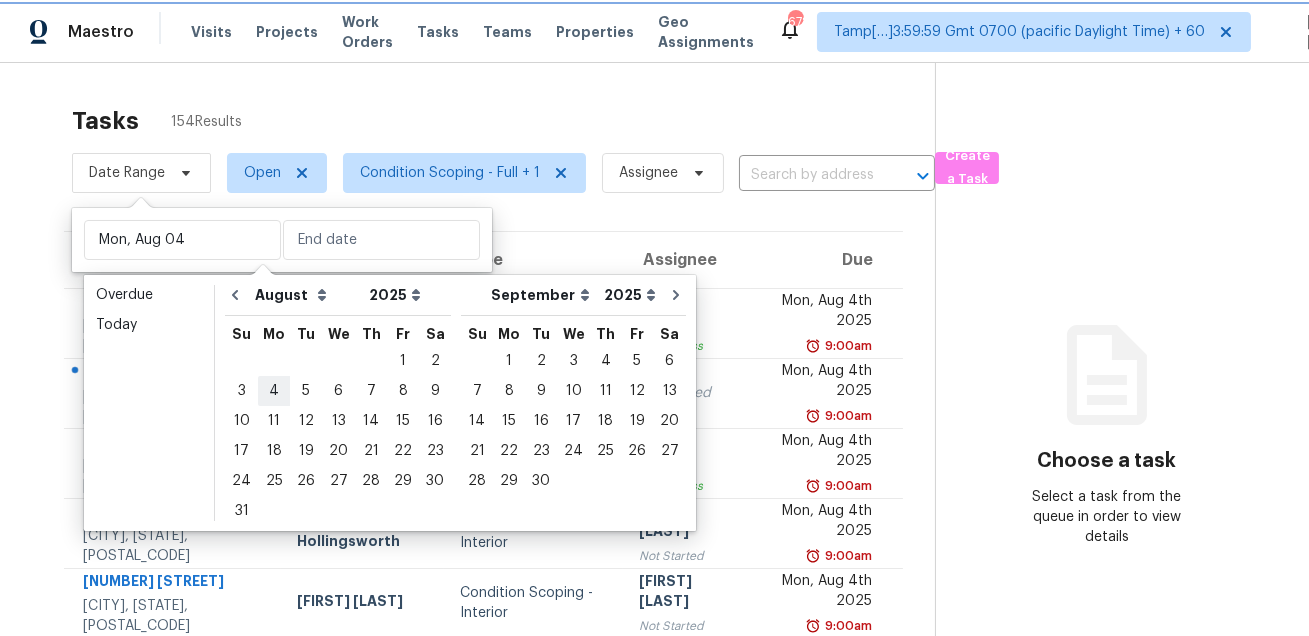 type on "Mon, Aug 04" 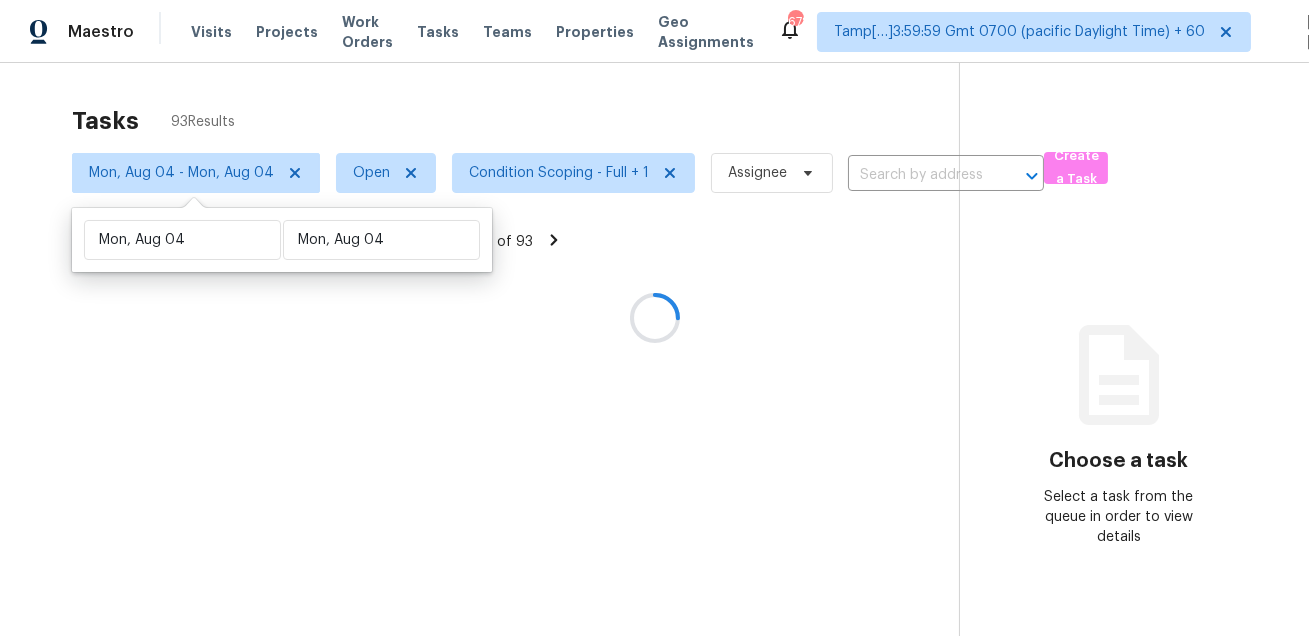 click at bounding box center (654, 318) 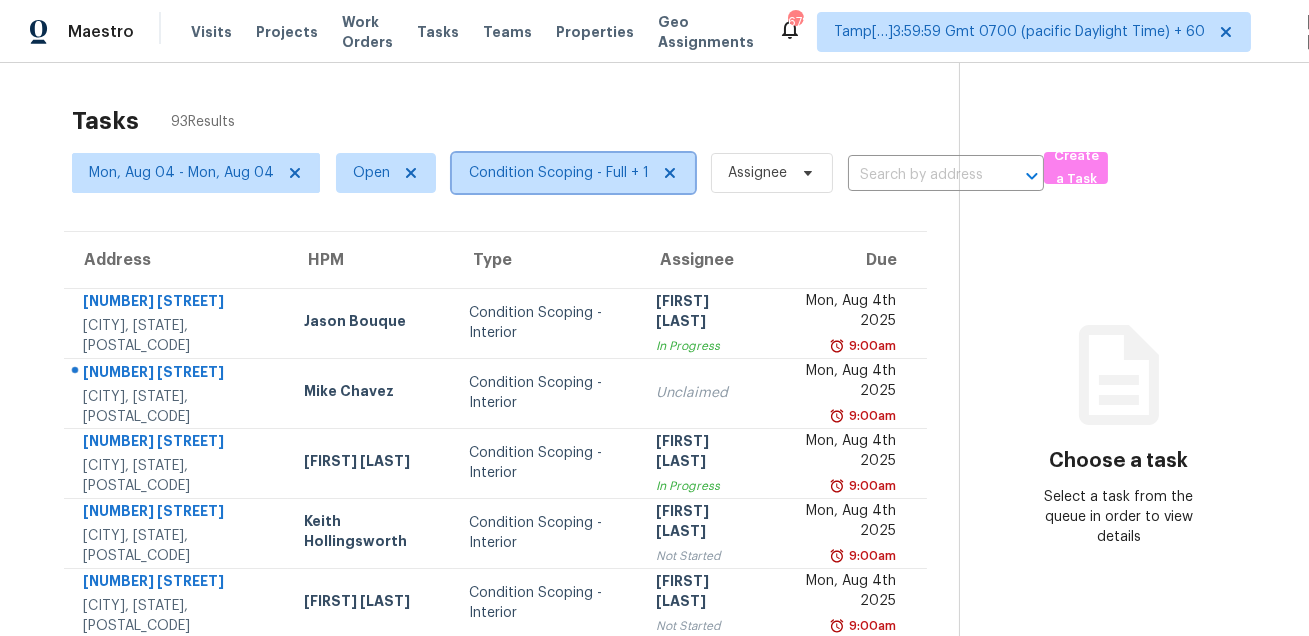 click on "Condition Scoping - Full + 1" at bounding box center (559, 173) 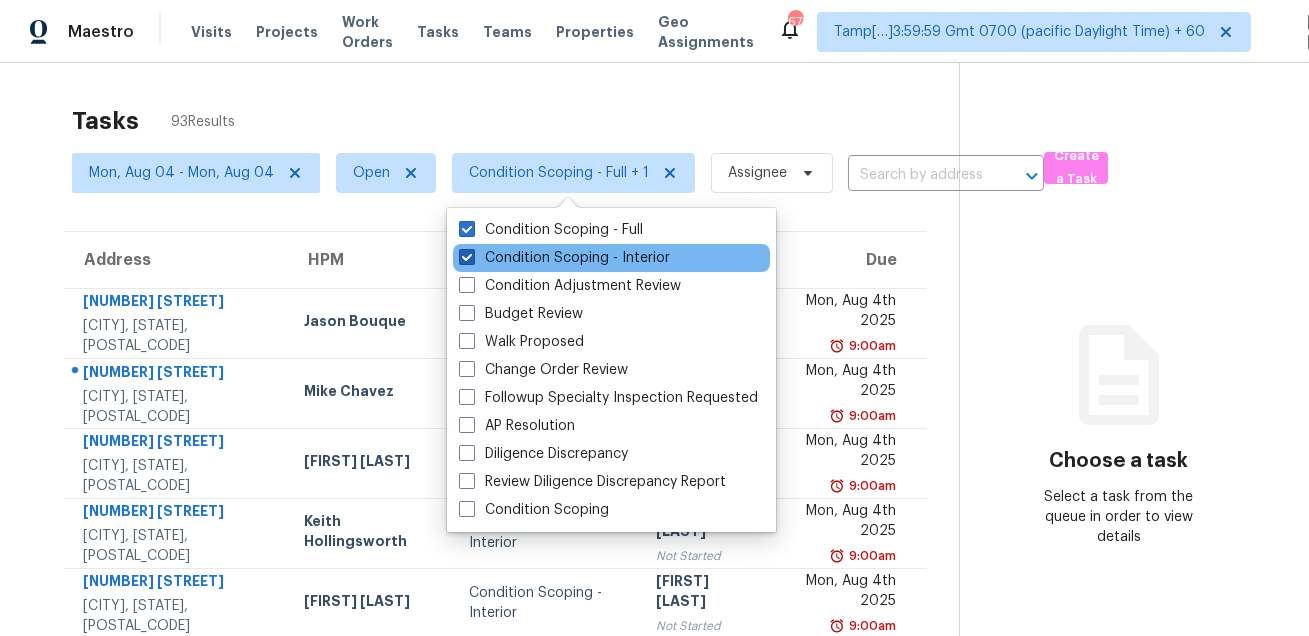 click on "Condition Scoping - Interior" at bounding box center (564, 258) 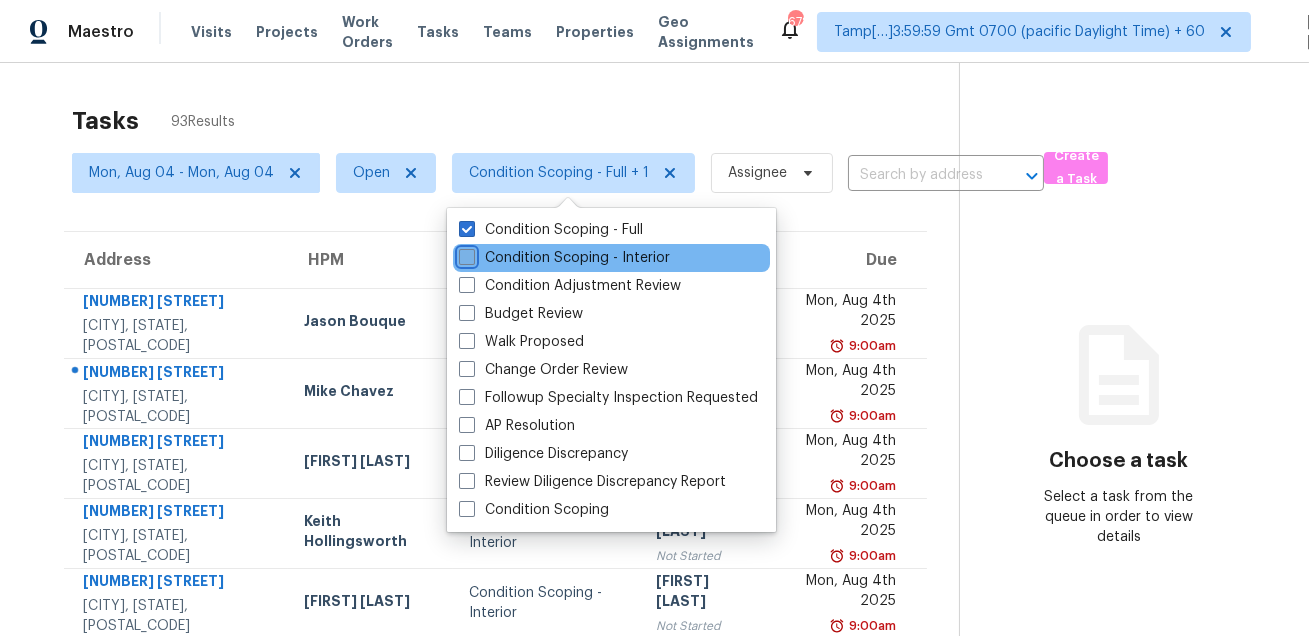 checkbox on "false" 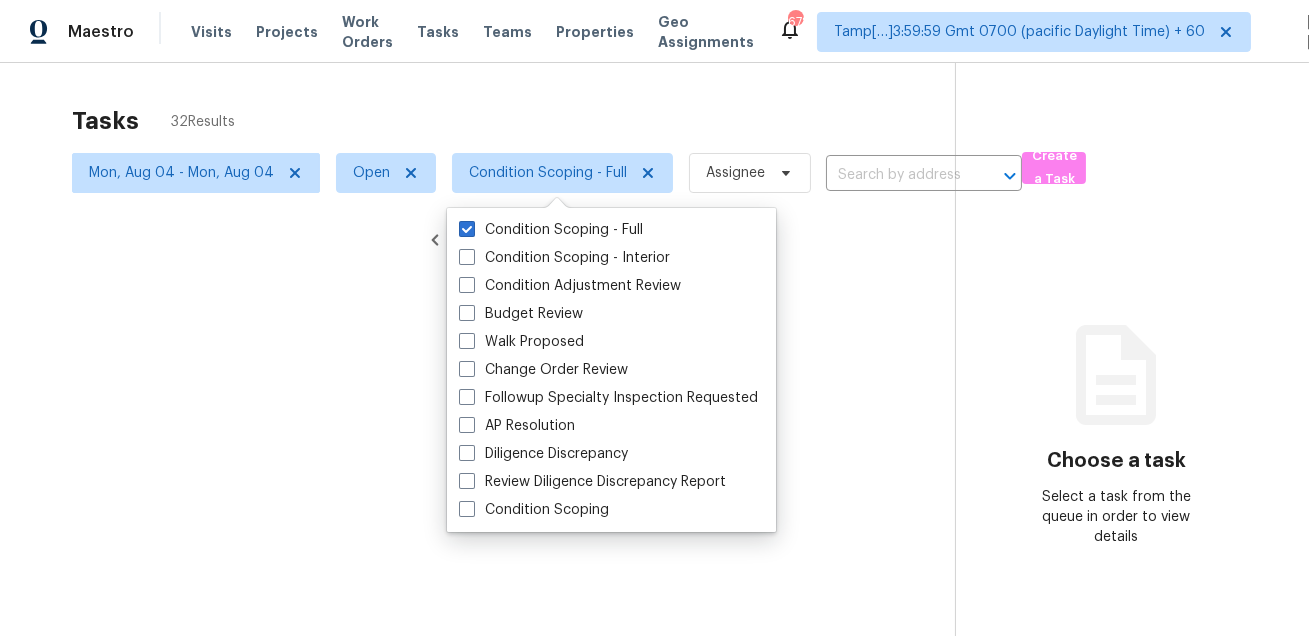 click at bounding box center (654, 318) 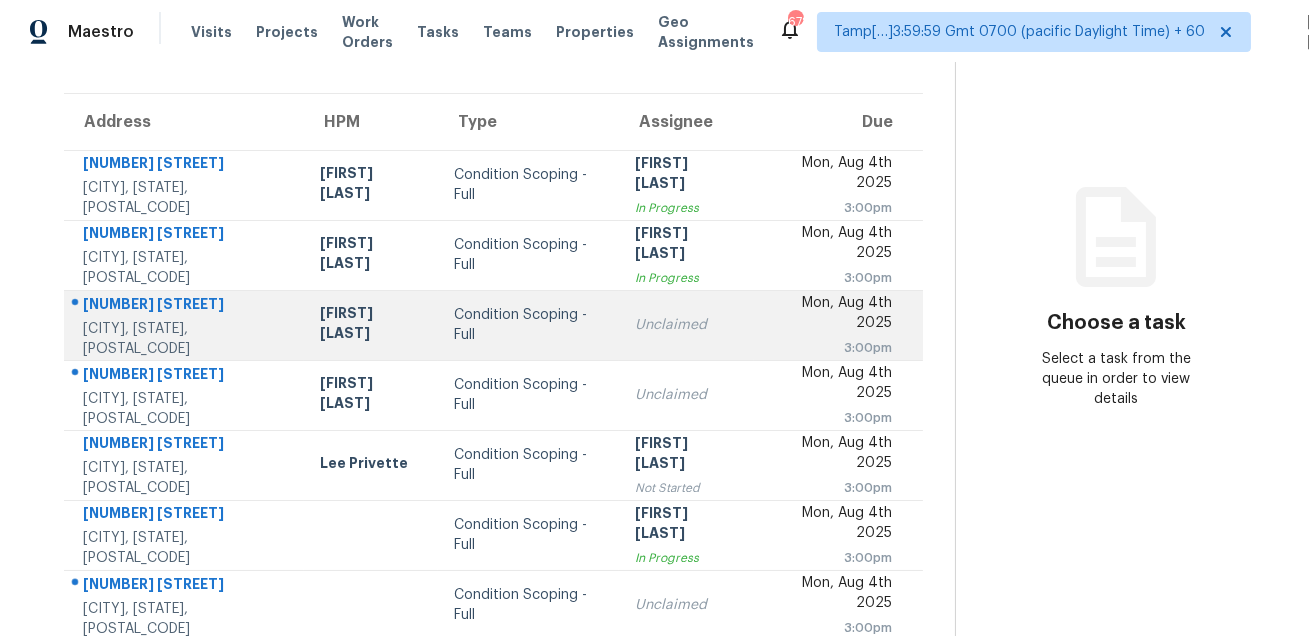 scroll, scrollTop: 155, scrollLeft: 0, axis: vertical 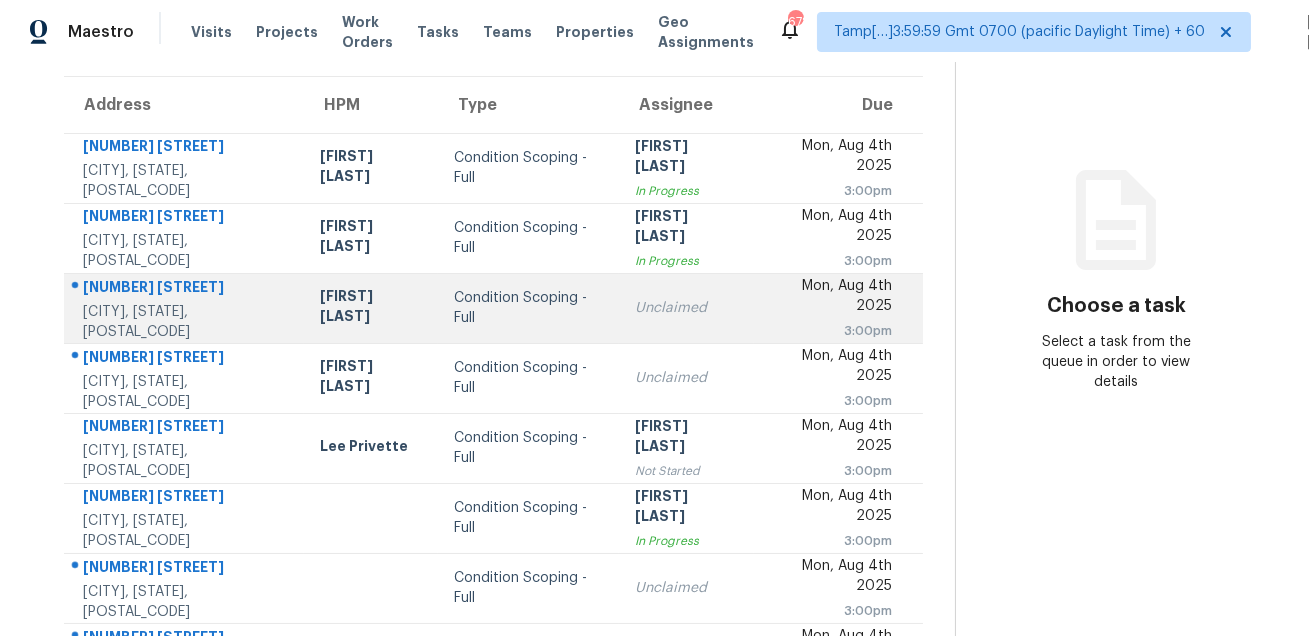 click on "[NUMBER] [STREET]" at bounding box center [185, 289] 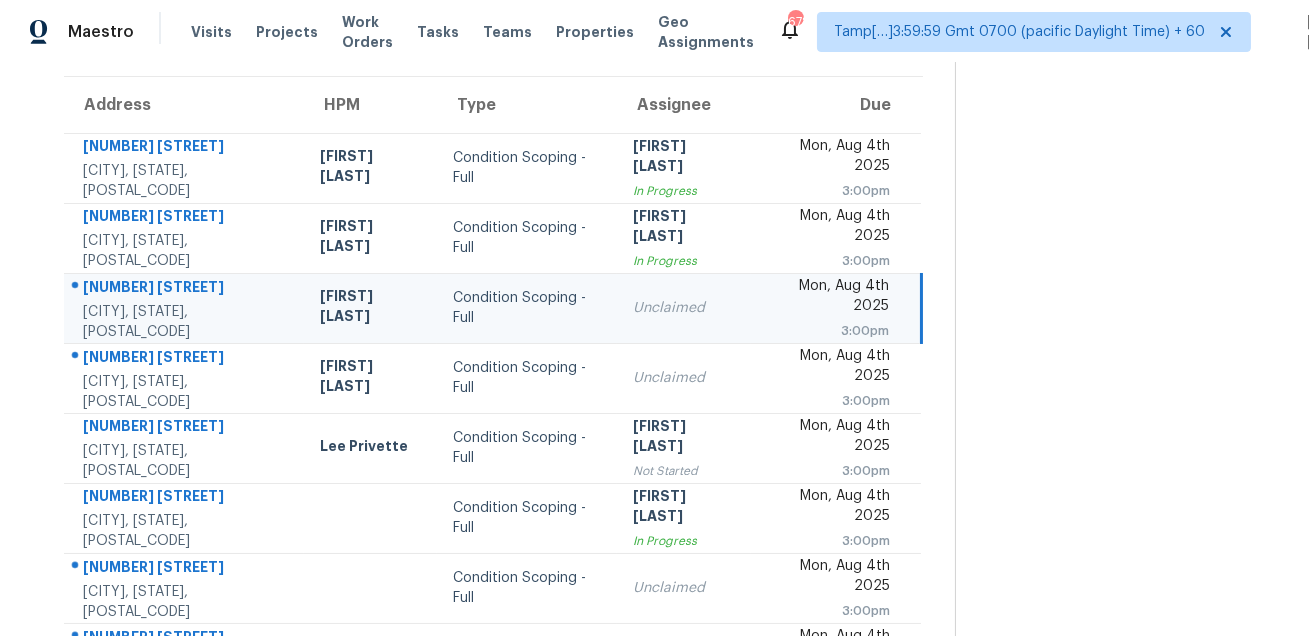 click on "[NUMBER] [STREET]" at bounding box center (185, 289) 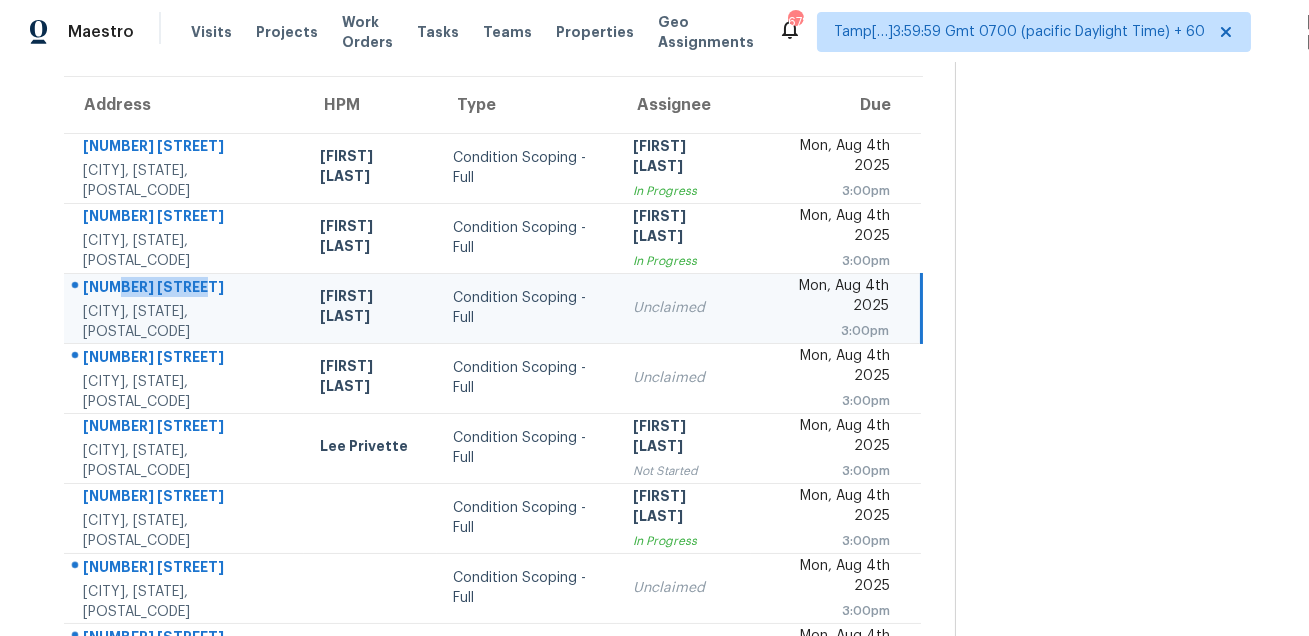 click on "[NUMBER] [STREET]" at bounding box center (185, 289) 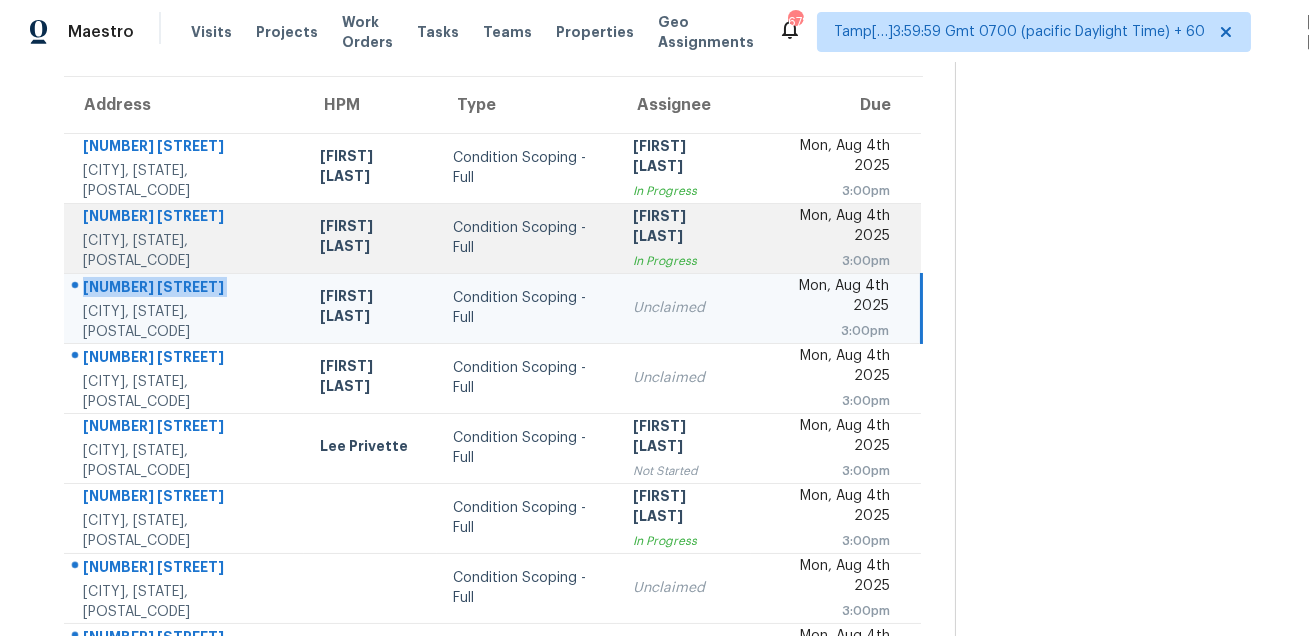 copy on "[NUMBER] [STREET]" 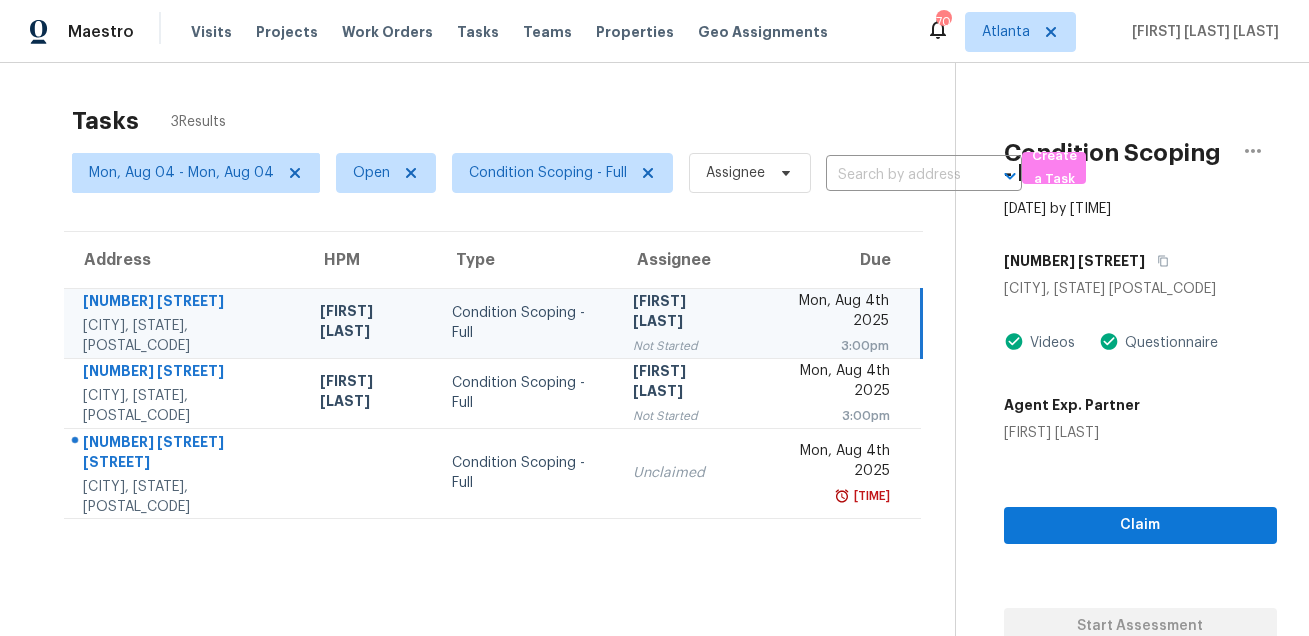 scroll, scrollTop: 0, scrollLeft: 0, axis: both 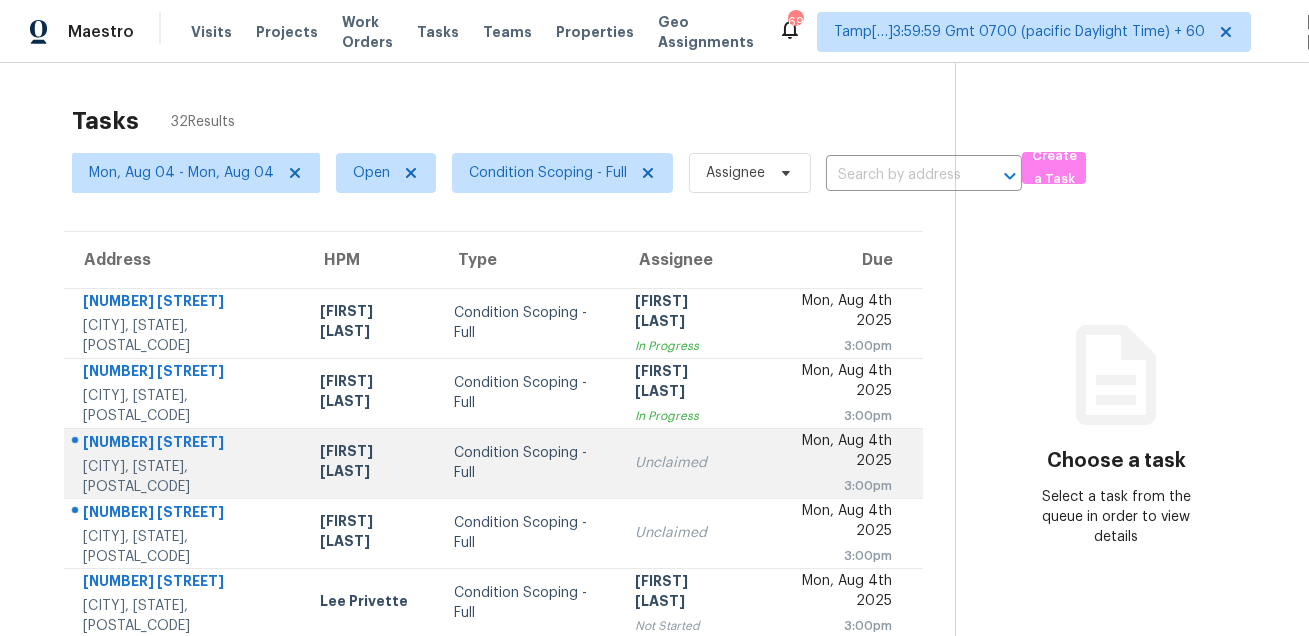 click on "Mon, Aug 4th 2025" at bounding box center [831, 453] 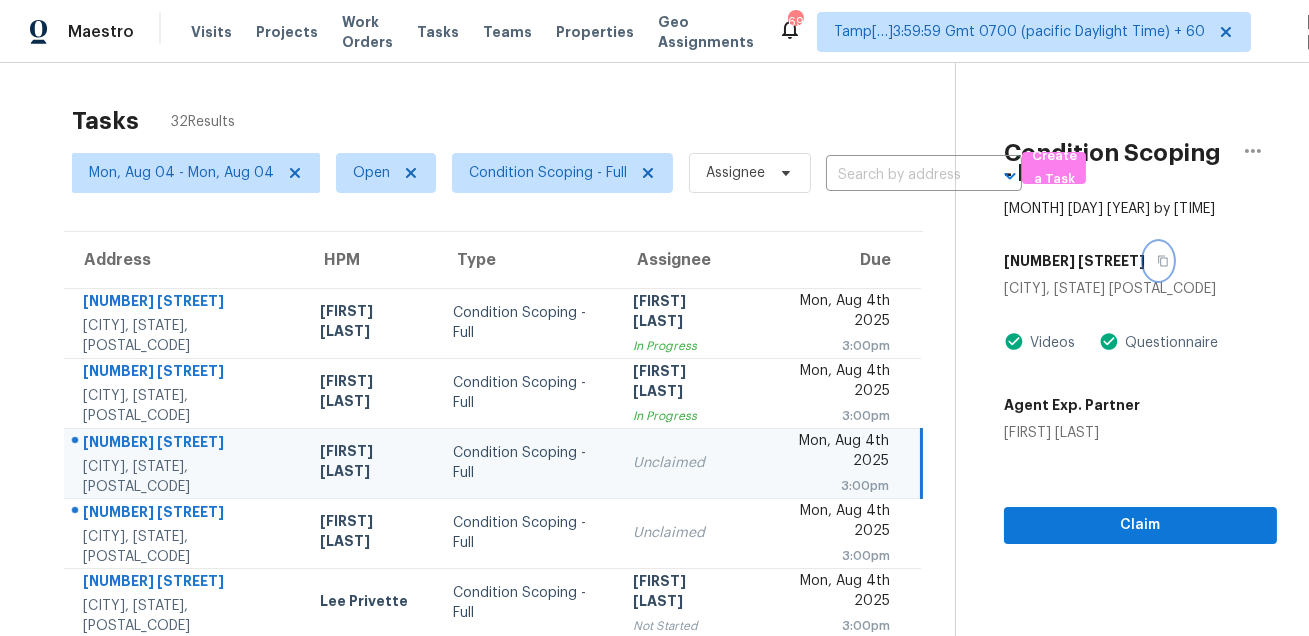 click 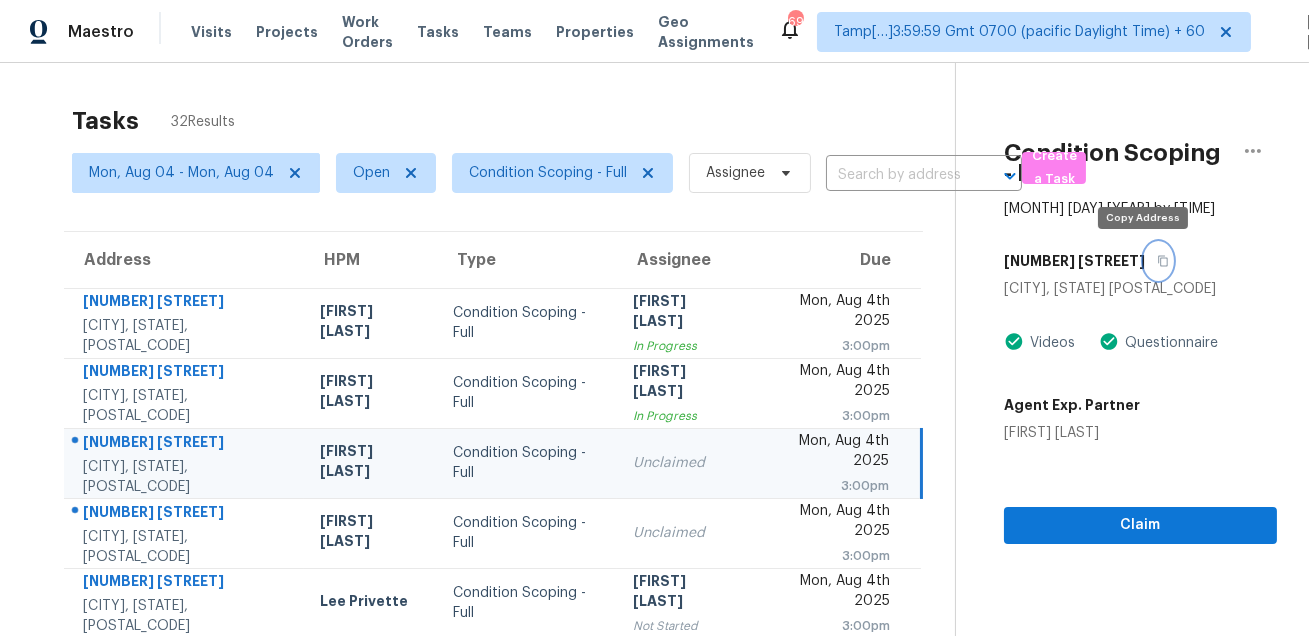 click 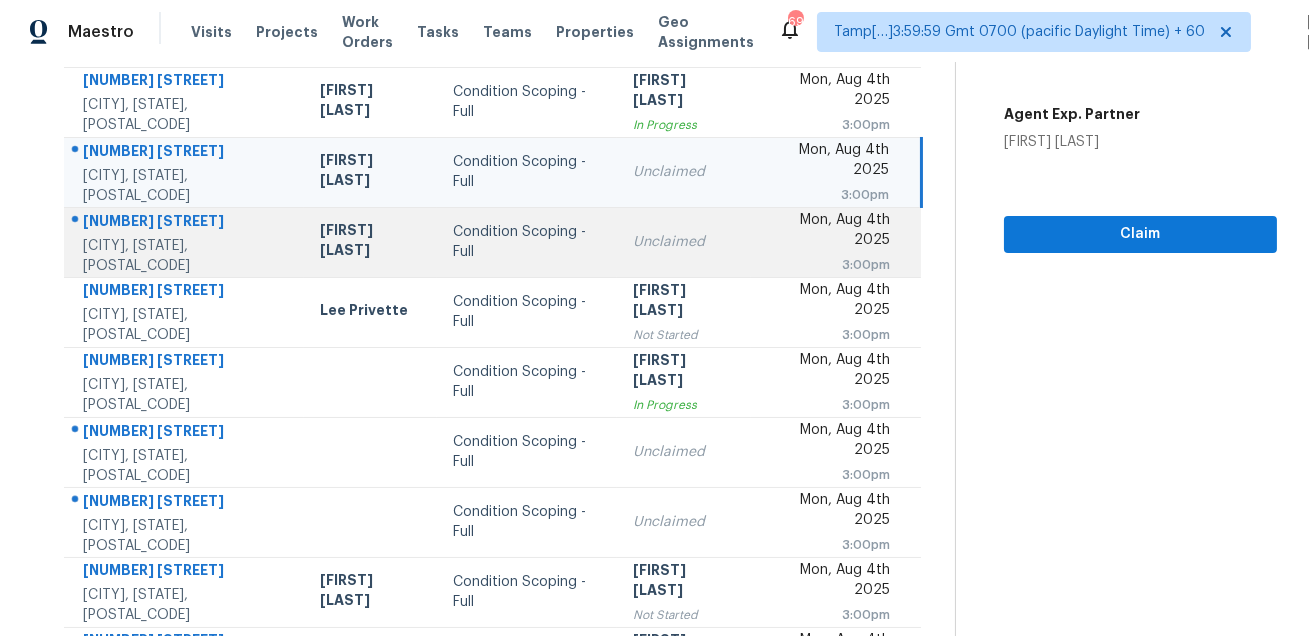scroll, scrollTop: 275, scrollLeft: 0, axis: vertical 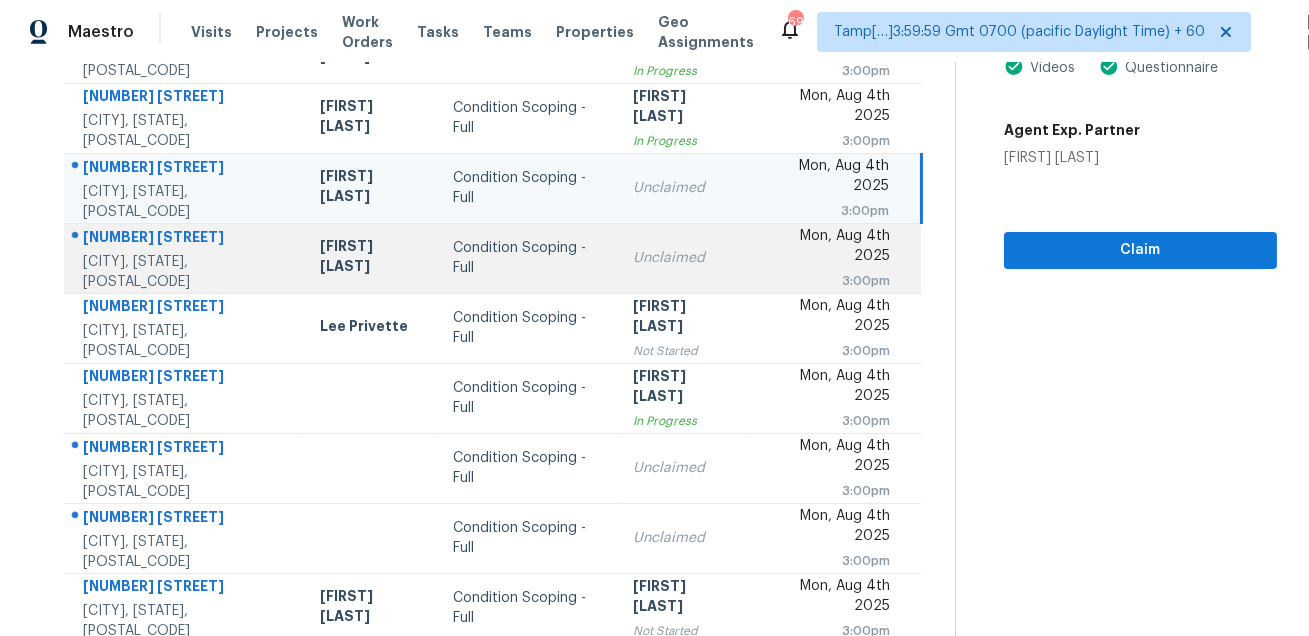 click on "[NUMBER] [STREET]" at bounding box center [185, 239] 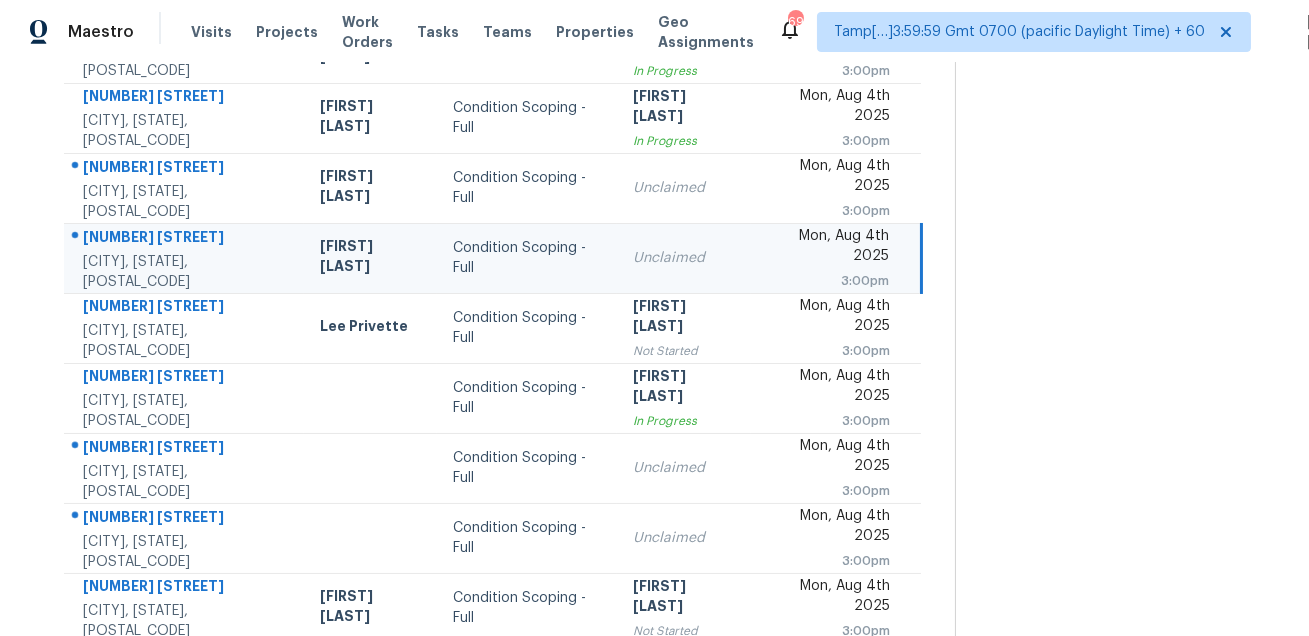 click on "[NUMBER] [STREET]" at bounding box center [185, 239] 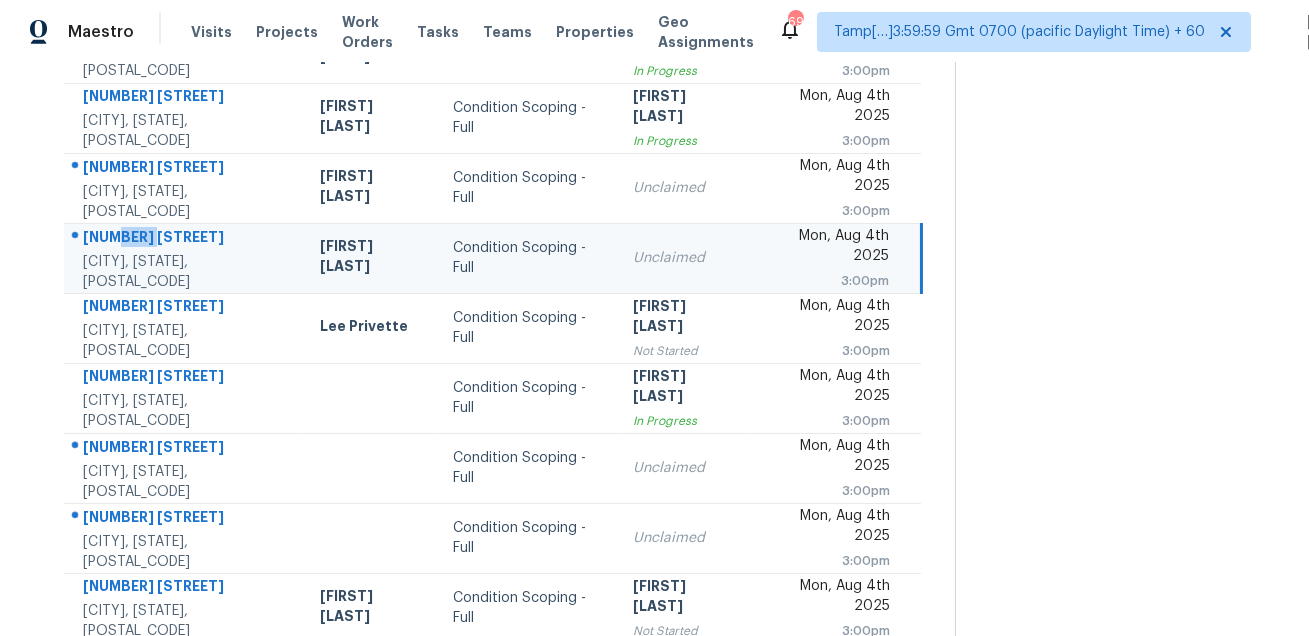 copy on "[FIRST]" 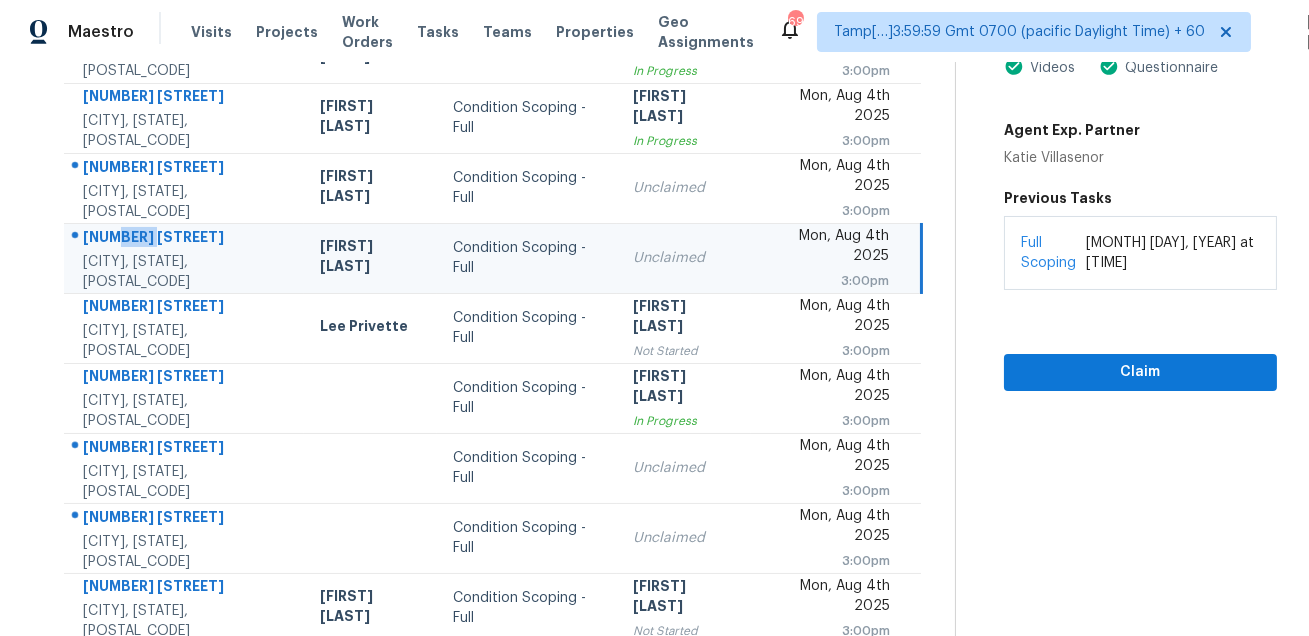 click on "[NUMBER] [STREET]" at bounding box center [185, 239] 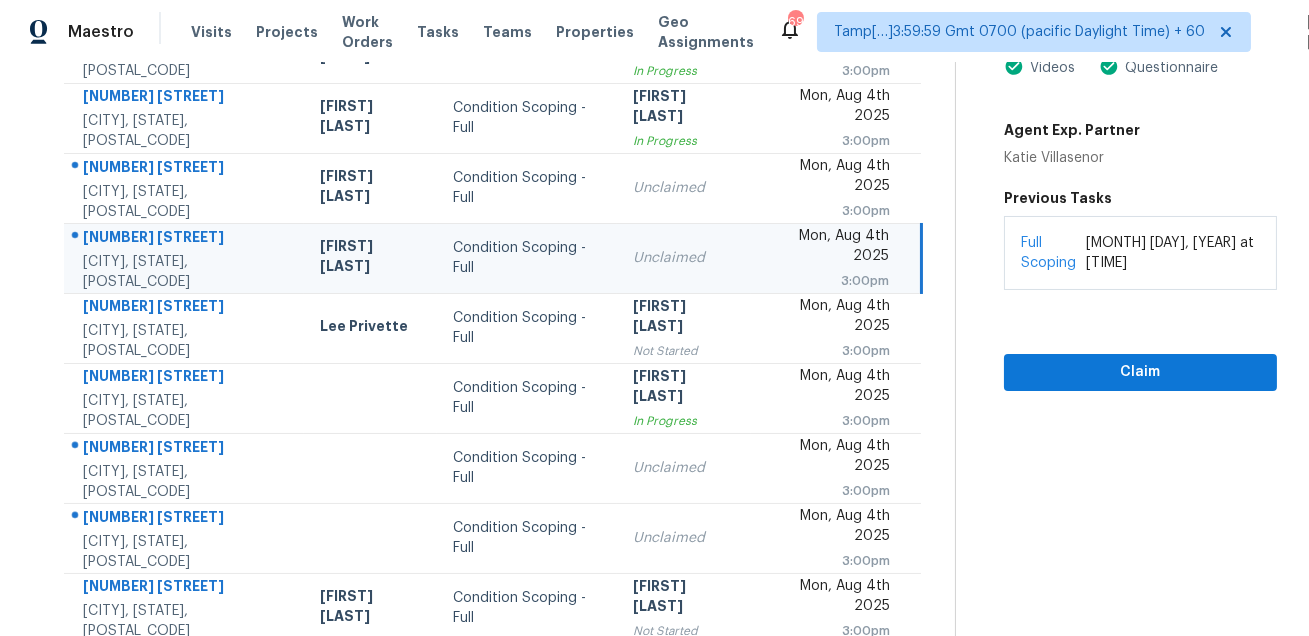 click on "[NUMBER] [STREET]" at bounding box center (185, 239) 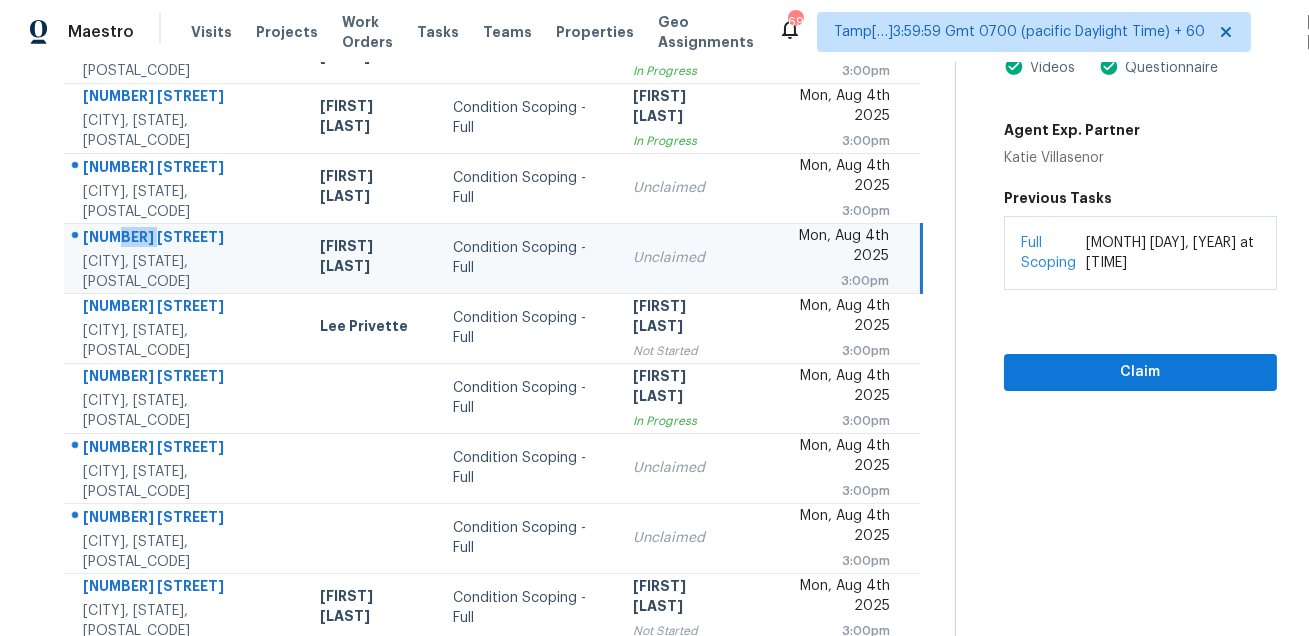 click on "[NUMBER] [STREET]" at bounding box center [185, 239] 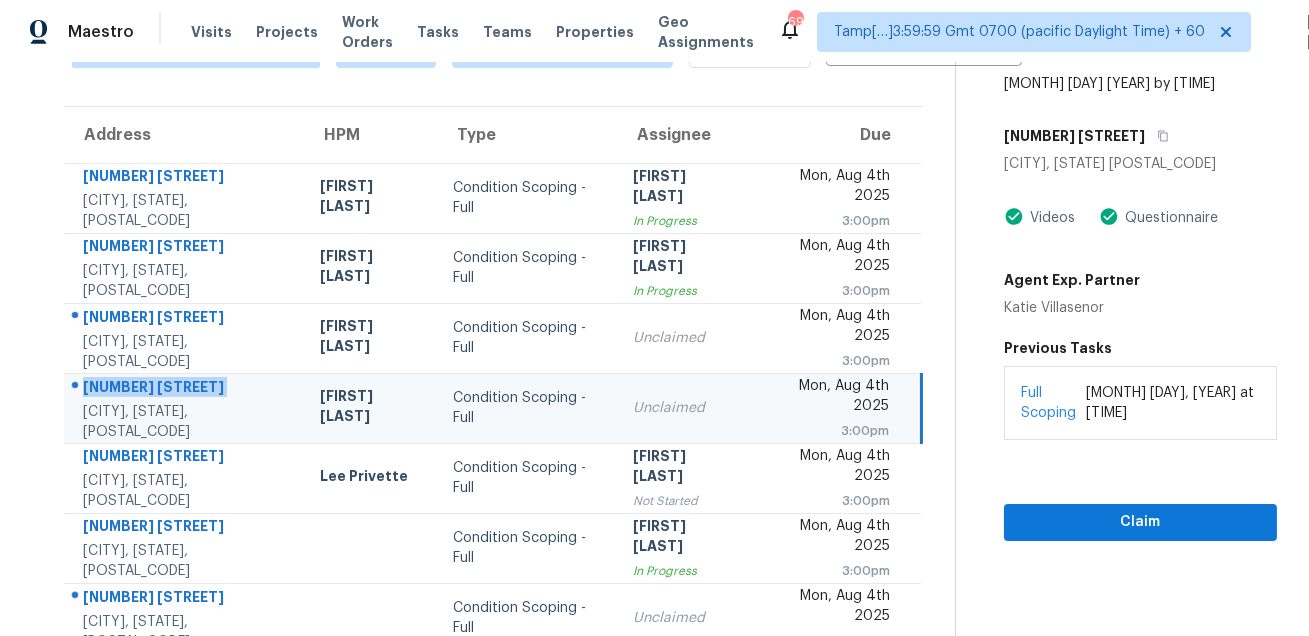 scroll, scrollTop: 113, scrollLeft: 0, axis: vertical 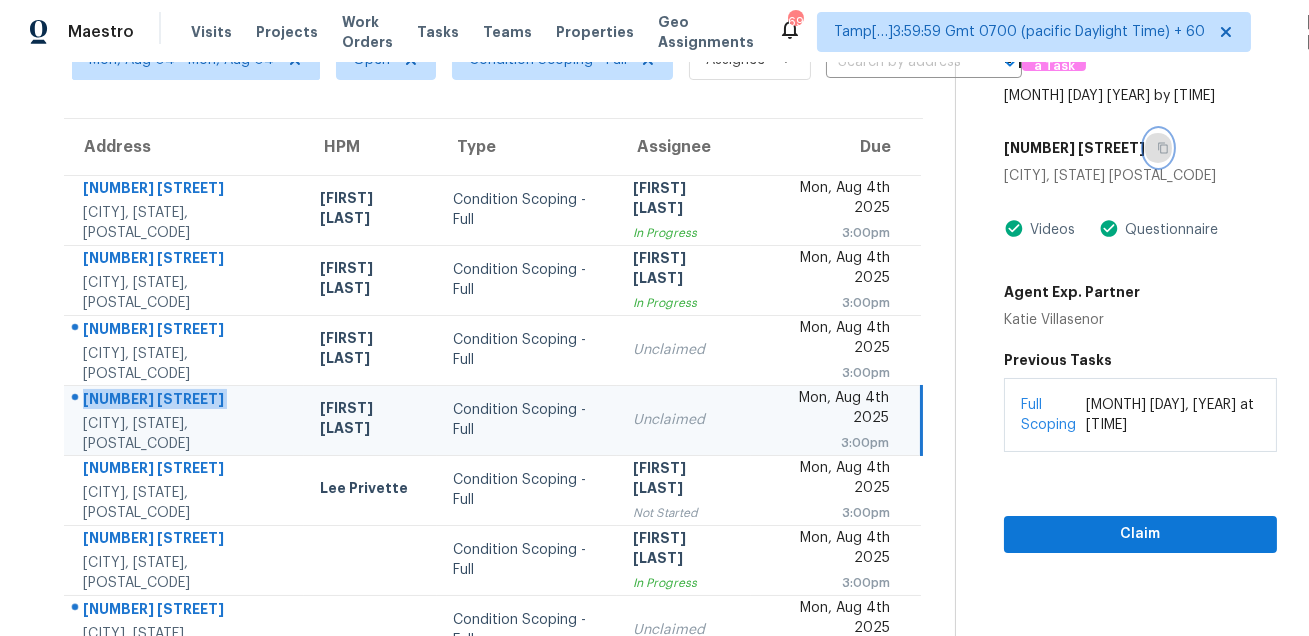 click at bounding box center (1158, 148) 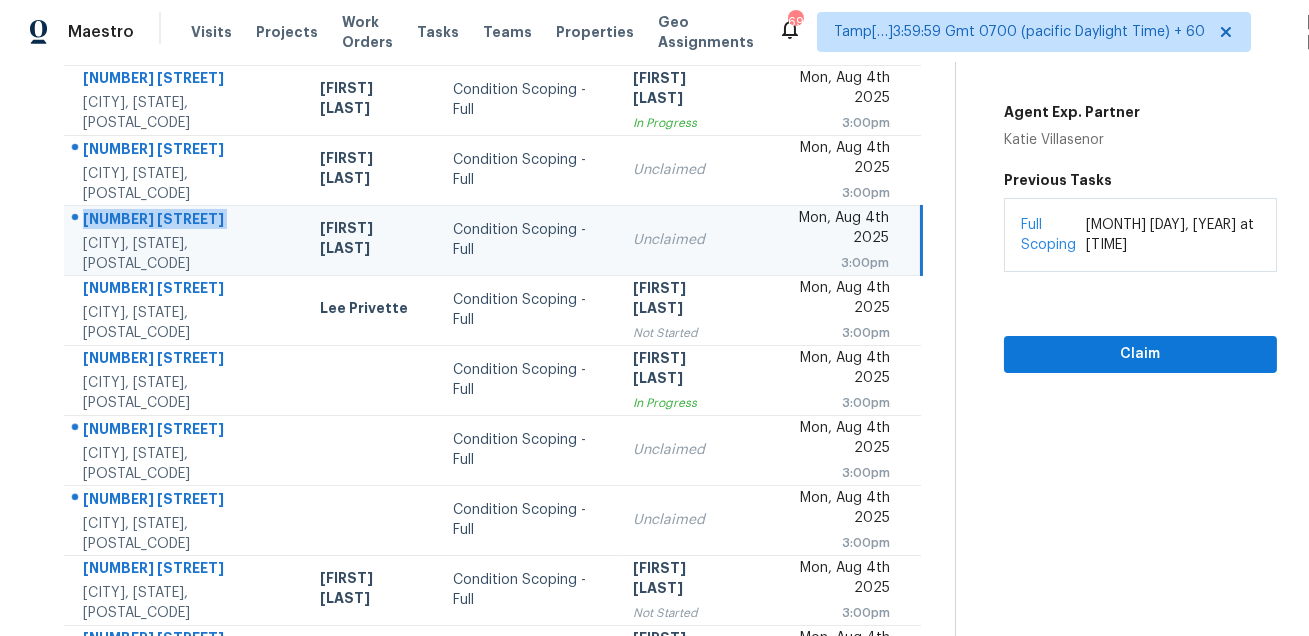 scroll, scrollTop: 342, scrollLeft: 0, axis: vertical 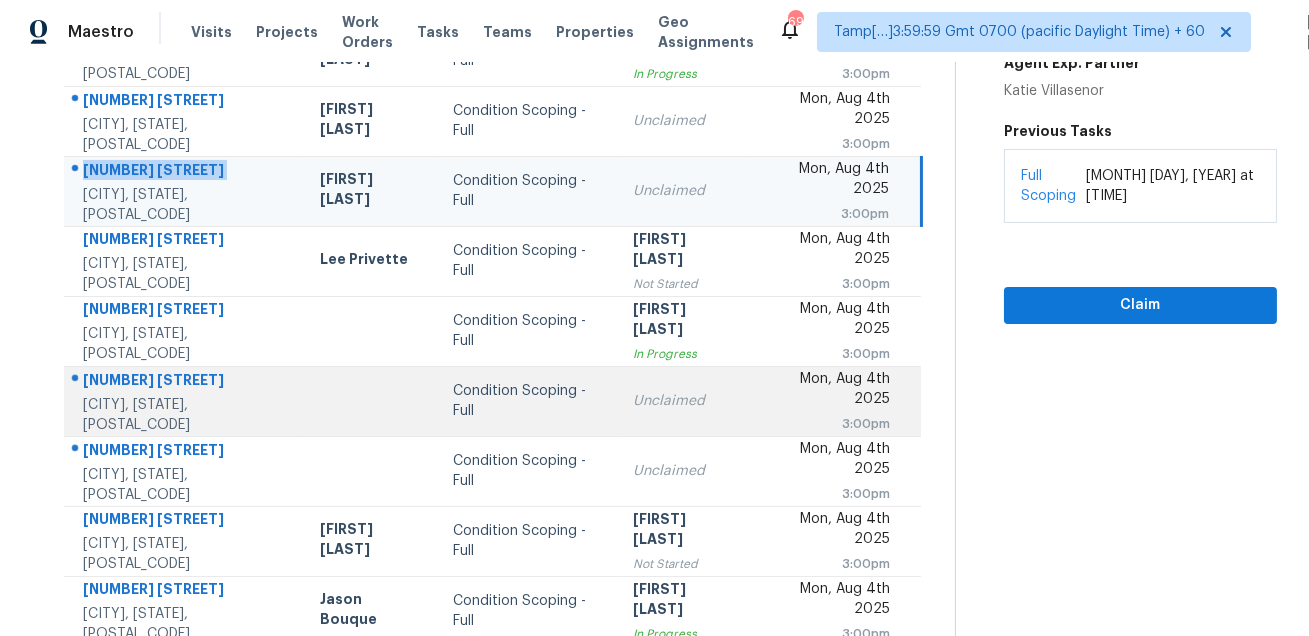 click on "[NUMBER] [STREET]" at bounding box center (185, 382) 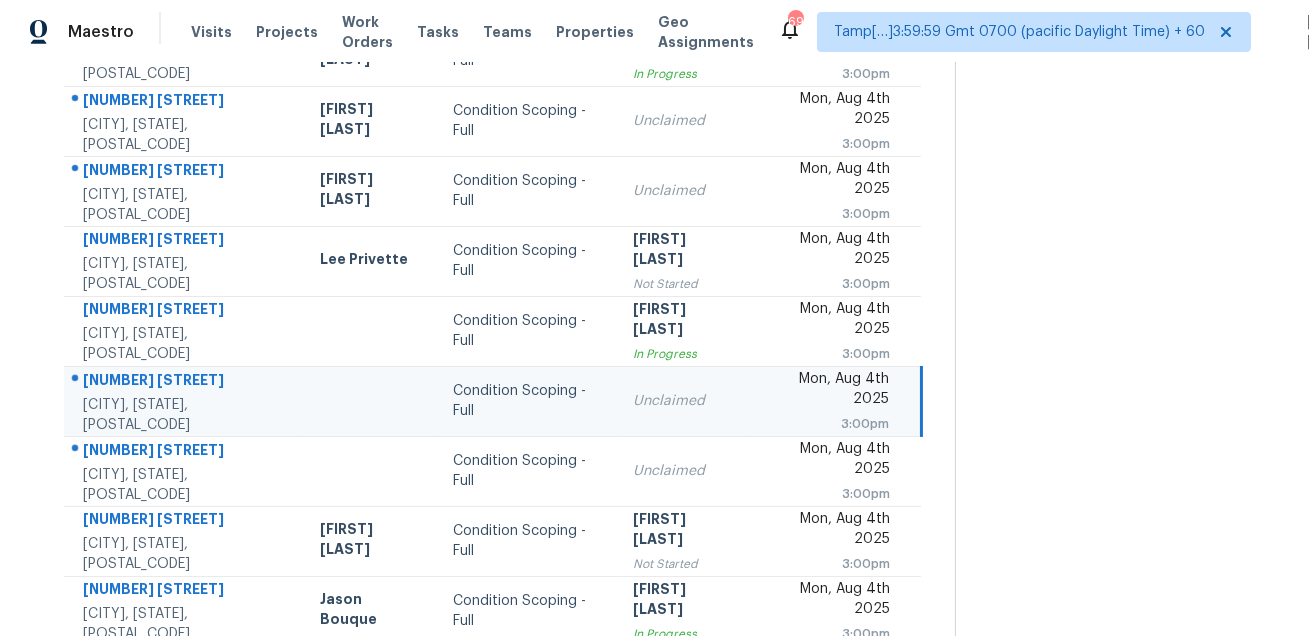click on "[NUMBER] [STREET]" at bounding box center (185, 382) 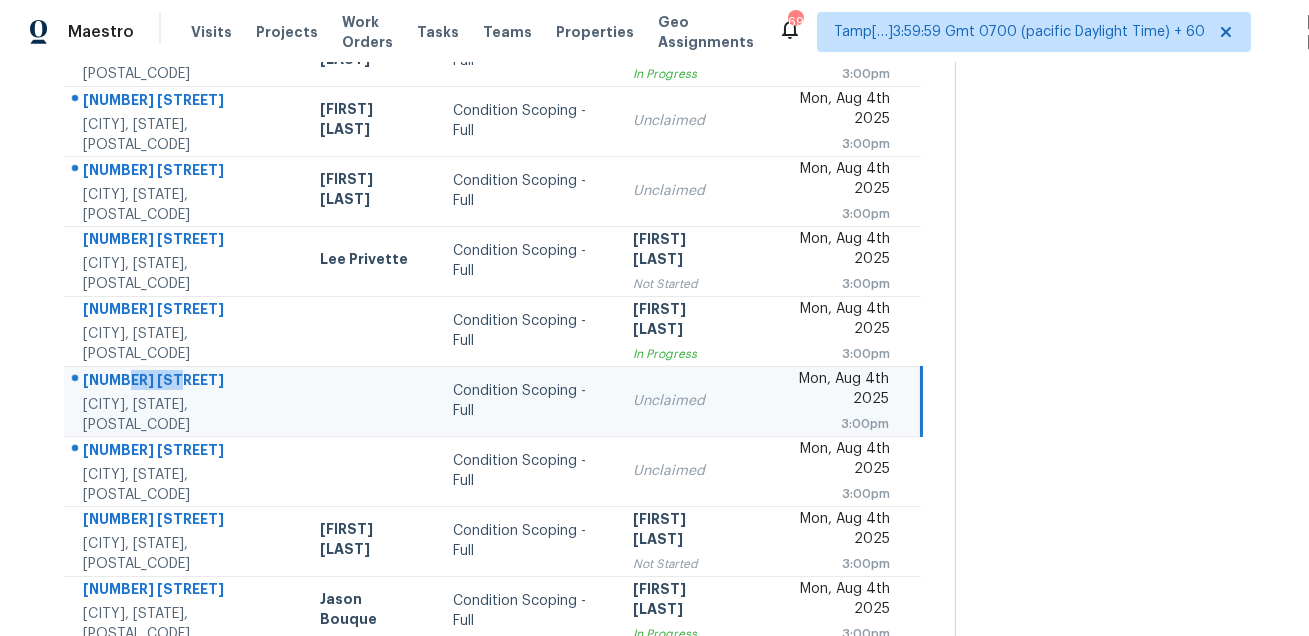 click on "[NUMBER] [STREET]" at bounding box center (185, 382) 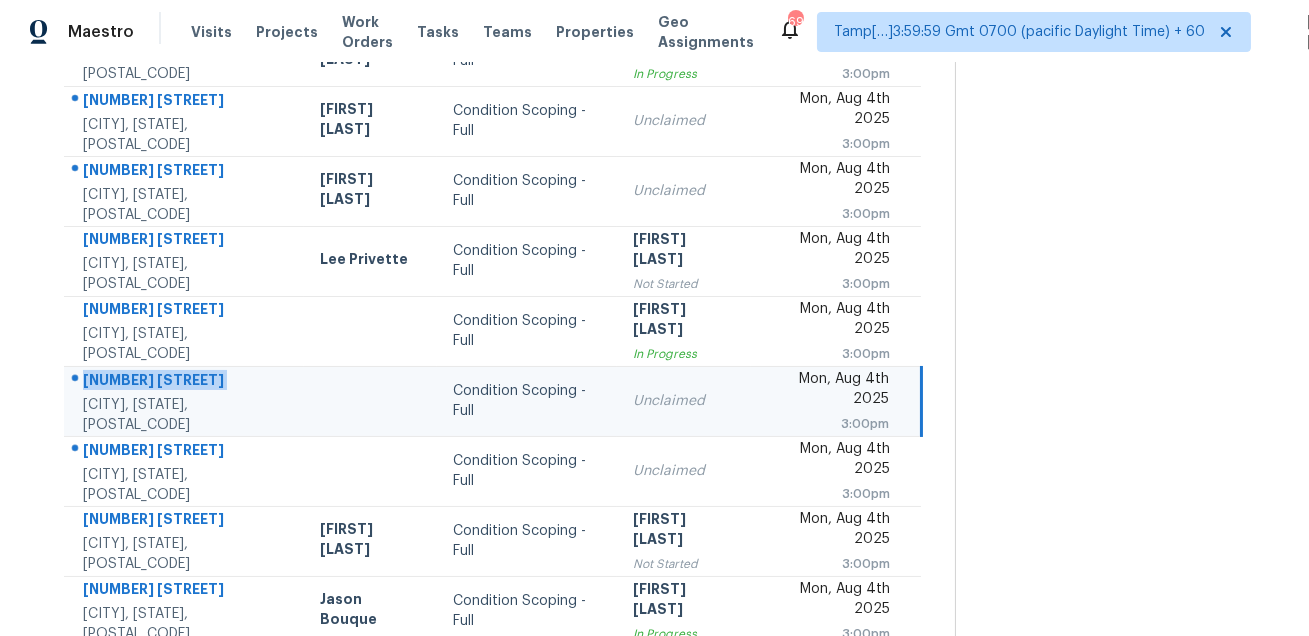 copy on "[NUMBER] [STREET]" 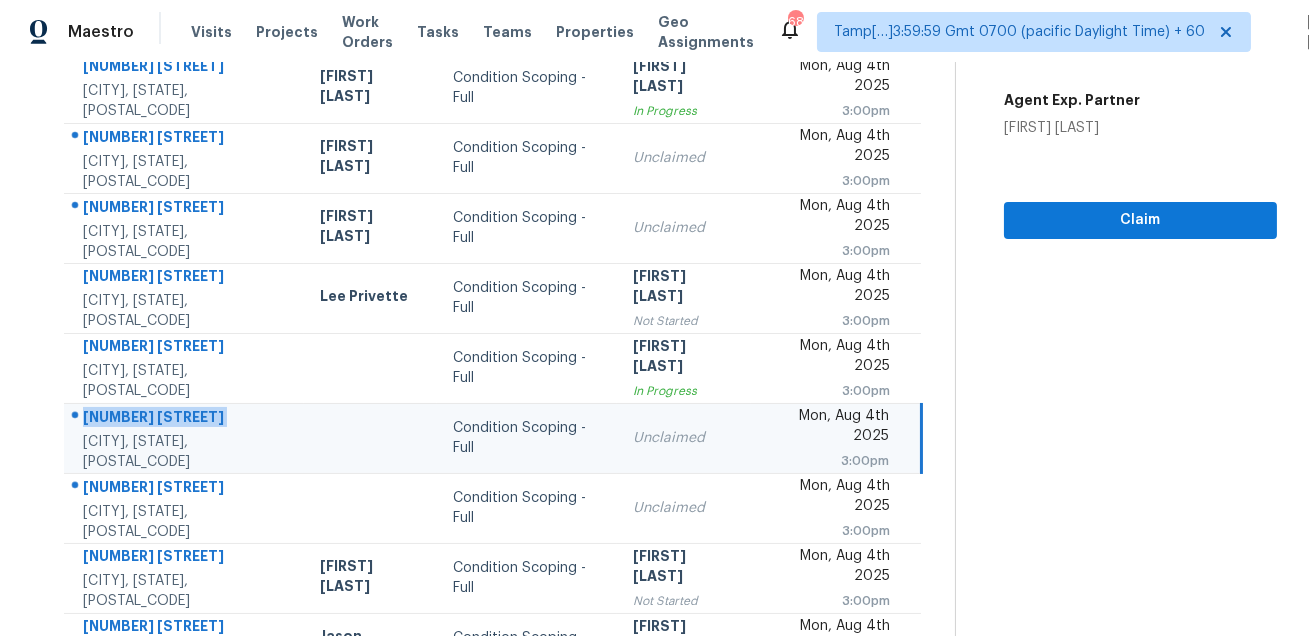 scroll, scrollTop: 405, scrollLeft: 0, axis: vertical 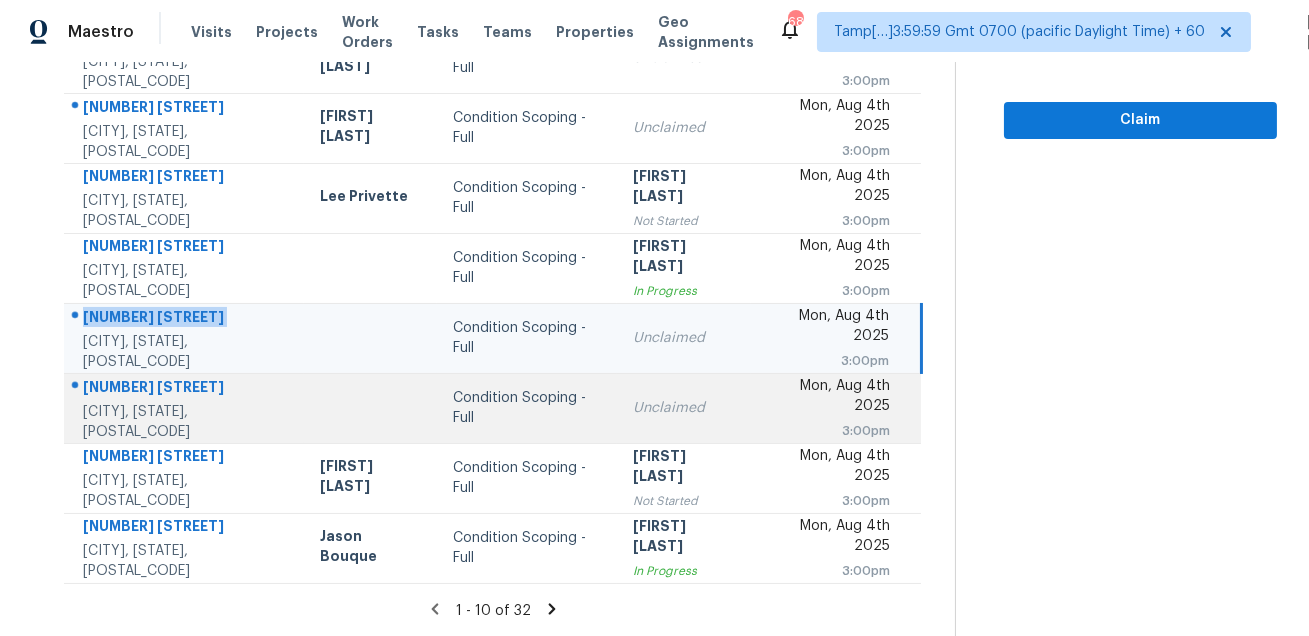 click on "[NUMBER] [STREET]" at bounding box center [185, 389] 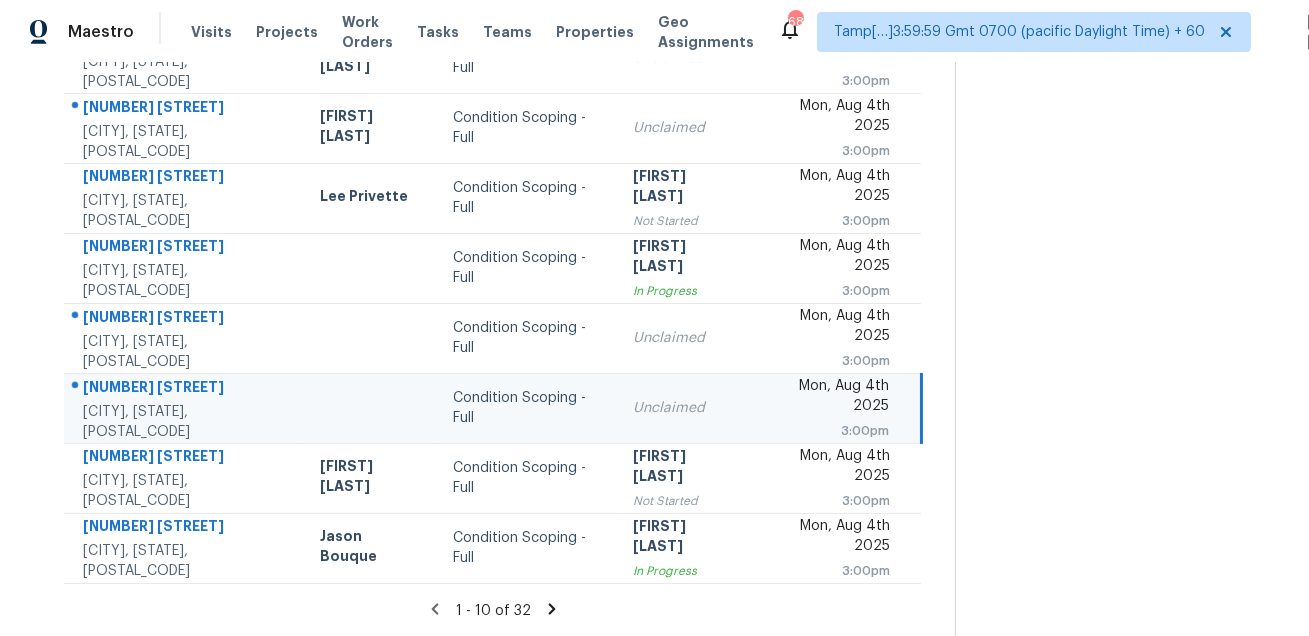 click on "[NUMBER] [STREET]" at bounding box center (185, 389) 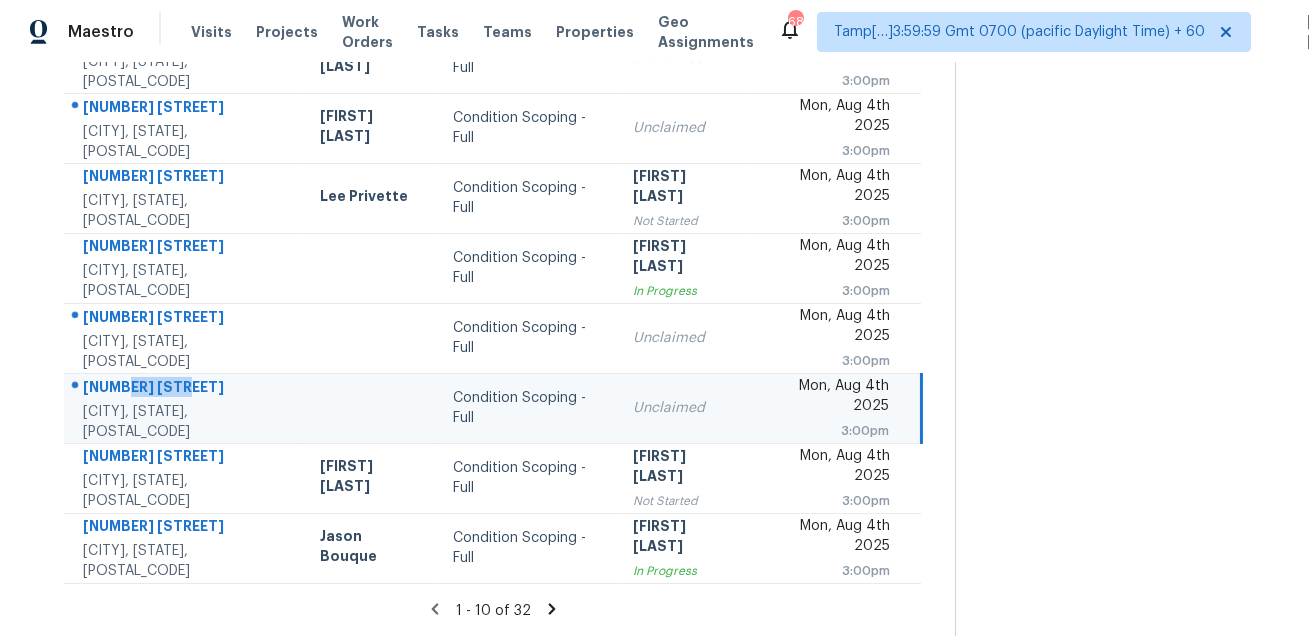 click on "[NUMBER] [STREET]" at bounding box center (185, 389) 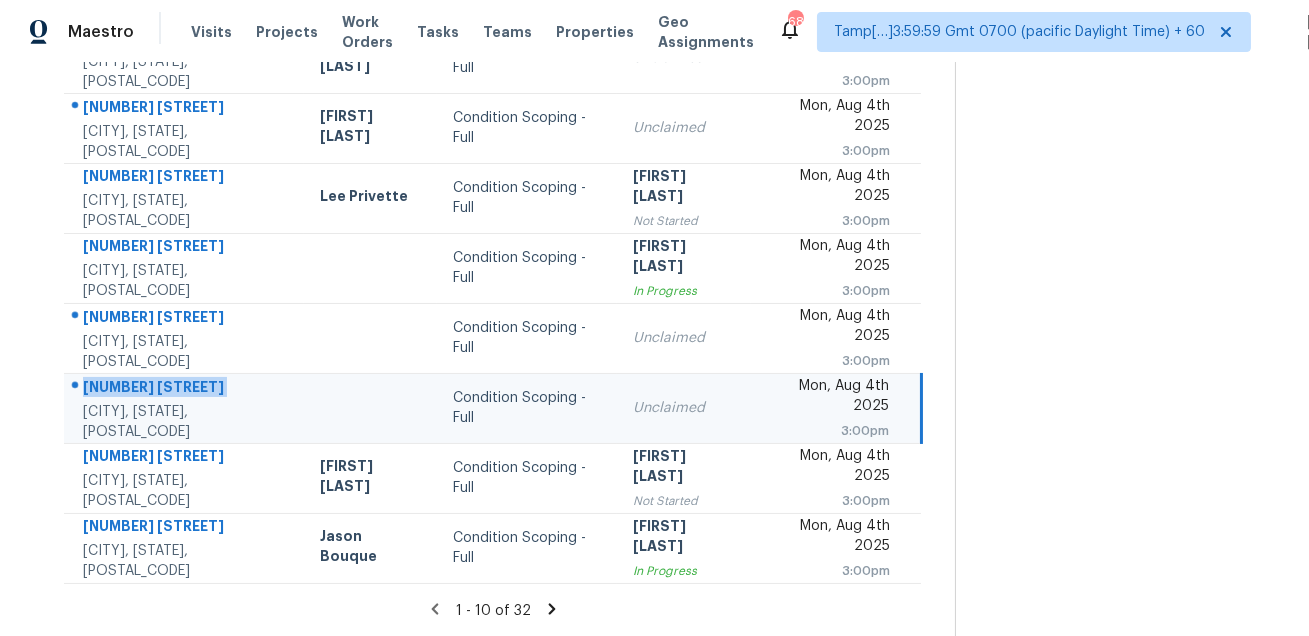 copy on "[NUMBER] [STREET]" 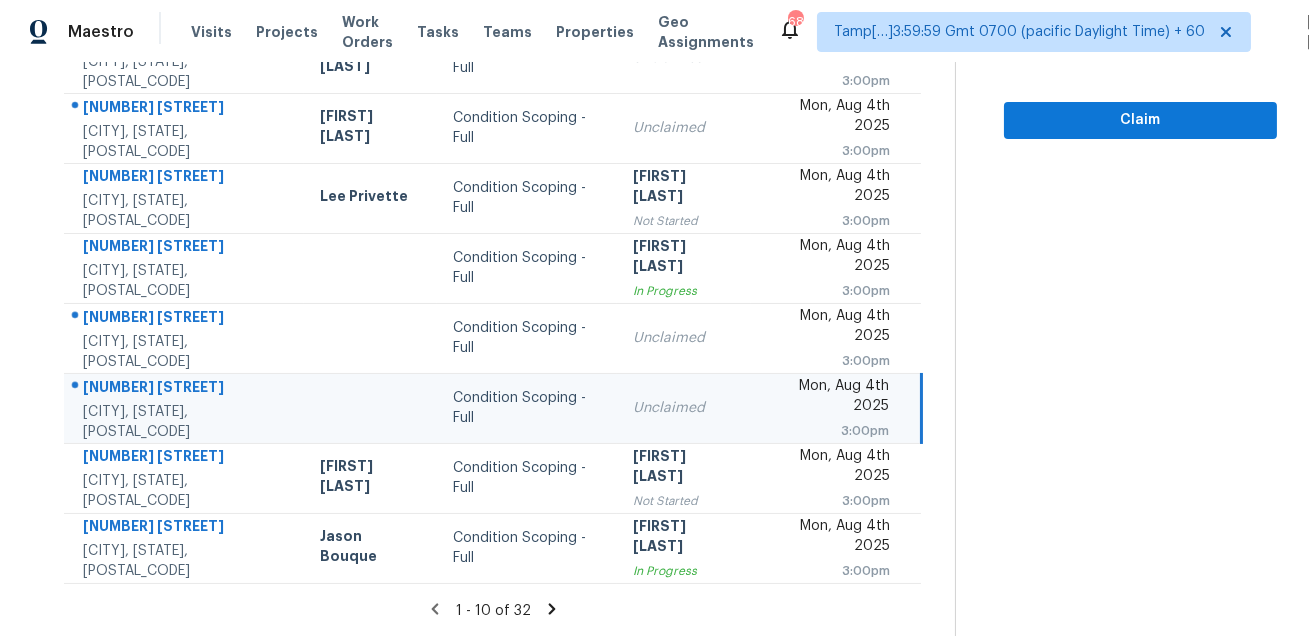 click 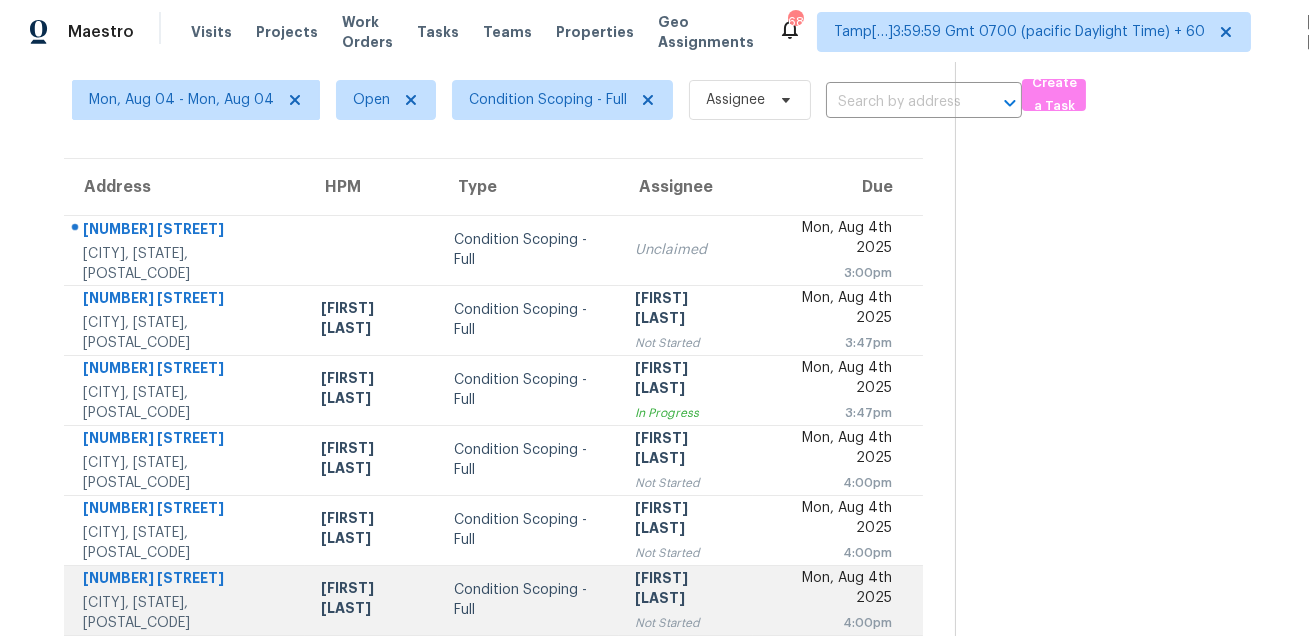 scroll, scrollTop: 154, scrollLeft: 0, axis: vertical 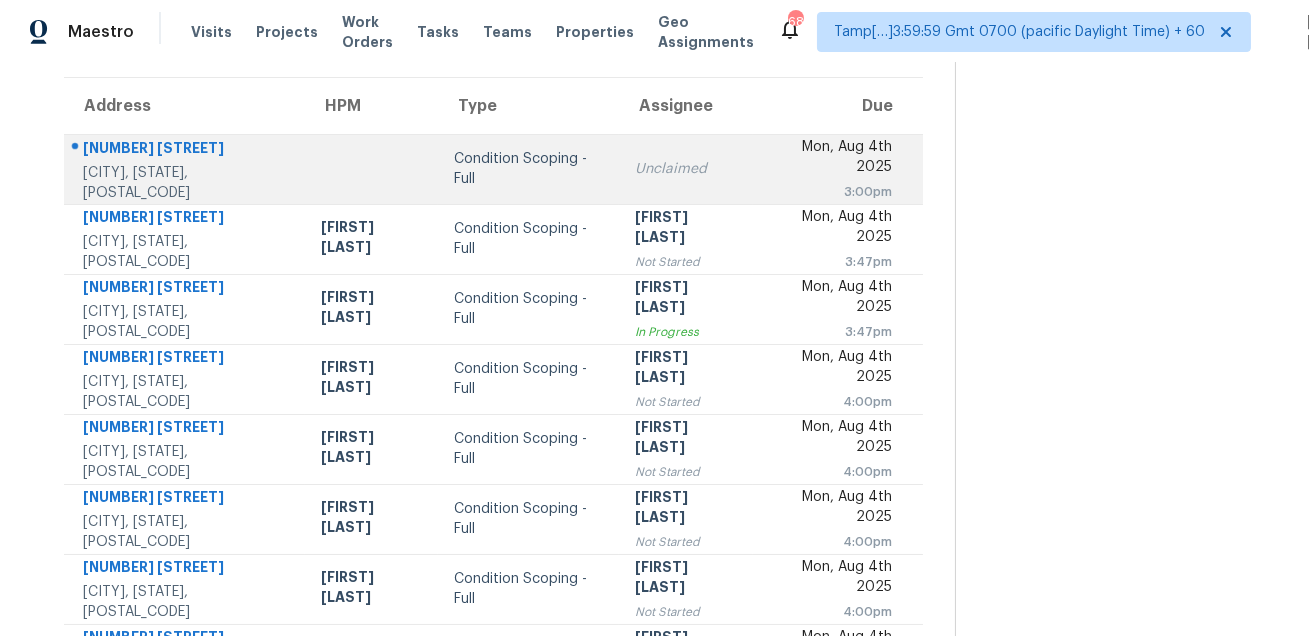 click on "4915 Baymeadows Rd" at bounding box center (186, 150) 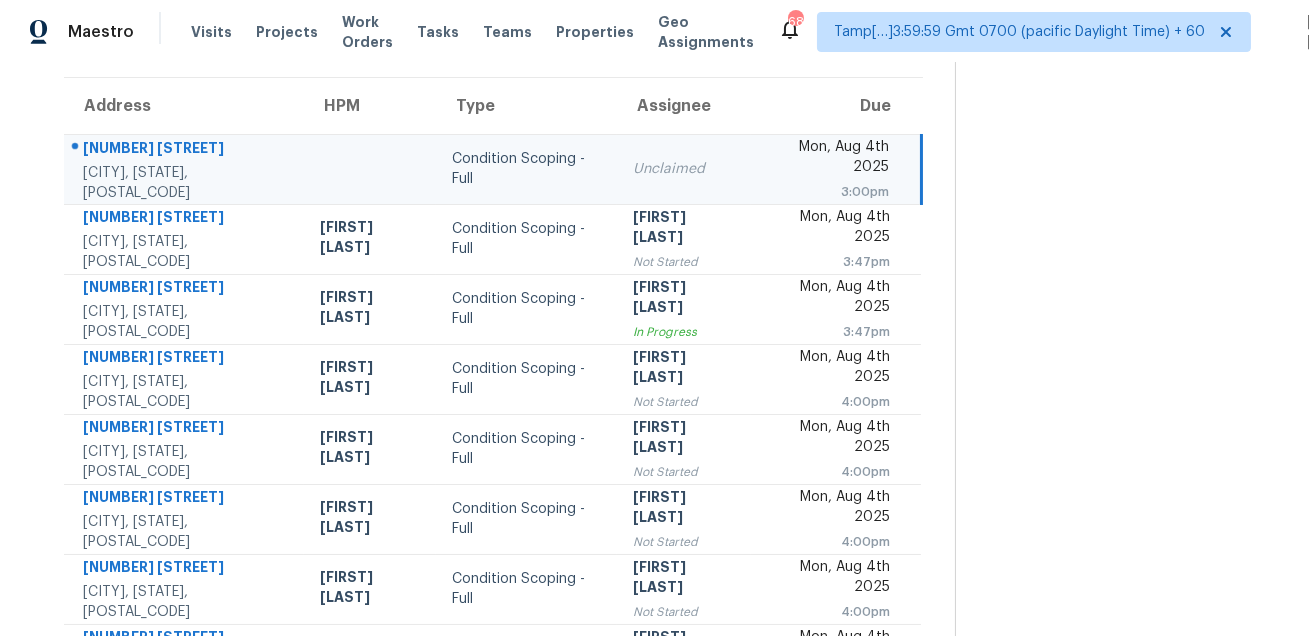click on "4915 Baymeadows Rd" at bounding box center [185, 150] 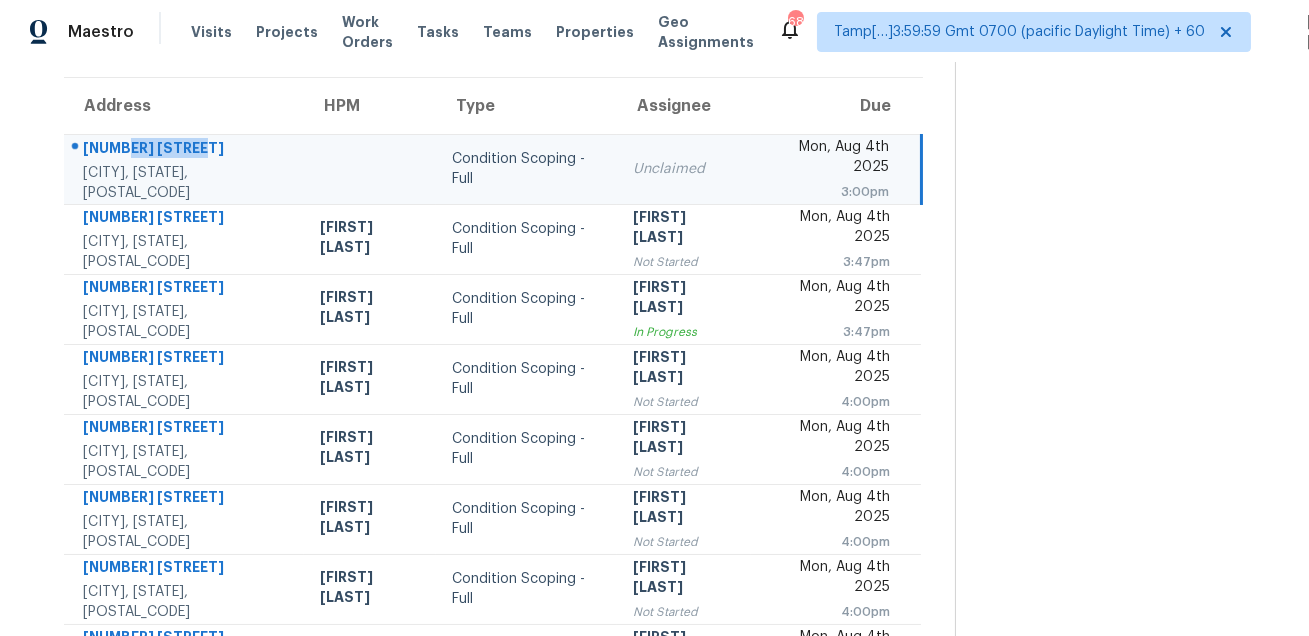 click on "4915 Baymeadows Rd" at bounding box center (185, 150) 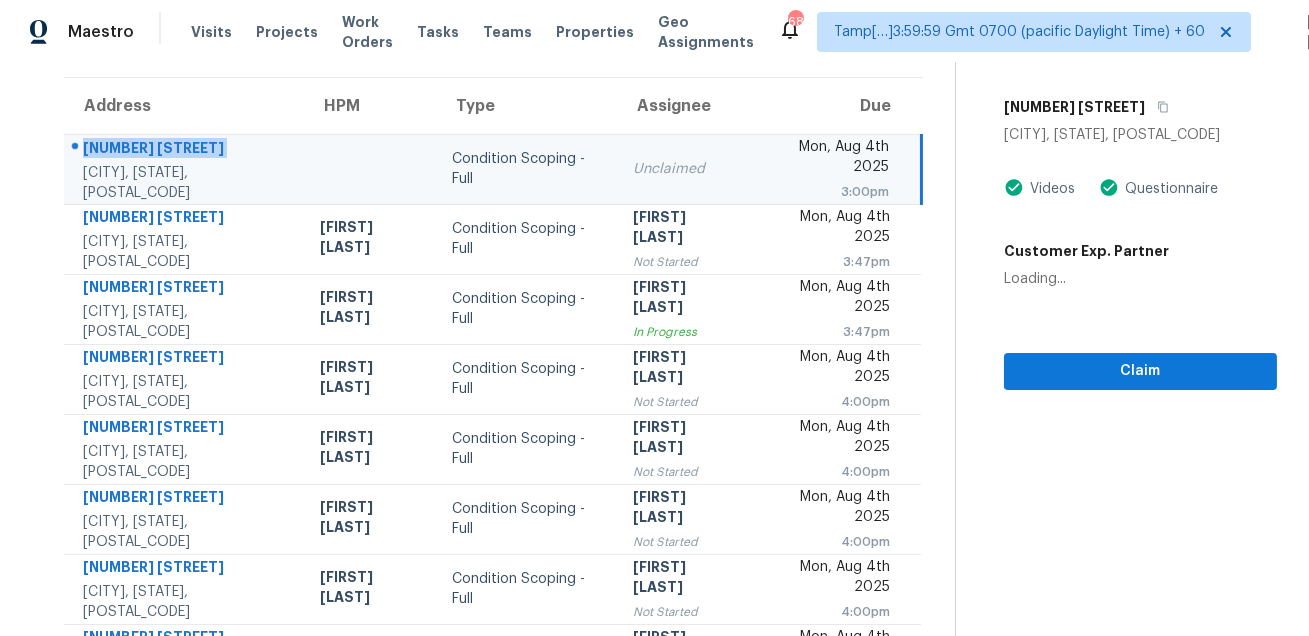 copy on "4915 Baymeadows Rd" 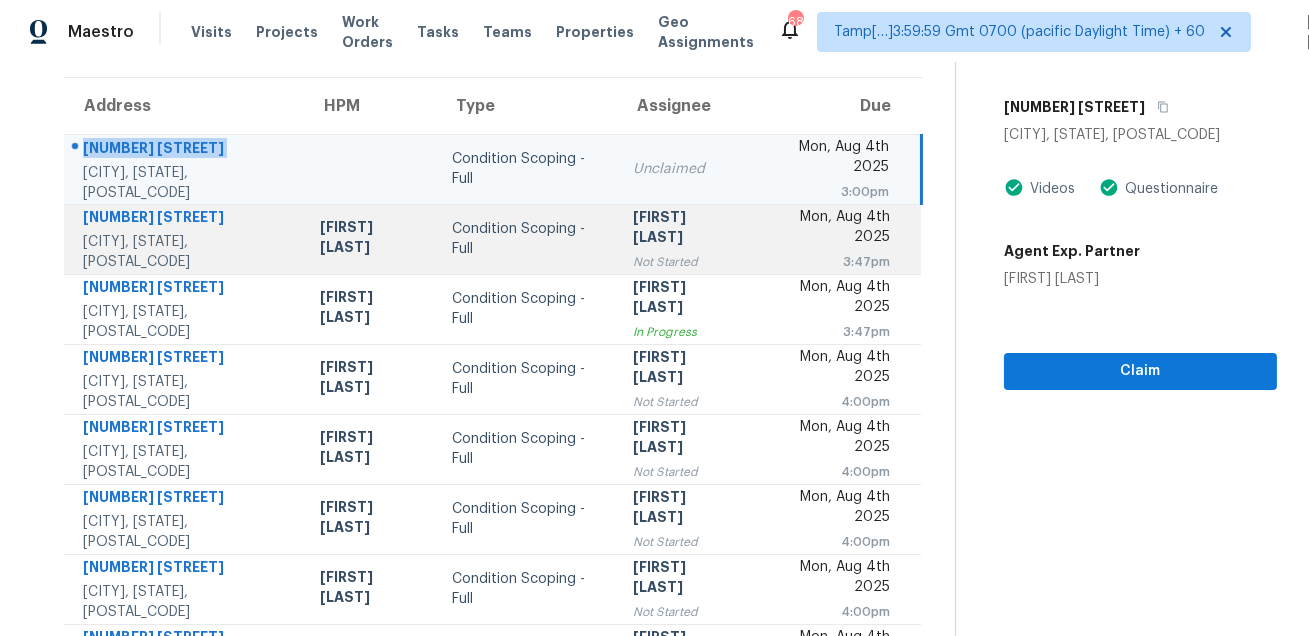 scroll, scrollTop: 405, scrollLeft: 0, axis: vertical 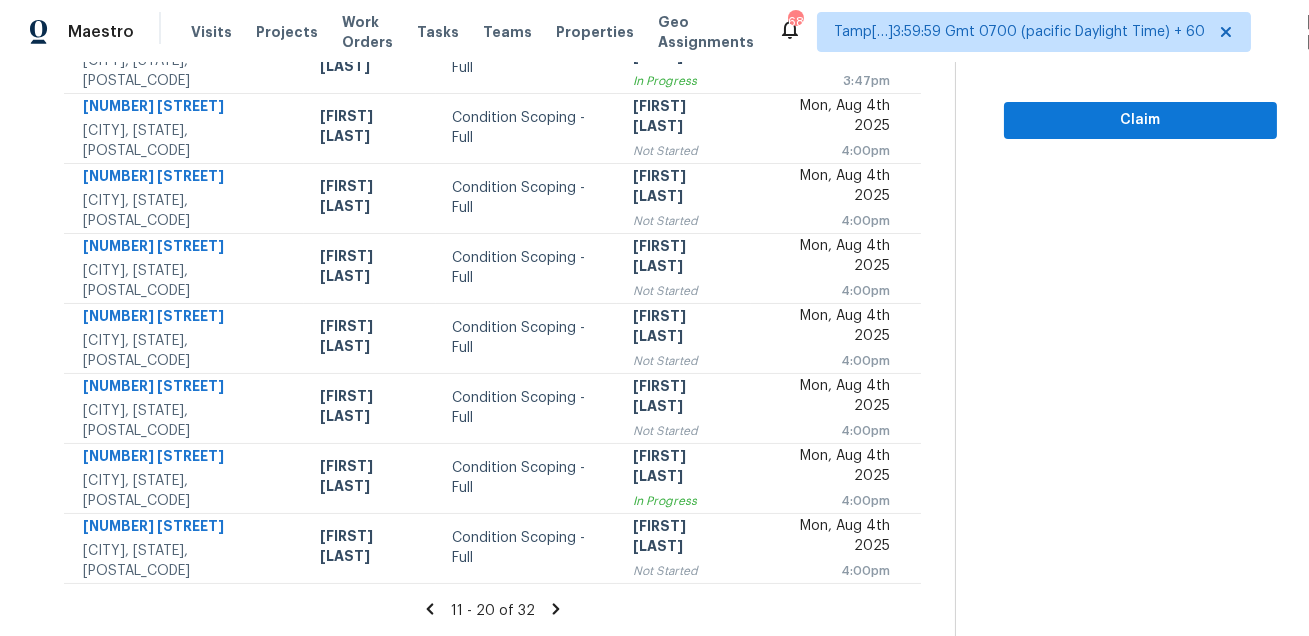 click 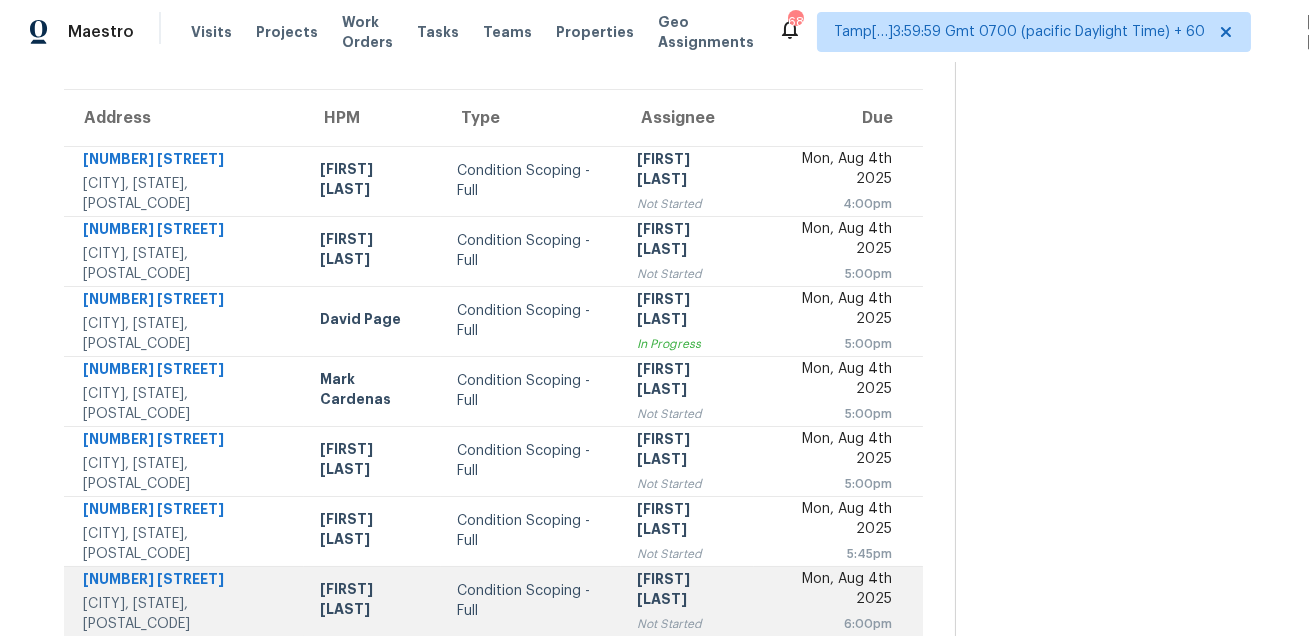 scroll, scrollTop: 405, scrollLeft: 0, axis: vertical 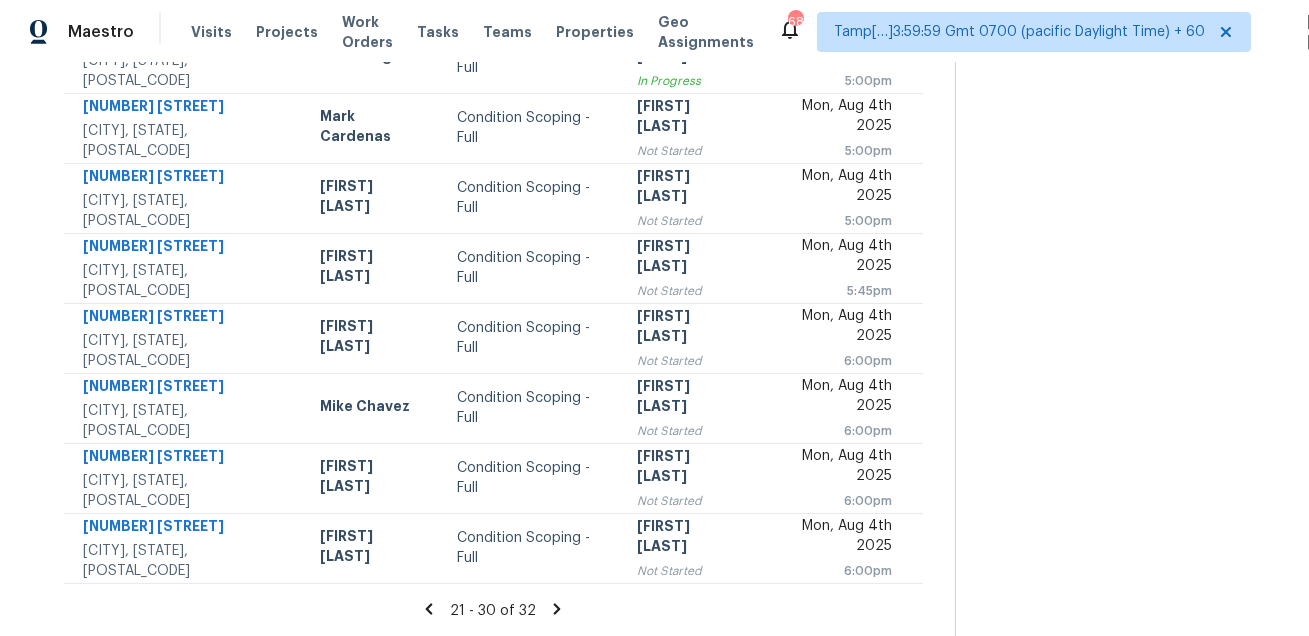 click at bounding box center (1116, 147) 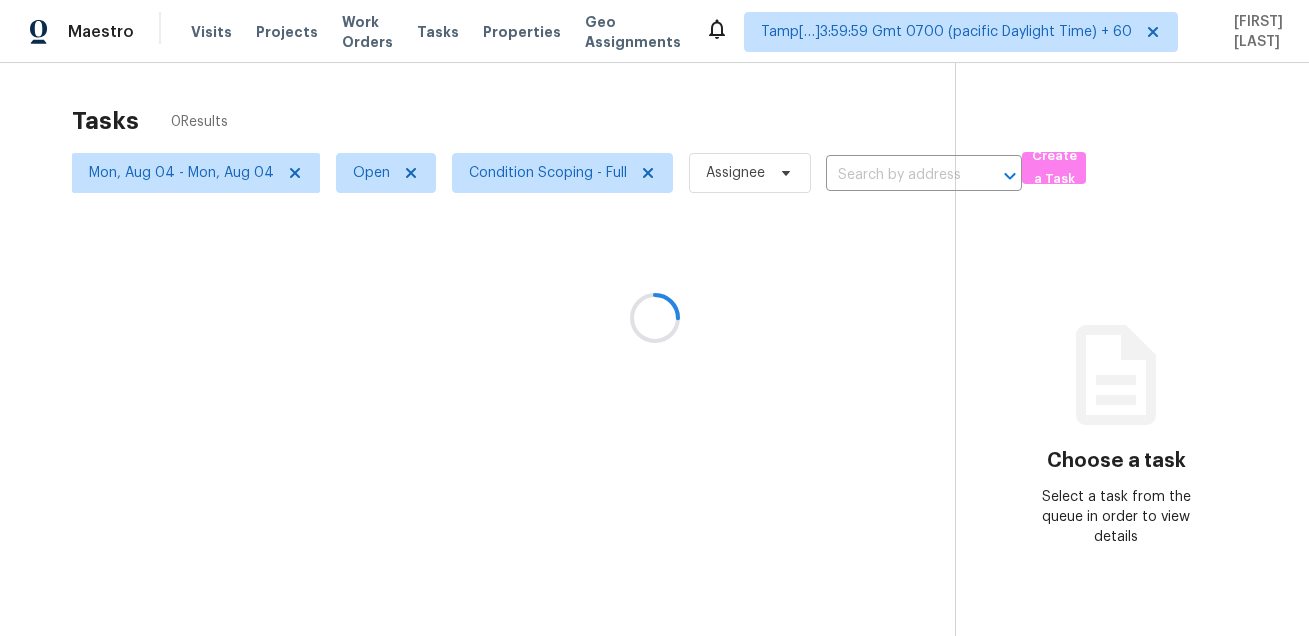 scroll, scrollTop: 0, scrollLeft: 0, axis: both 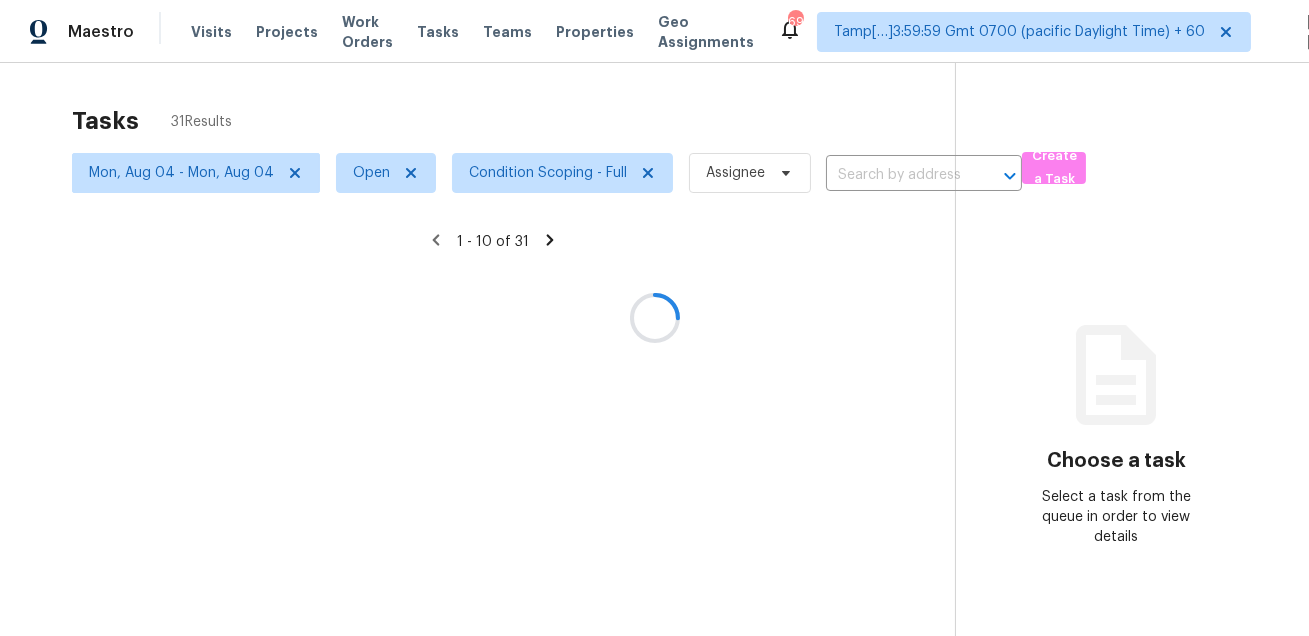 click at bounding box center (654, 318) 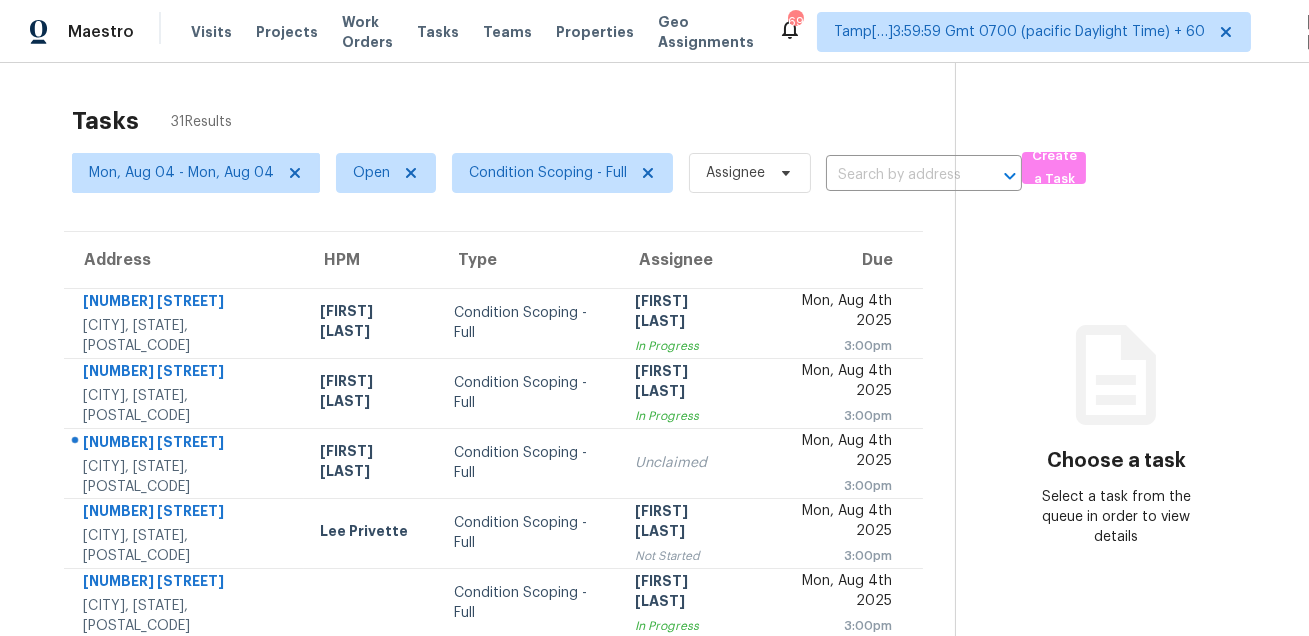 click on "Visits" at bounding box center [211, 32] 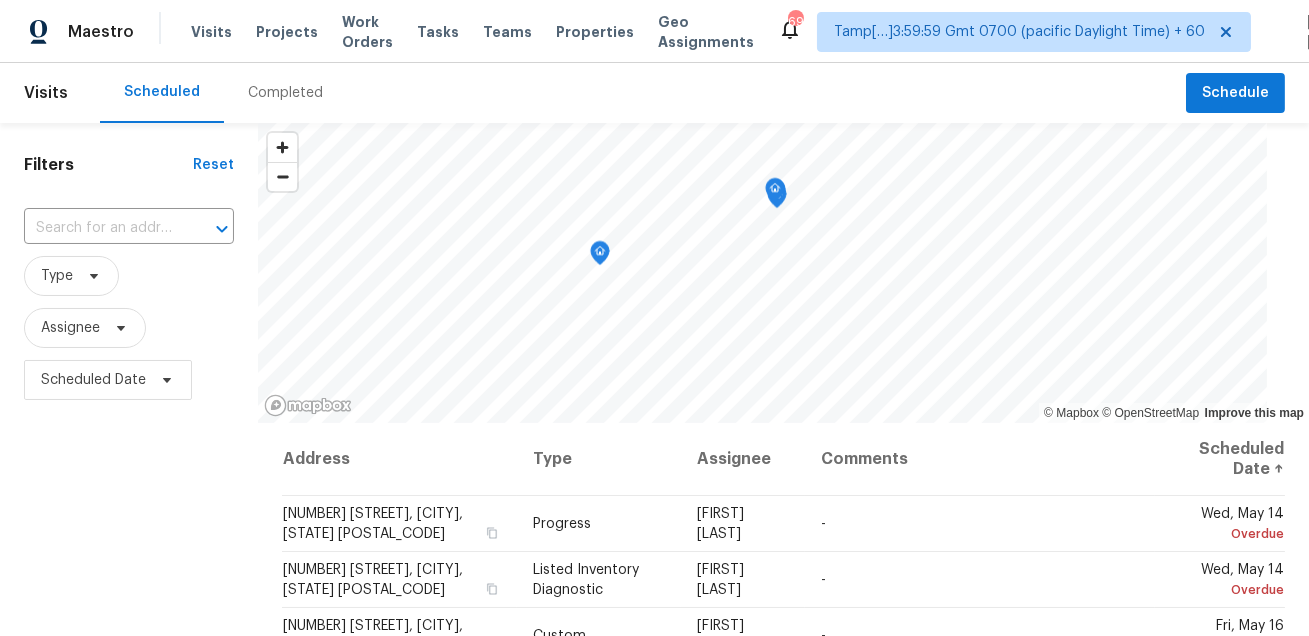click on "Completed" at bounding box center (285, 93) 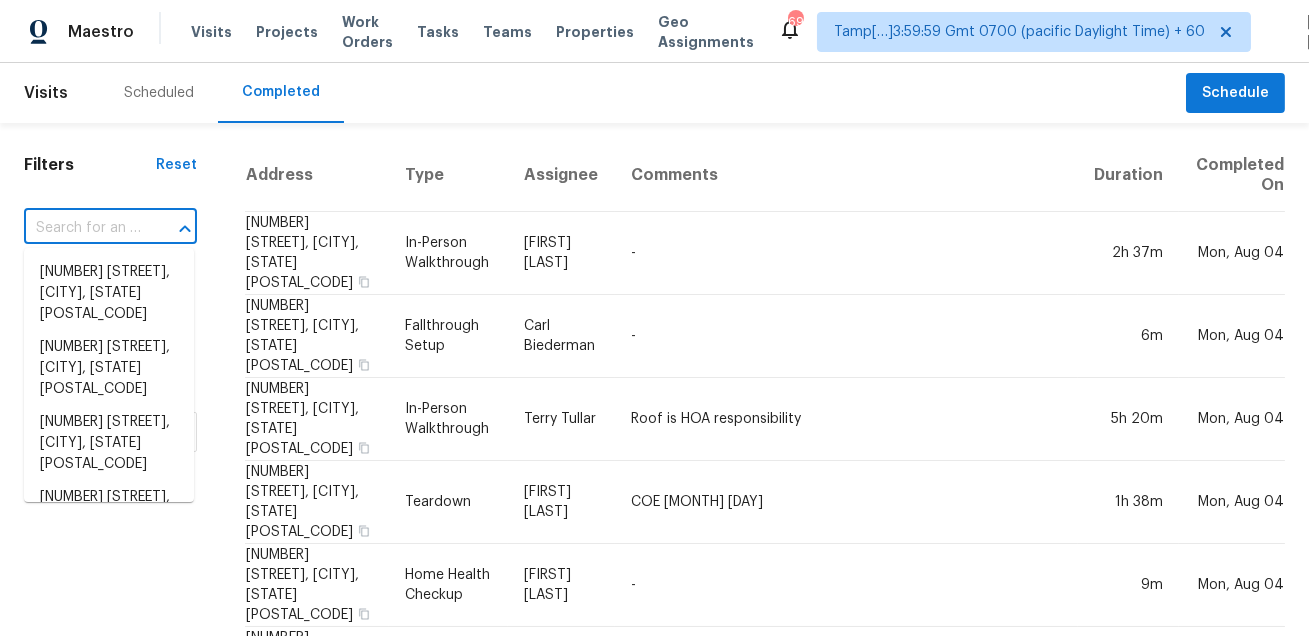 click at bounding box center (82, 228) 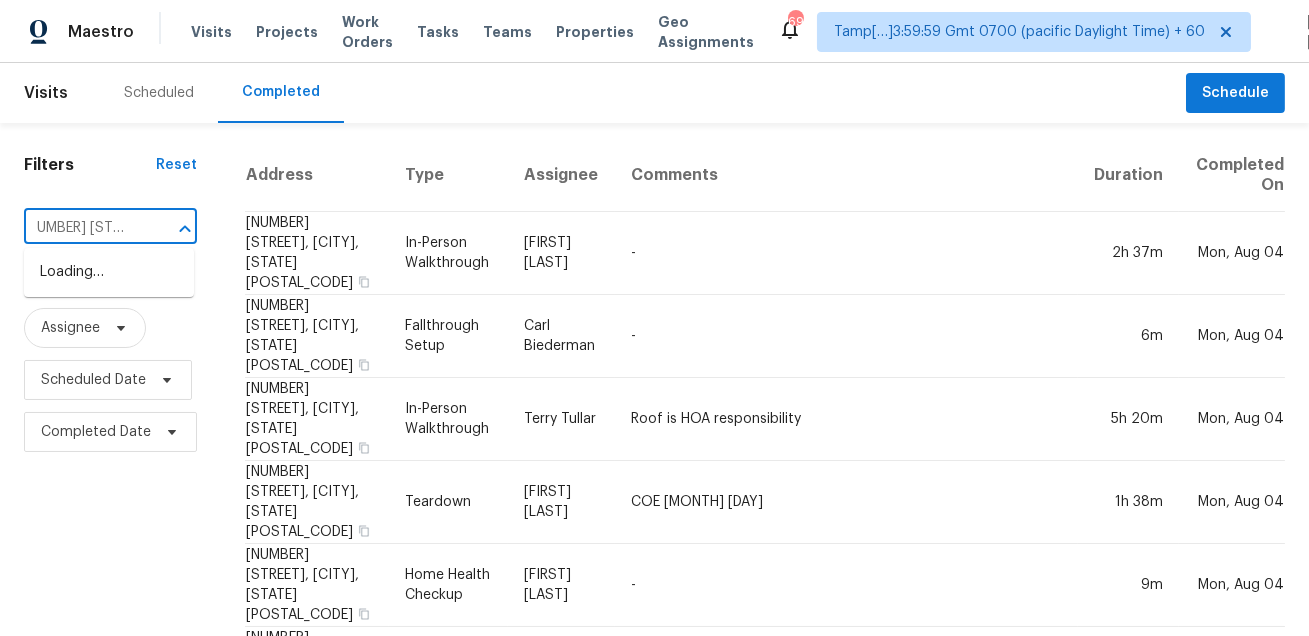 scroll, scrollTop: 0, scrollLeft: 0, axis: both 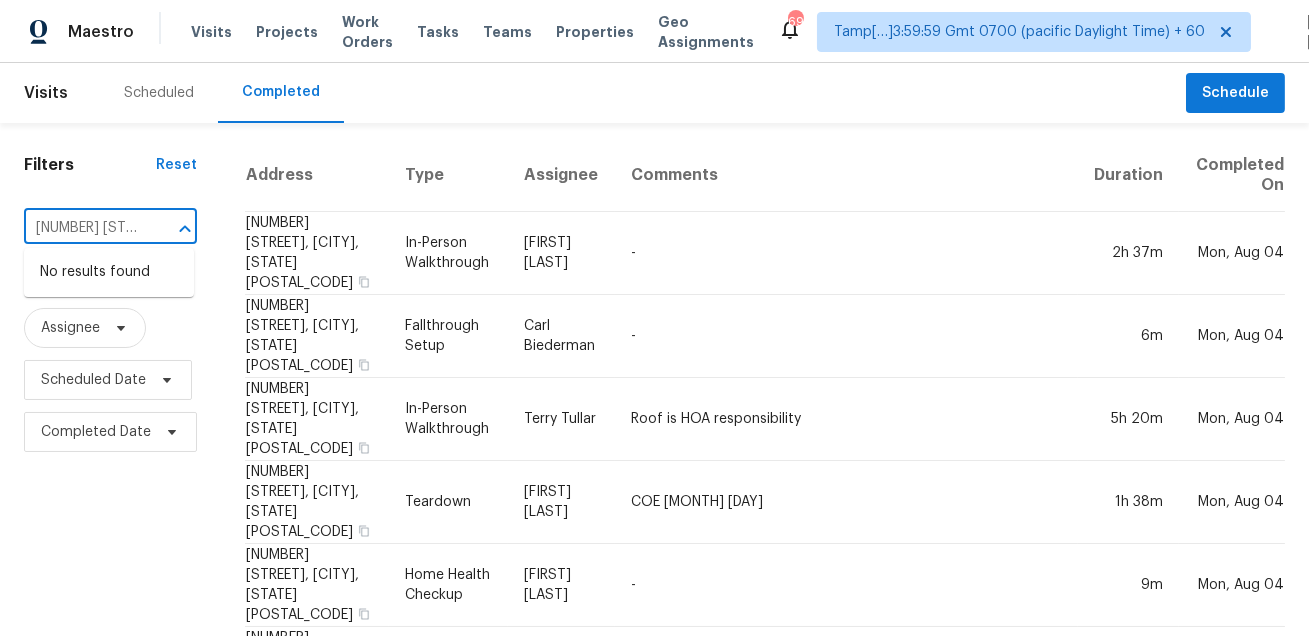 type on "12006 El S" 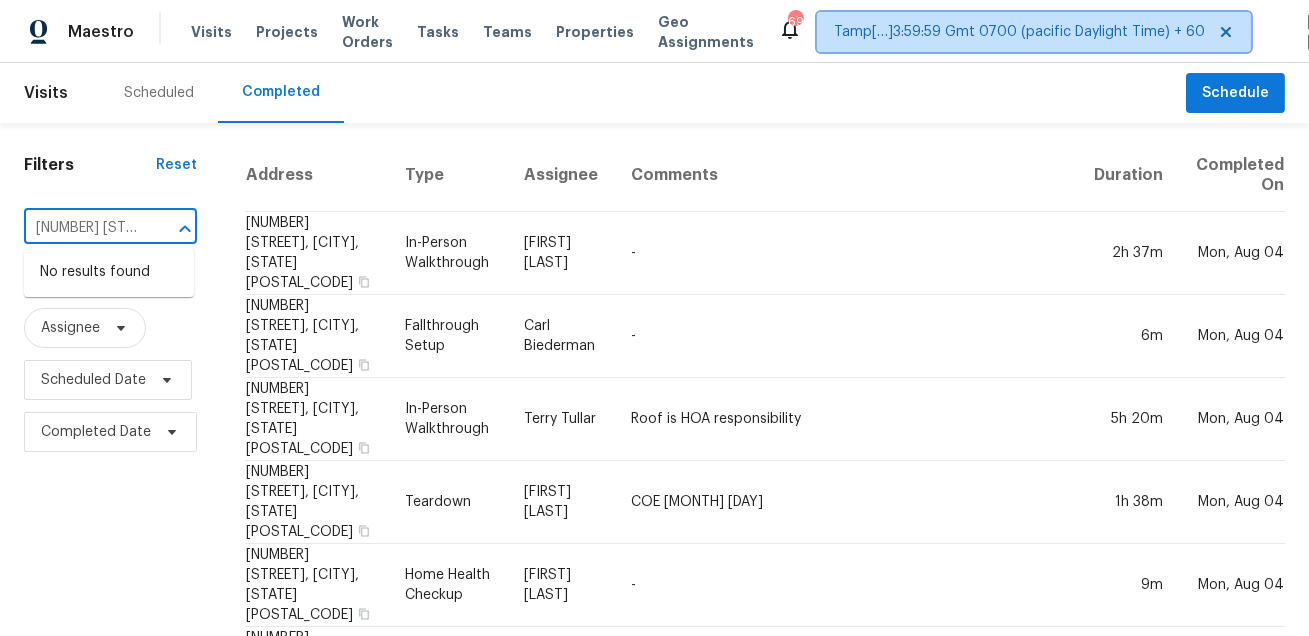 type 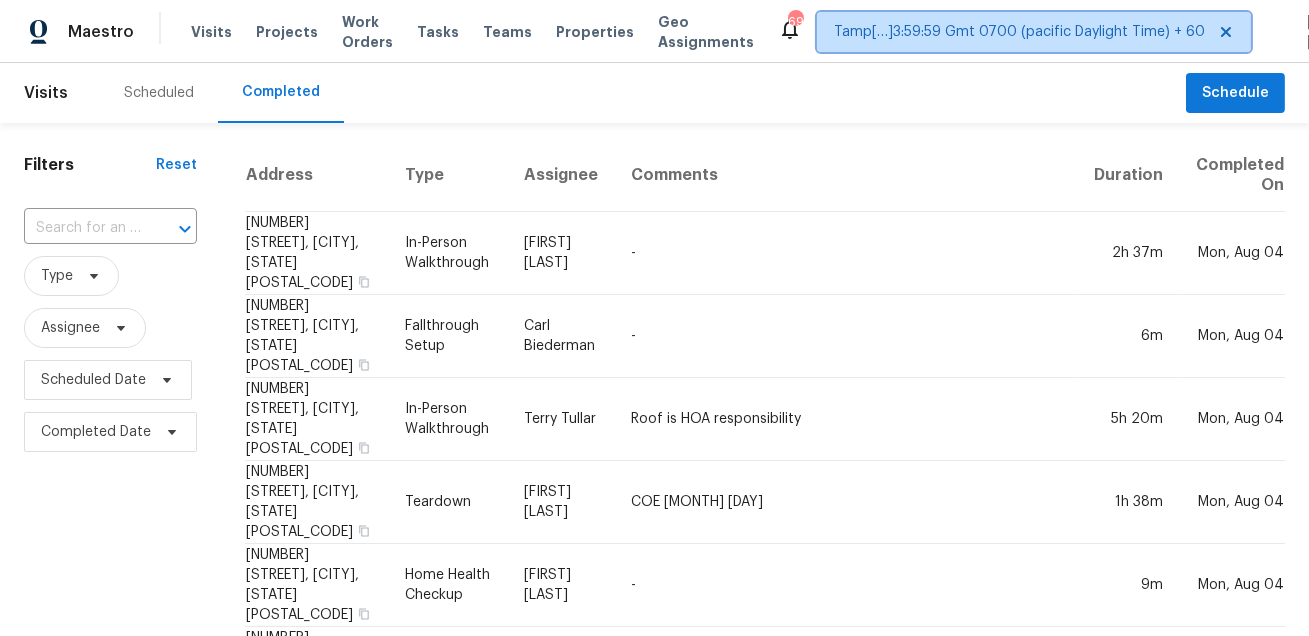 click on "Tamp[…]3:59:59 Gmt 0700 (pacific Daylight Time) + 60" at bounding box center (1019, 32) 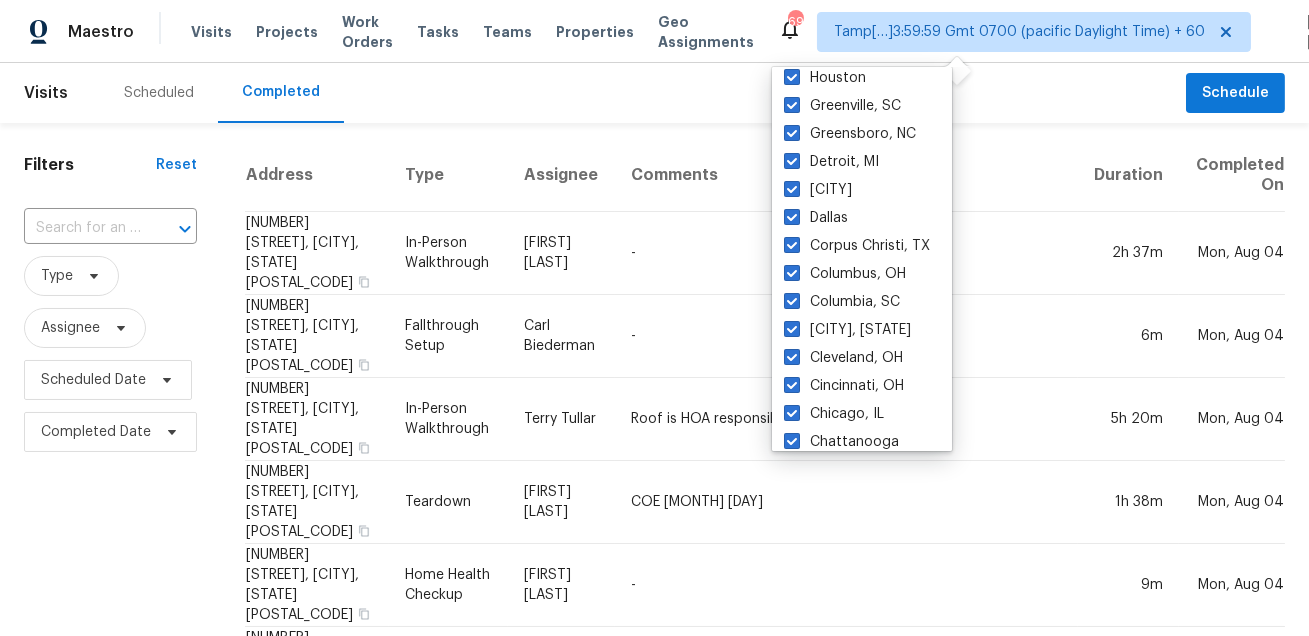 scroll, scrollTop: 1339, scrollLeft: 0, axis: vertical 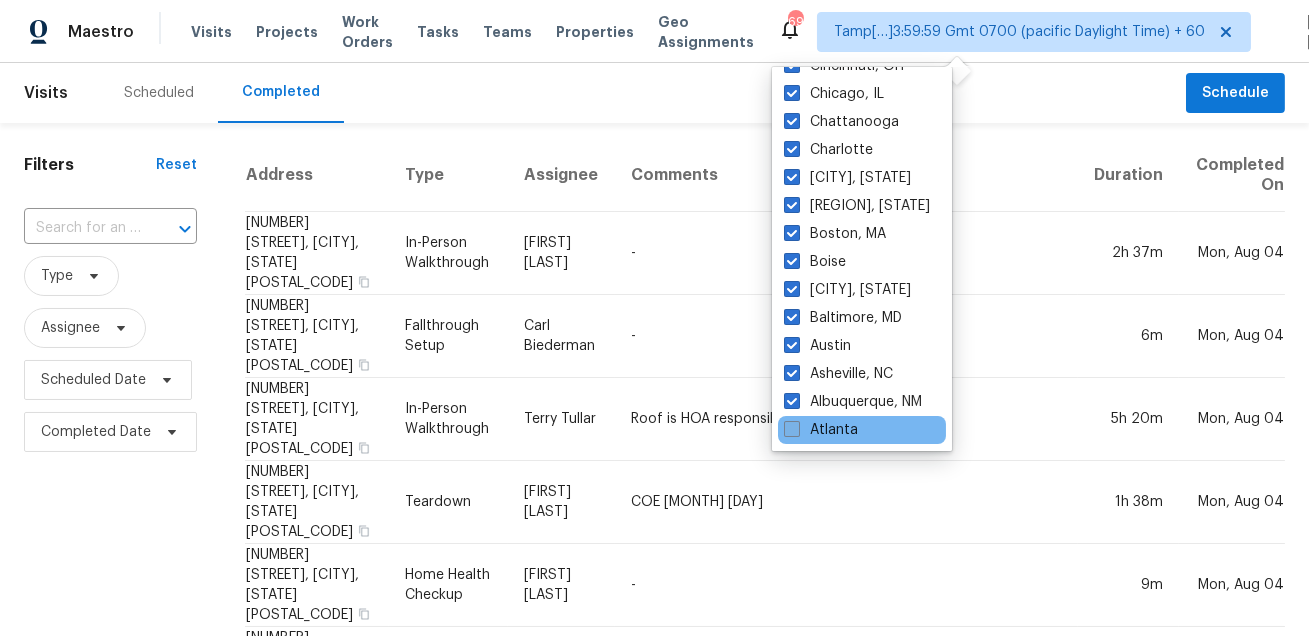 click on "Atlanta" at bounding box center [821, 430] 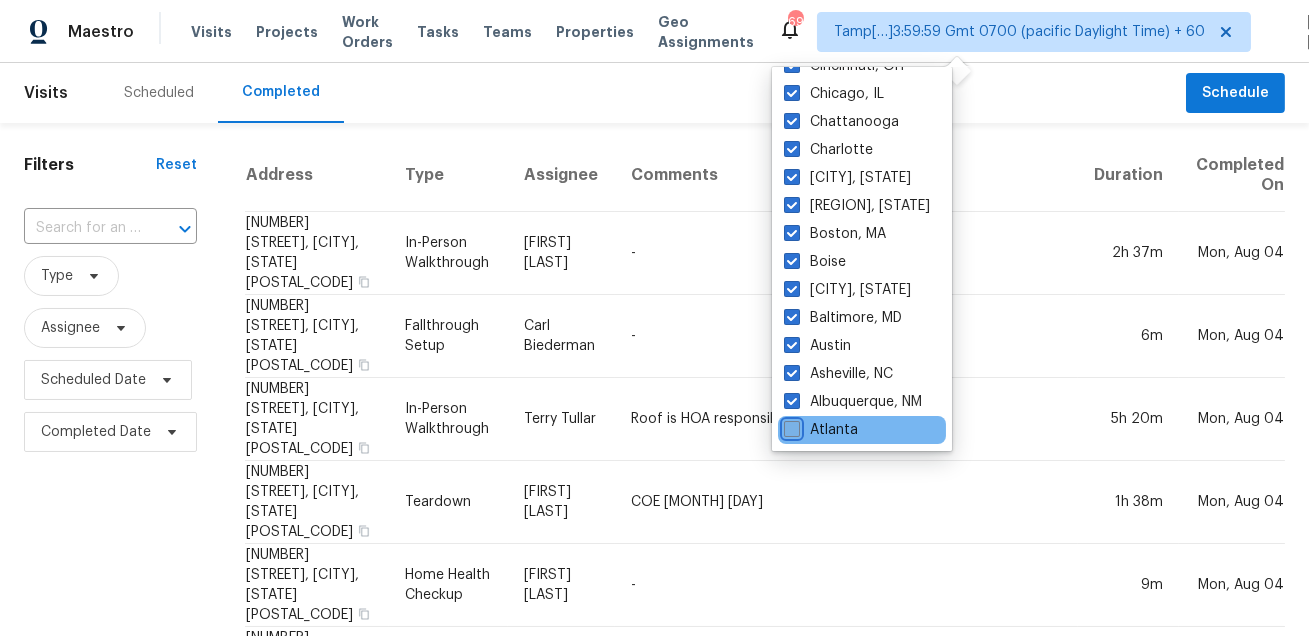click on "Atlanta" at bounding box center (790, 426) 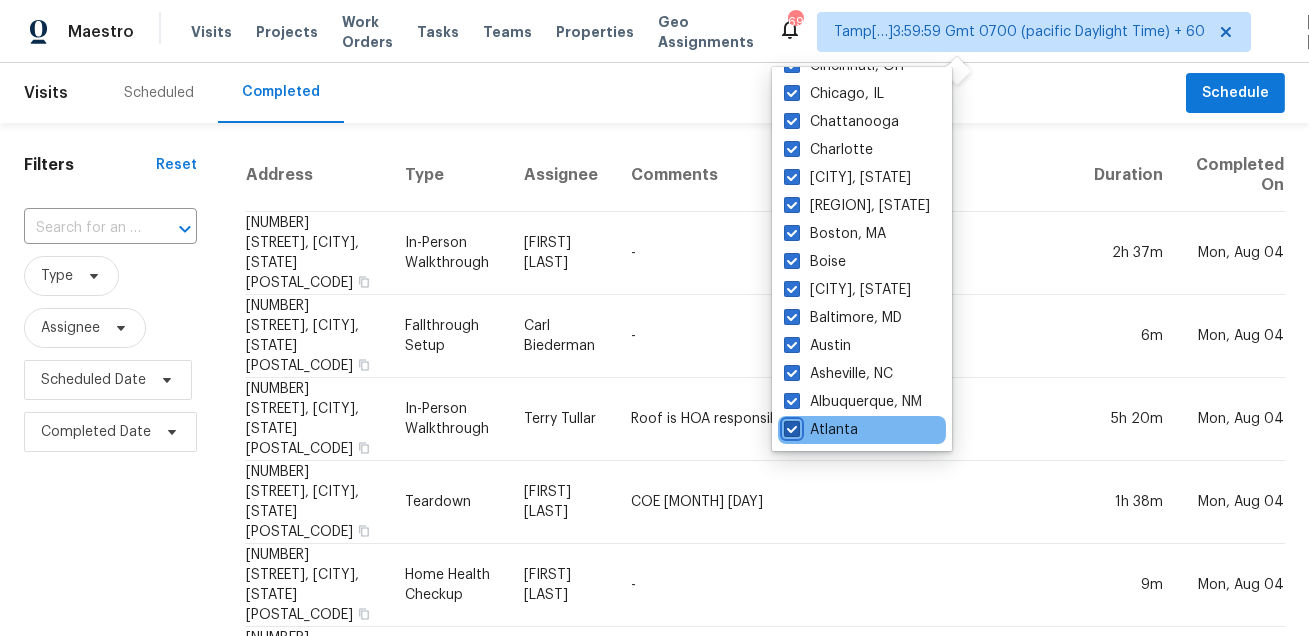 checkbox on "true" 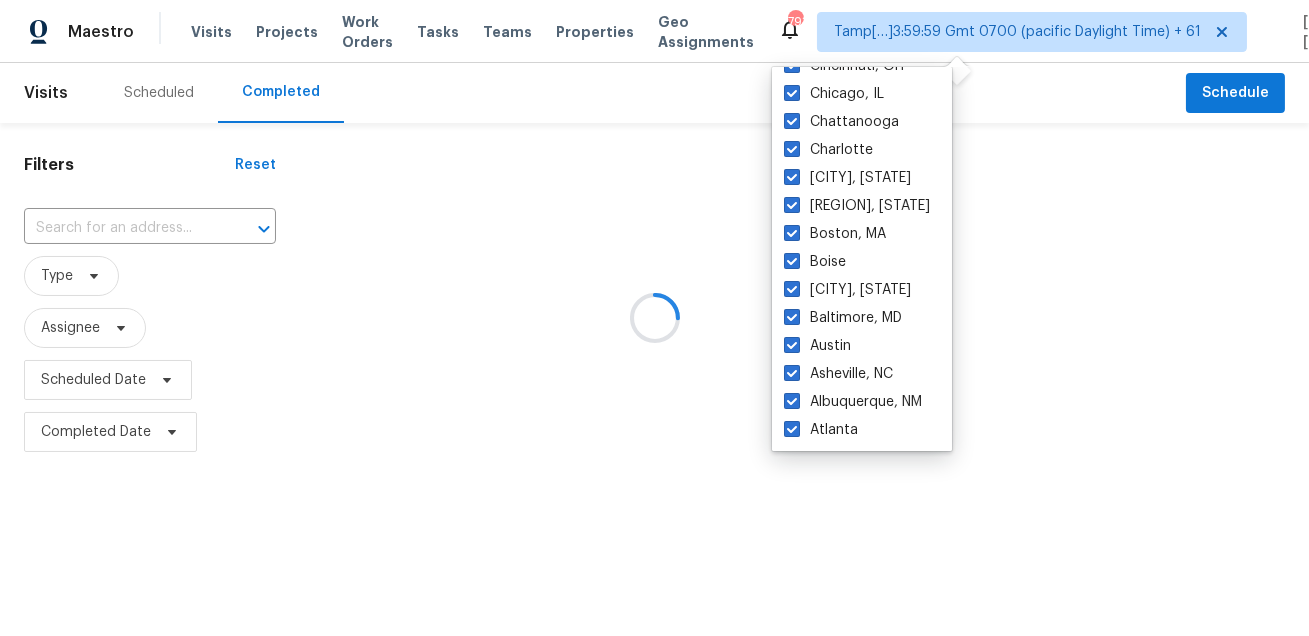 click at bounding box center (654, 318) 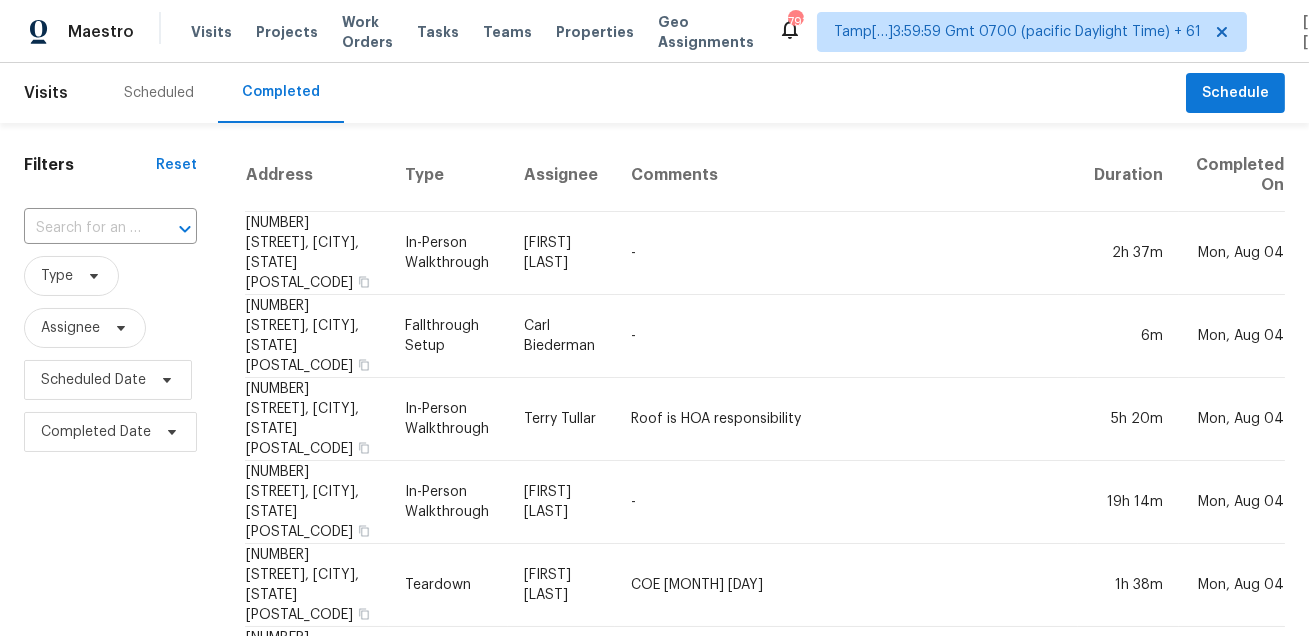 click on "​" at bounding box center (110, 228) 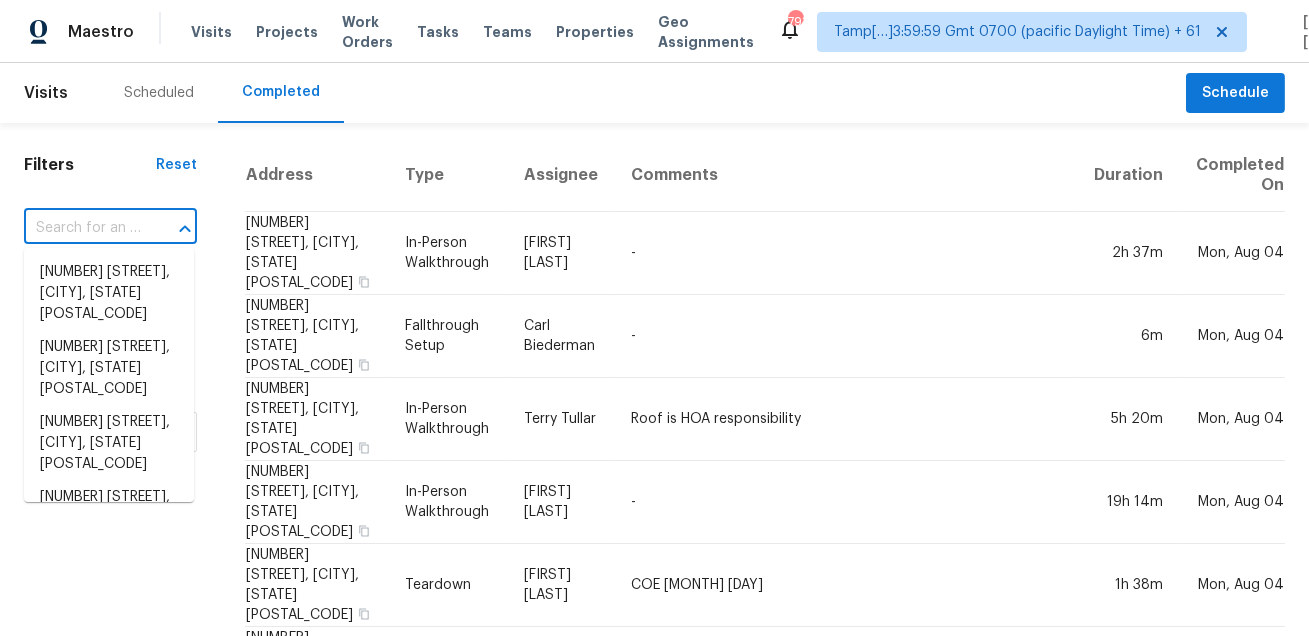 click at bounding box center (82, 228) 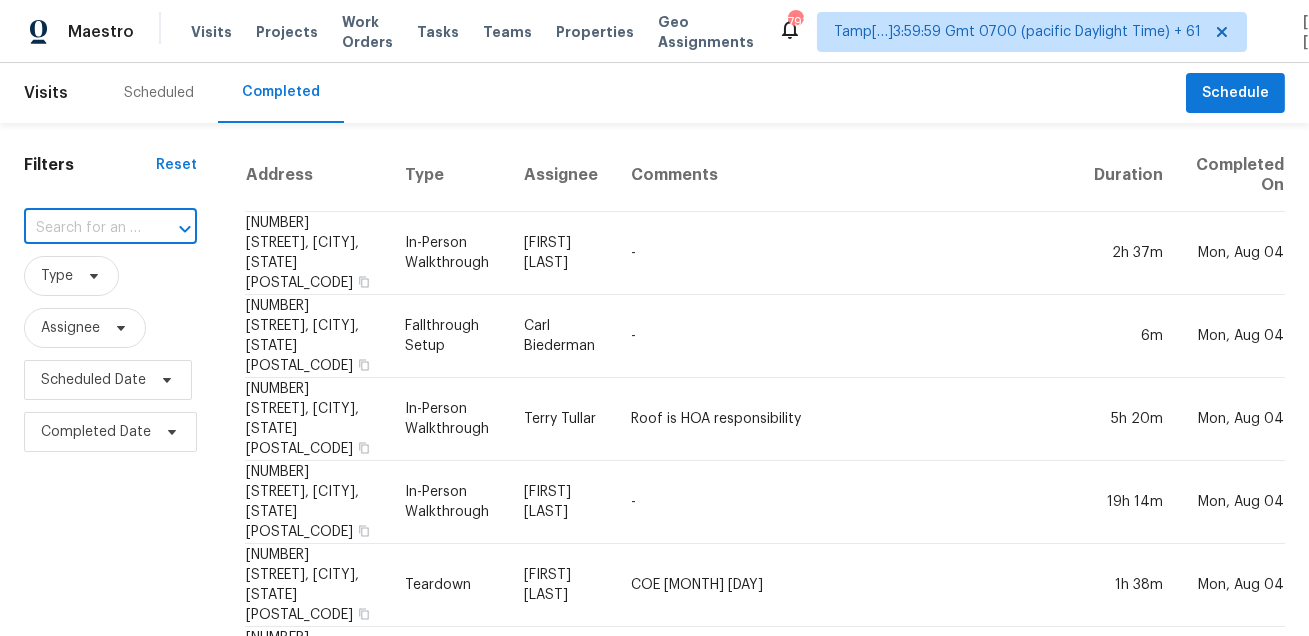 paste on "12006 El Sendero St San Antonio, TX, 78233" 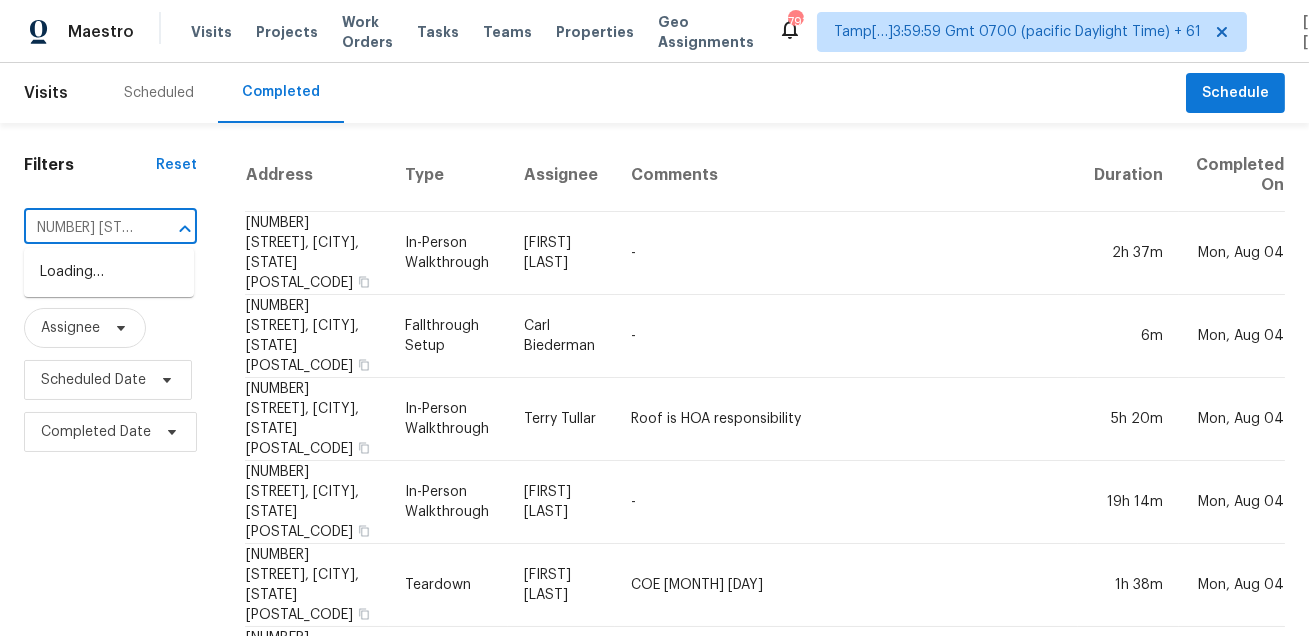 scroll, scrollTop: 0, scrollLeft: 0, axis: both 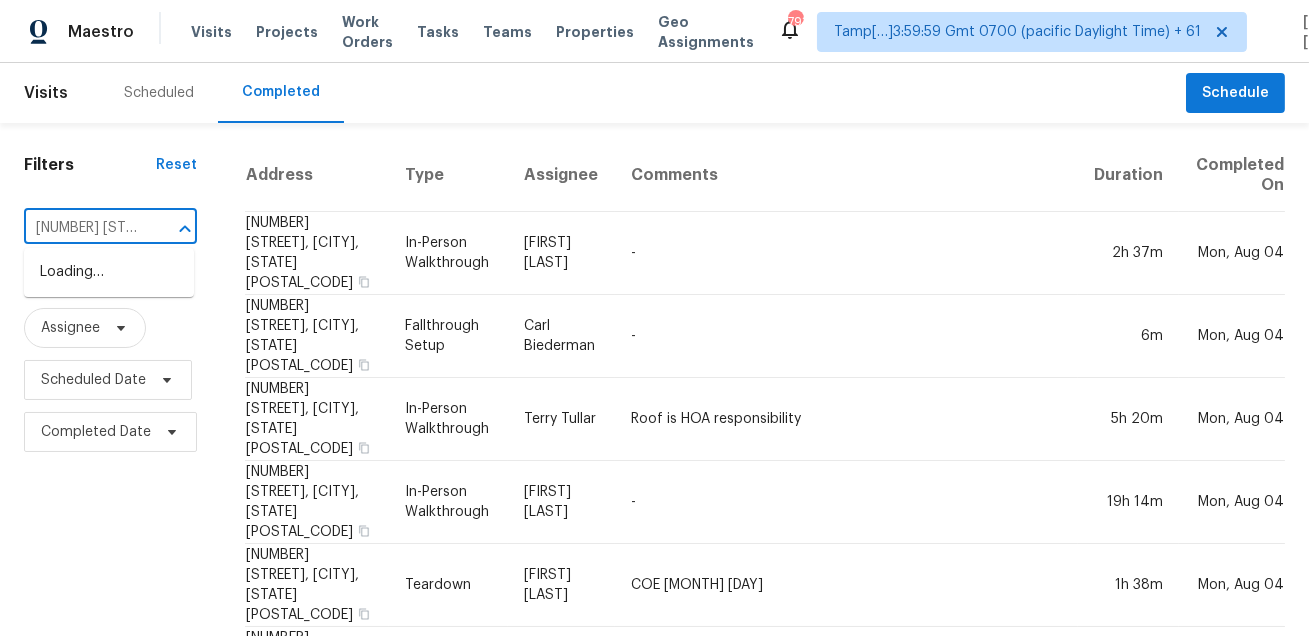 type on "12006 El Send" 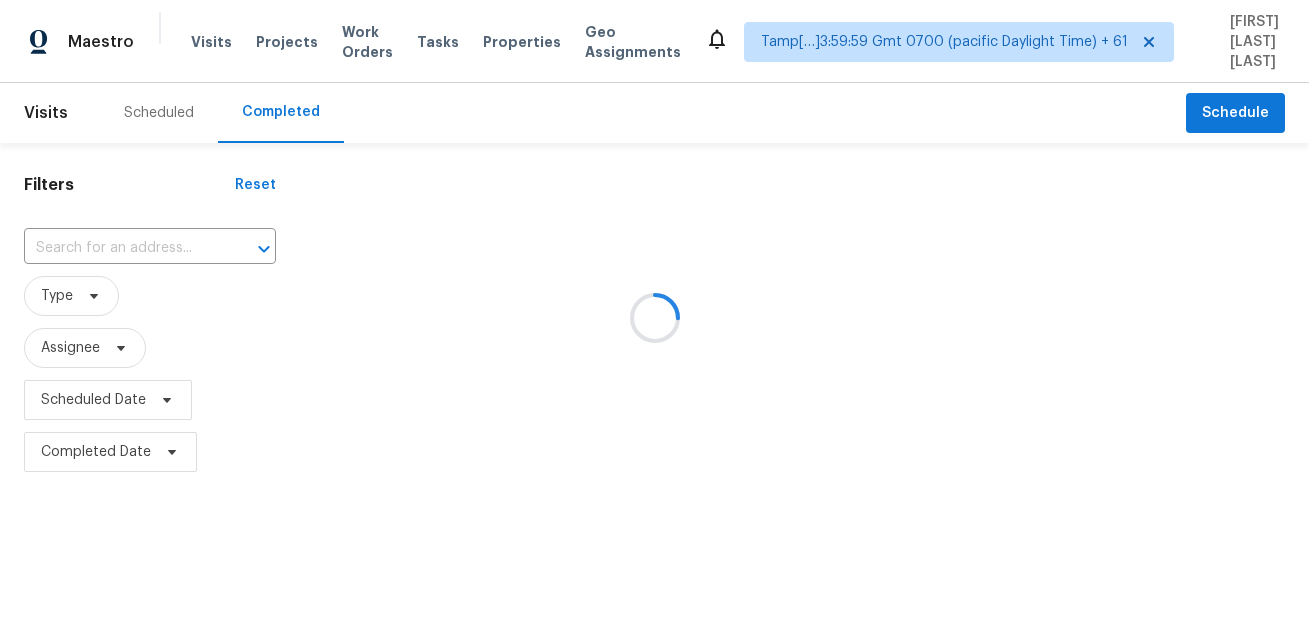 scroll, scrollTop: 0, scrollLeft: 0, axis: both 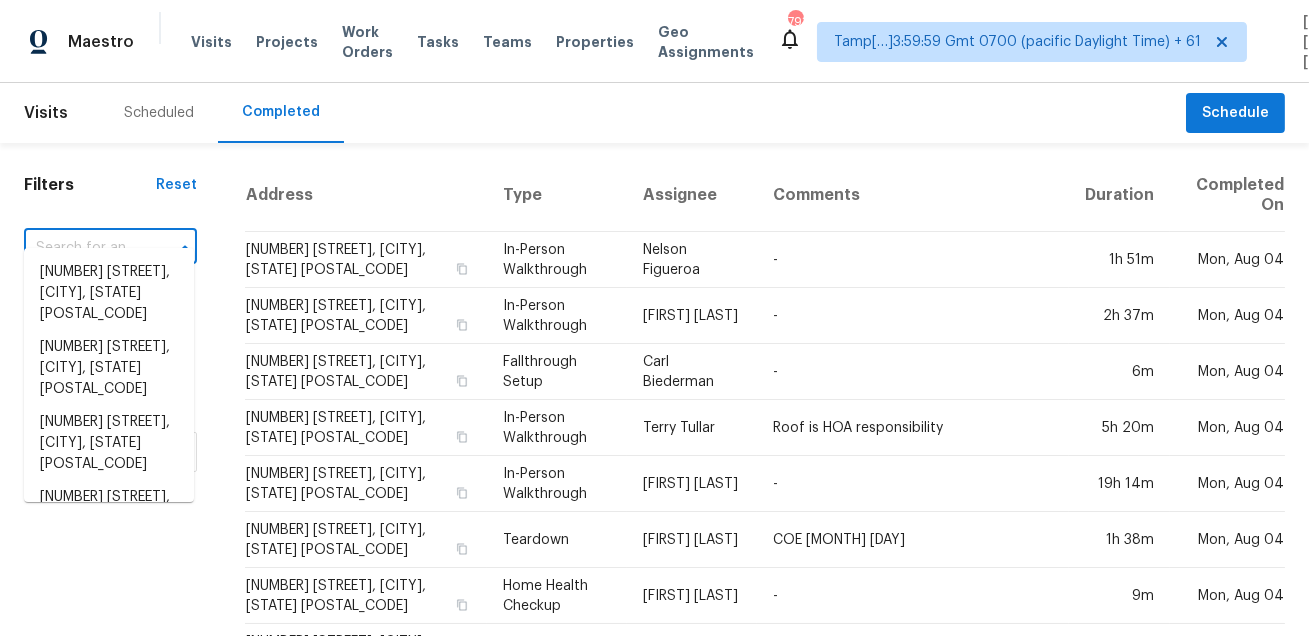 click at bounding box center (82, 248) 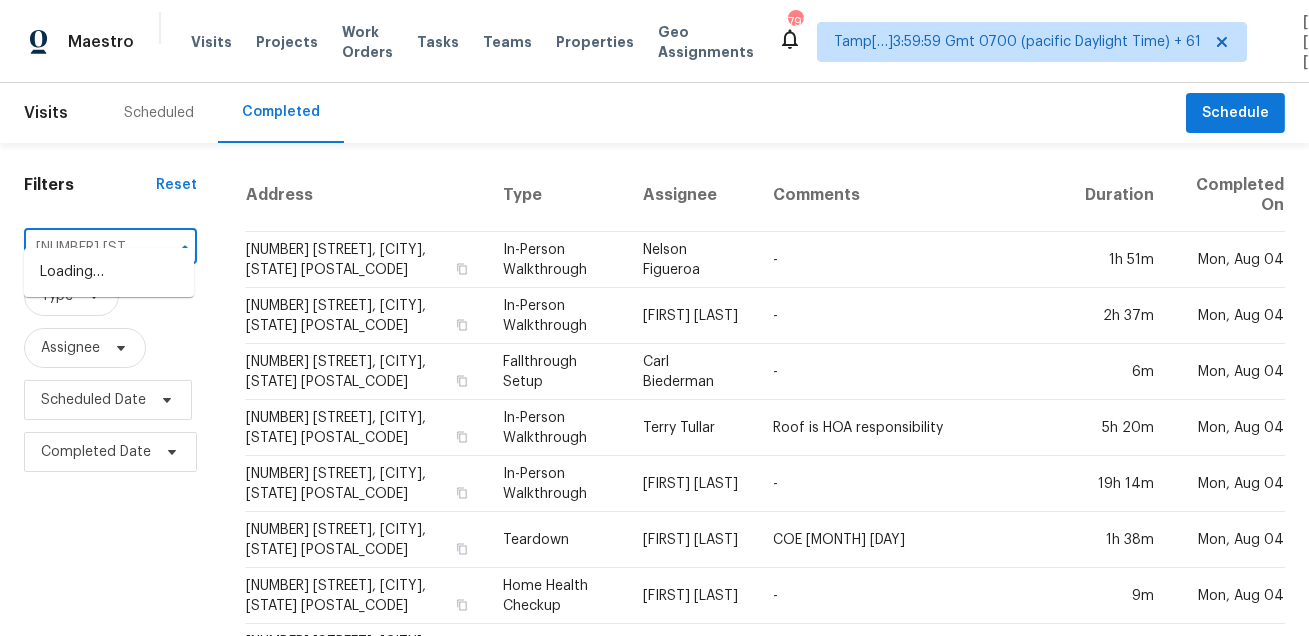 scroll, scrollTop: 0, scrollLeft: 186, axis: horizontal 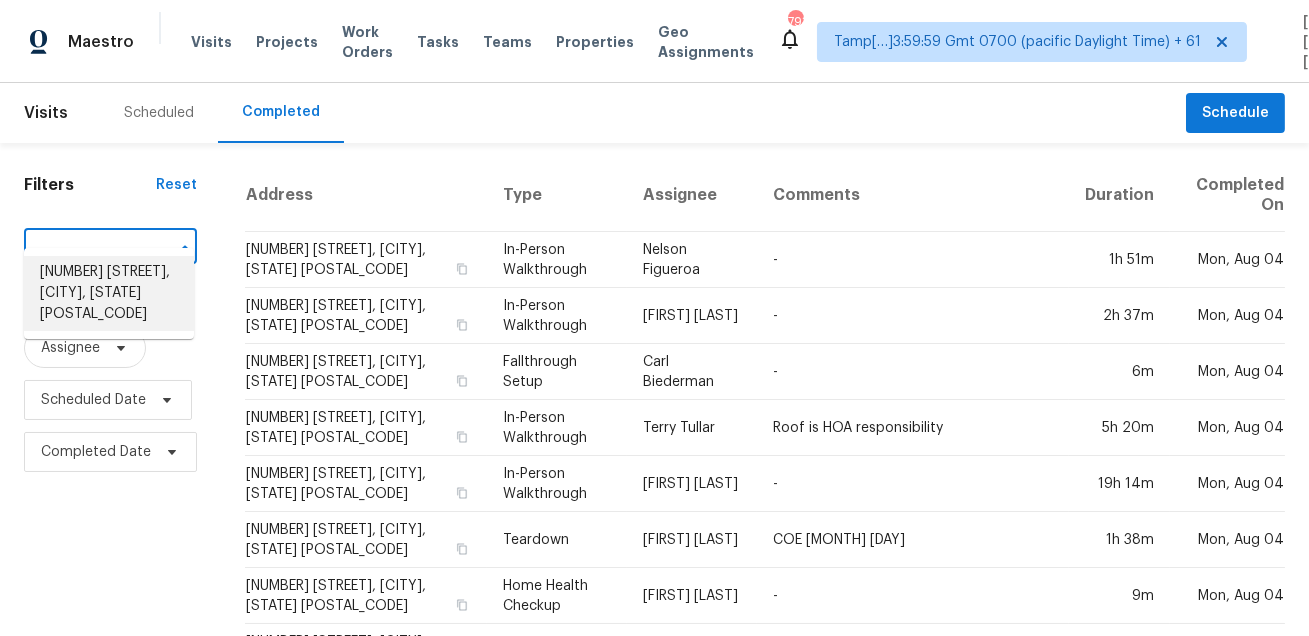 click on "12006 El Sendero St, San Antonio, TX 78233" at bounding box center [109, 293] 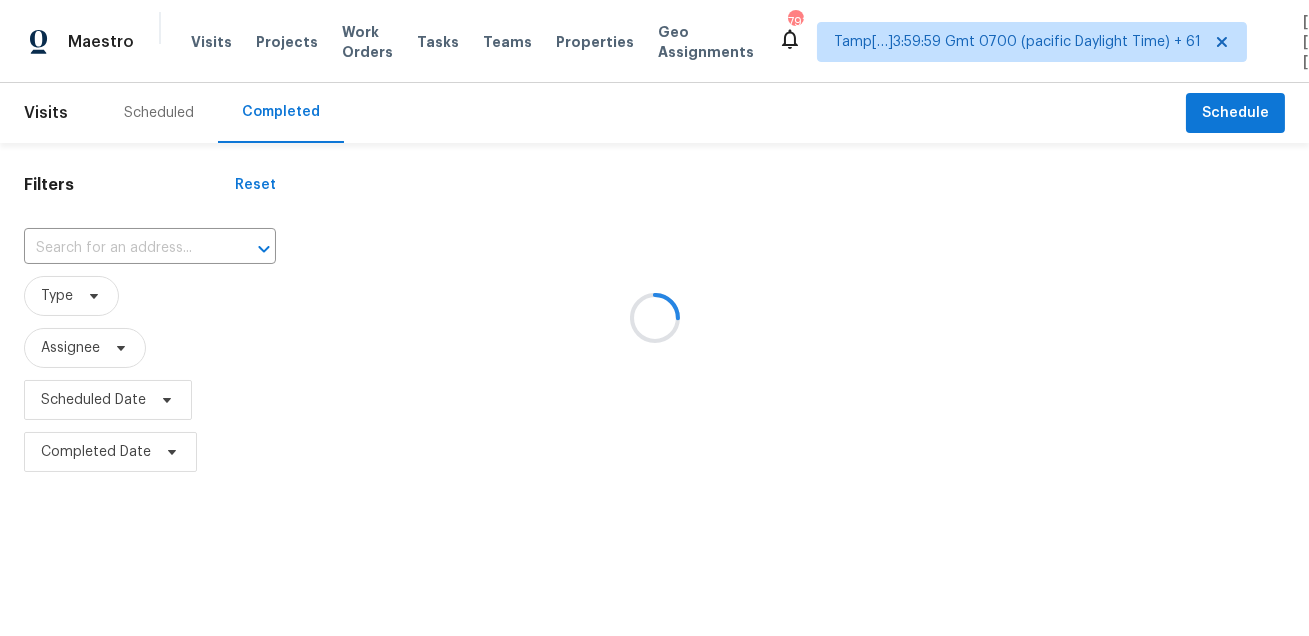 type on "12006 El Sendero St, San Antonio, TX 78233" 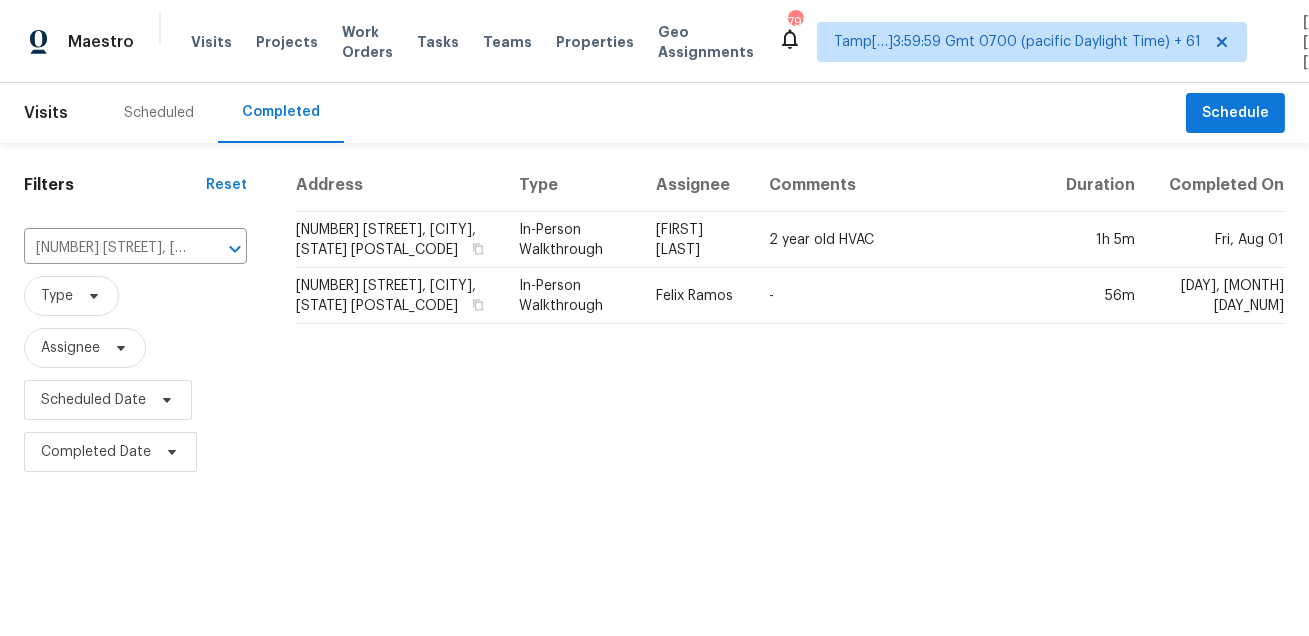 click on "Scheduled Completed" at bounding box center (643, 113) 